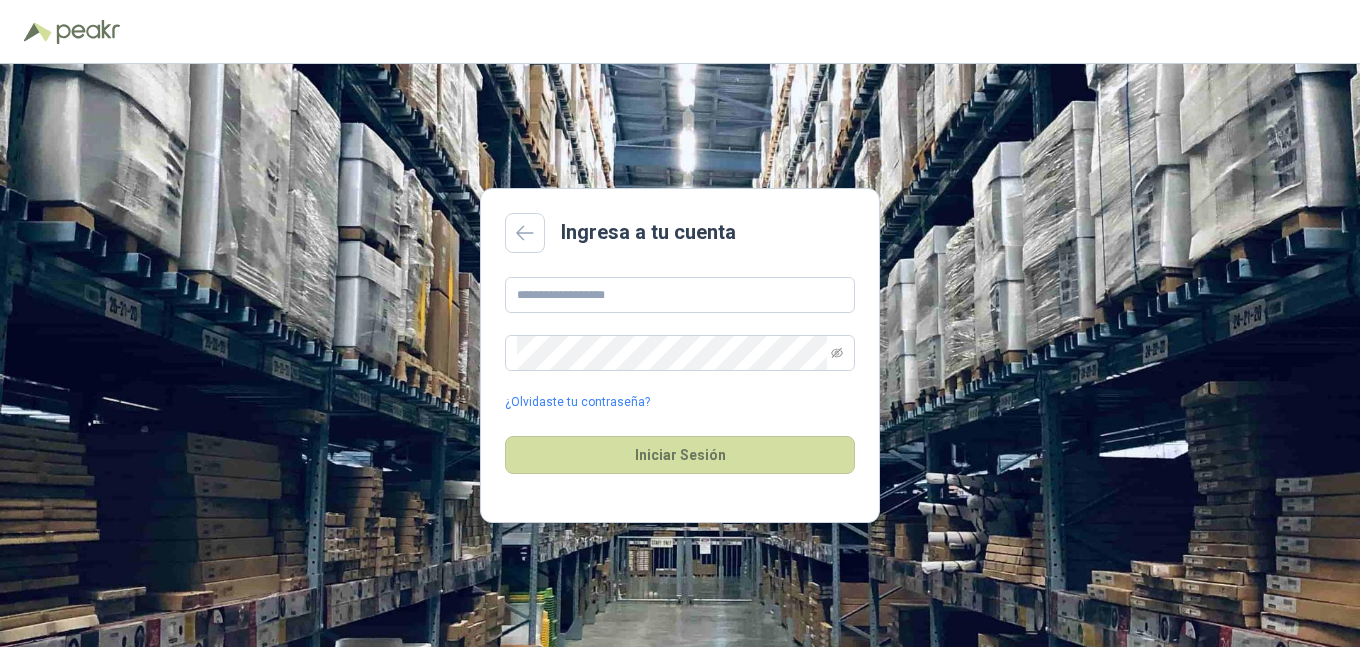 scroll, scrollTop: 0, scrollLeft: 0, axis: both 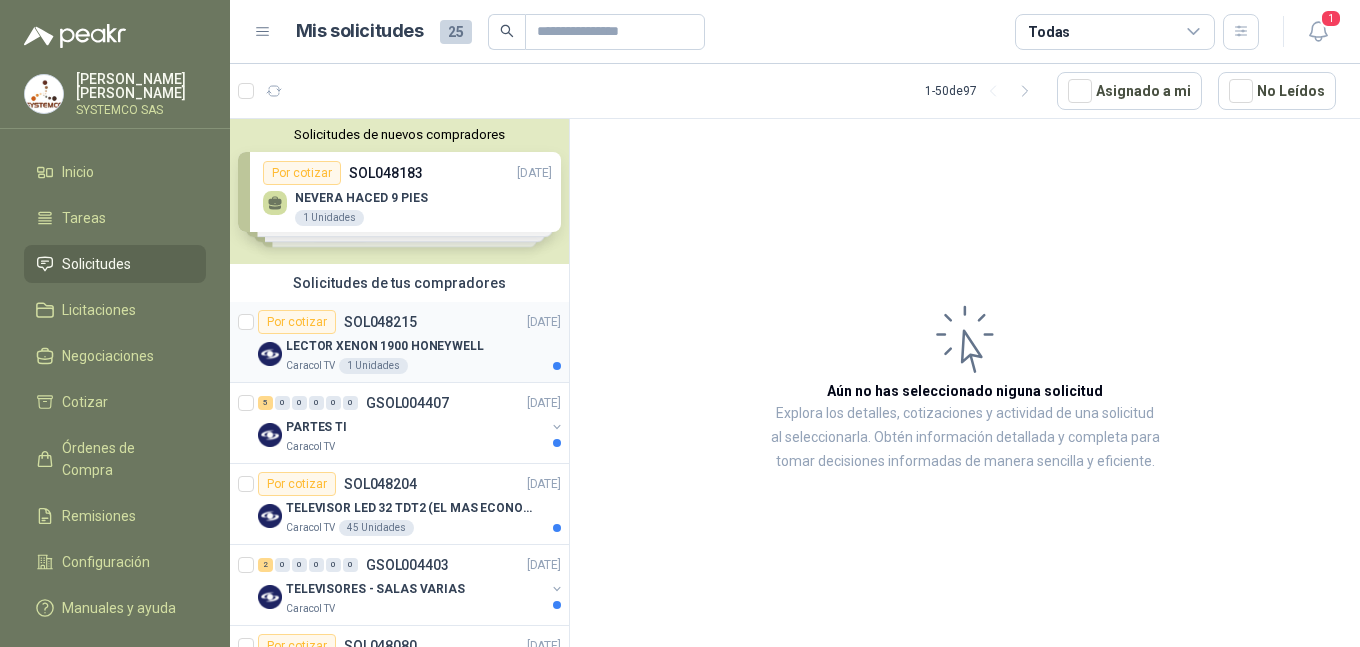 click on "LECTOR XENON 1900 HONEYWELL" at bounding box center (423, 346) 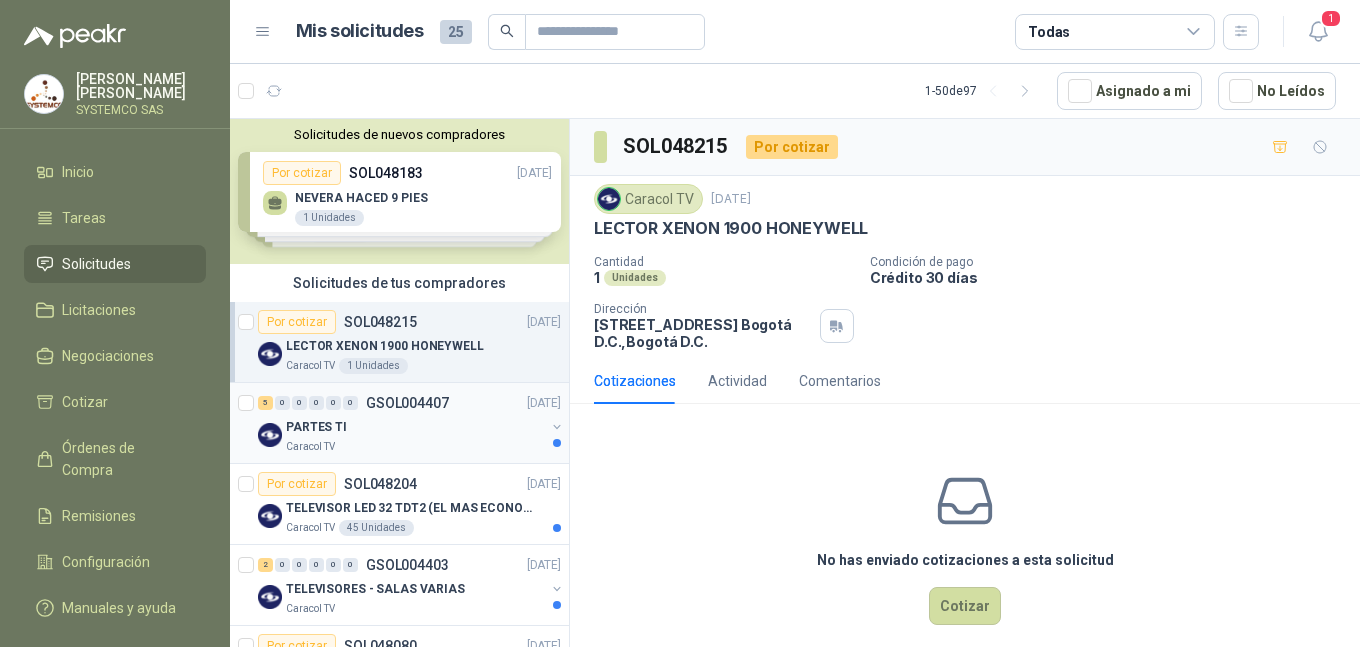 click on "PARTES TI" at bounding box center [415, 427] 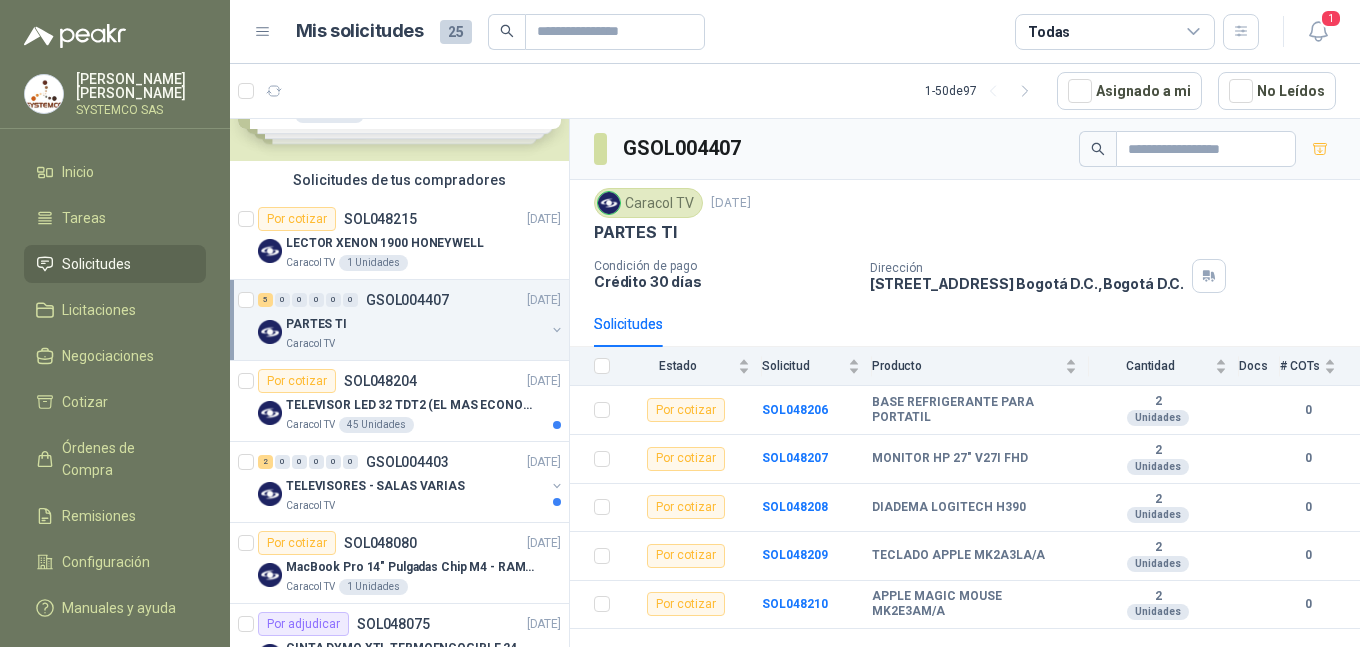 scroll, scrollTop: 200, scrollLeft: 0, axis: vertical 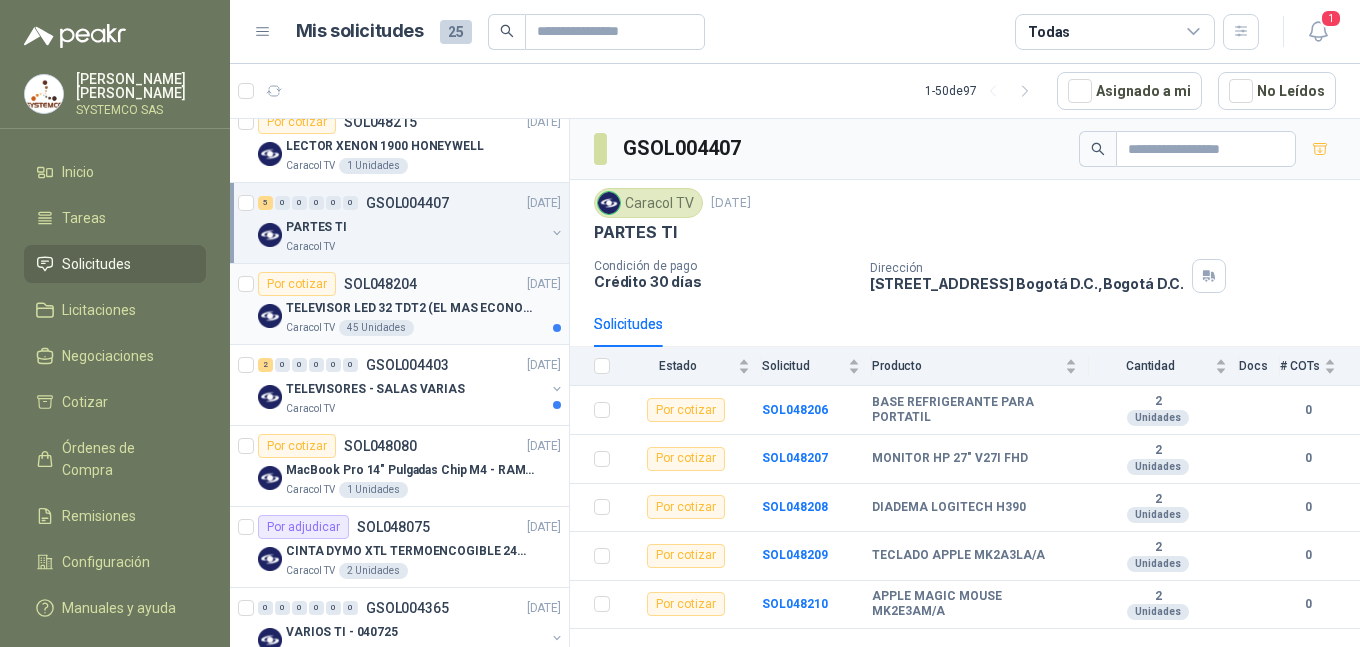 click on "TELEVISOR LED 32 TDT2 (EL MAS ECONOMICO QUE TENGAS)" at bounding box center [410, 308] 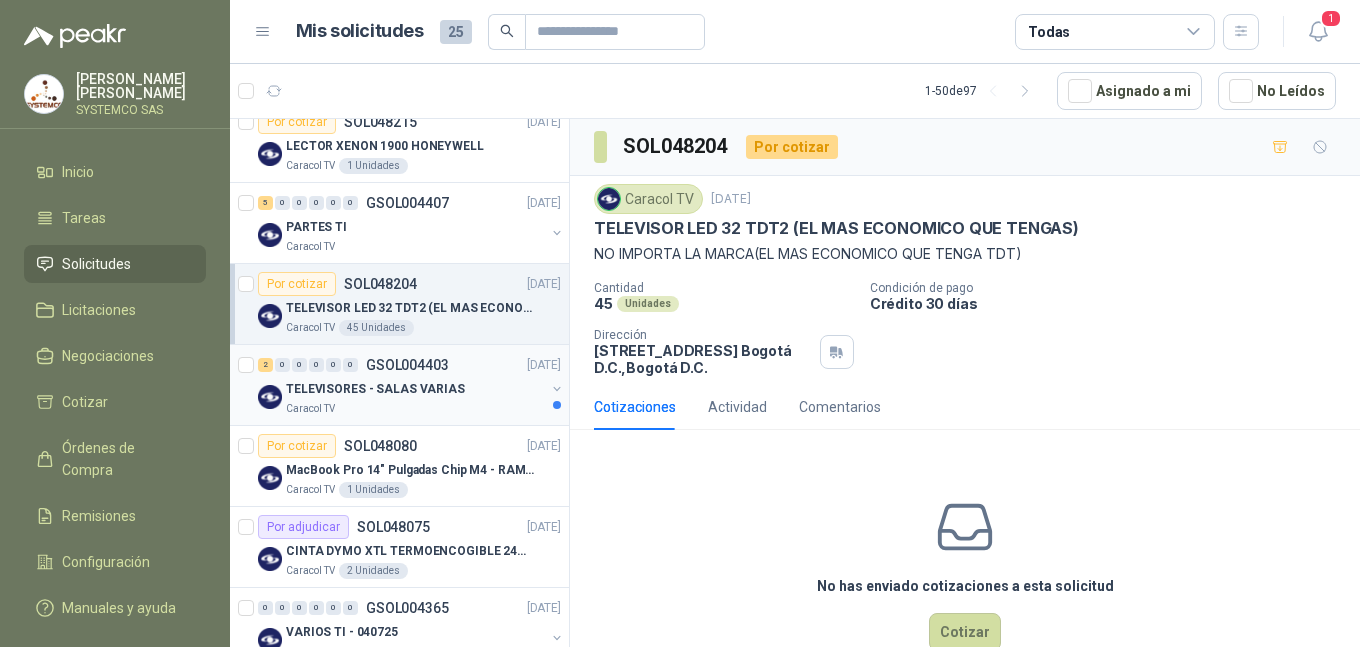 click on "GSOL004403" at bounding box center (407, 365) 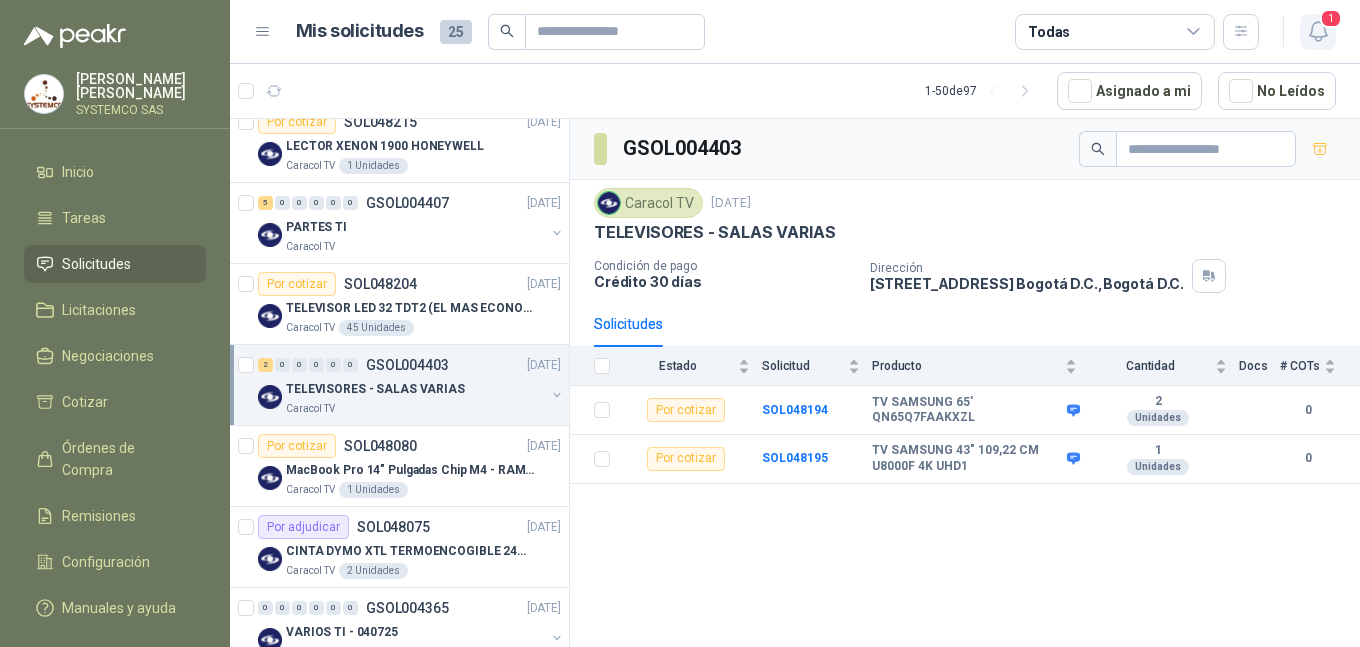 click 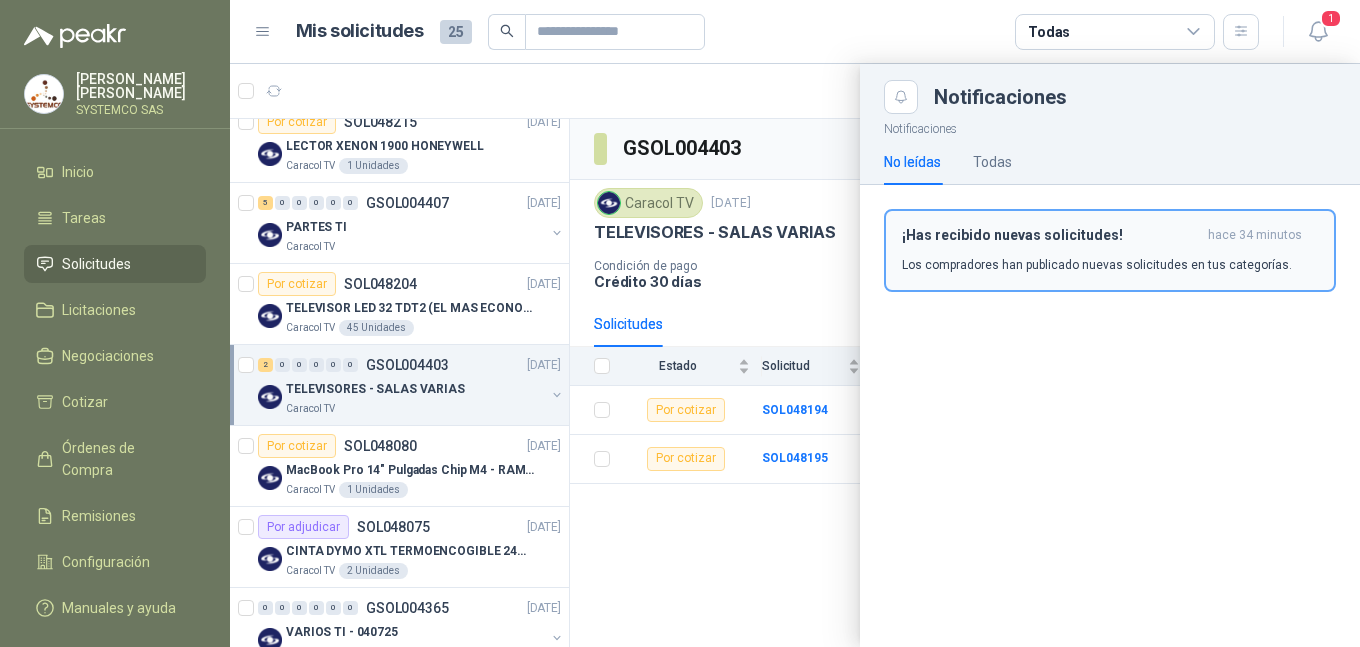 click on "¡Has recibido nuevas solicitudes! hace 34 minutos   Los compradores han publicado nuevas solicitudes en tus categorías." at bounding box center (1110, 250) 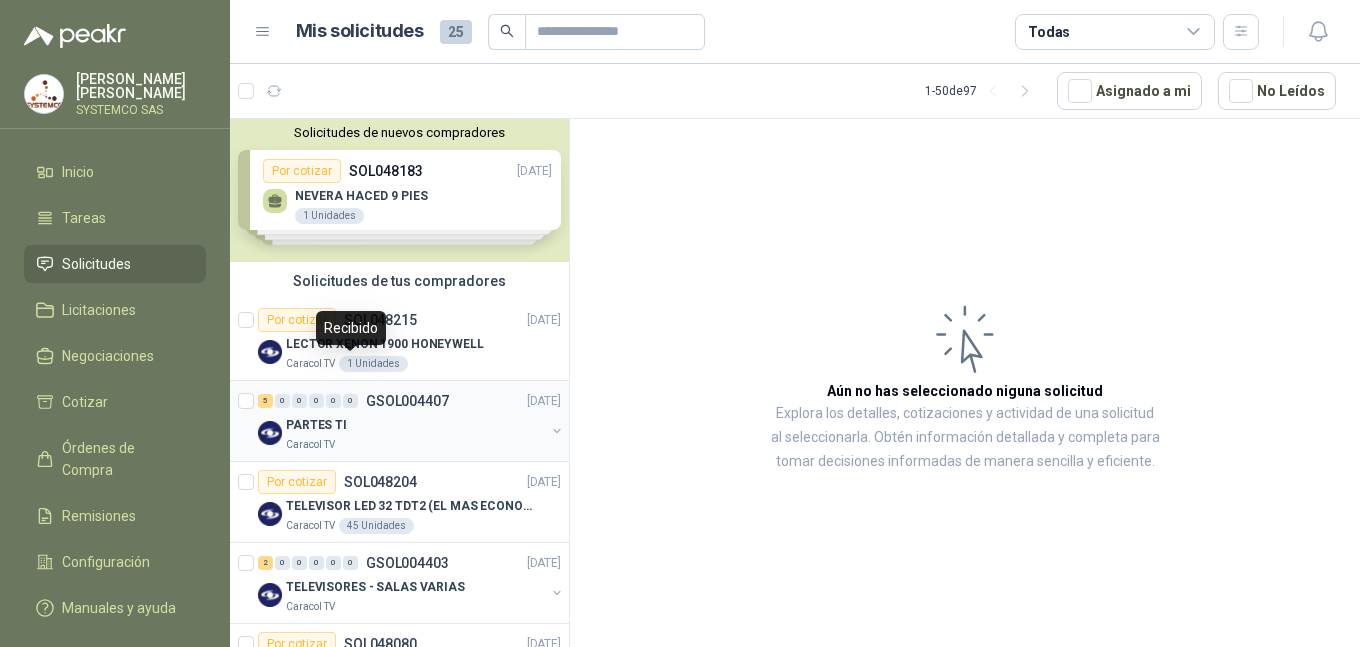 scroll, scrollTop: 0, scrollLeft: 0, axis: both 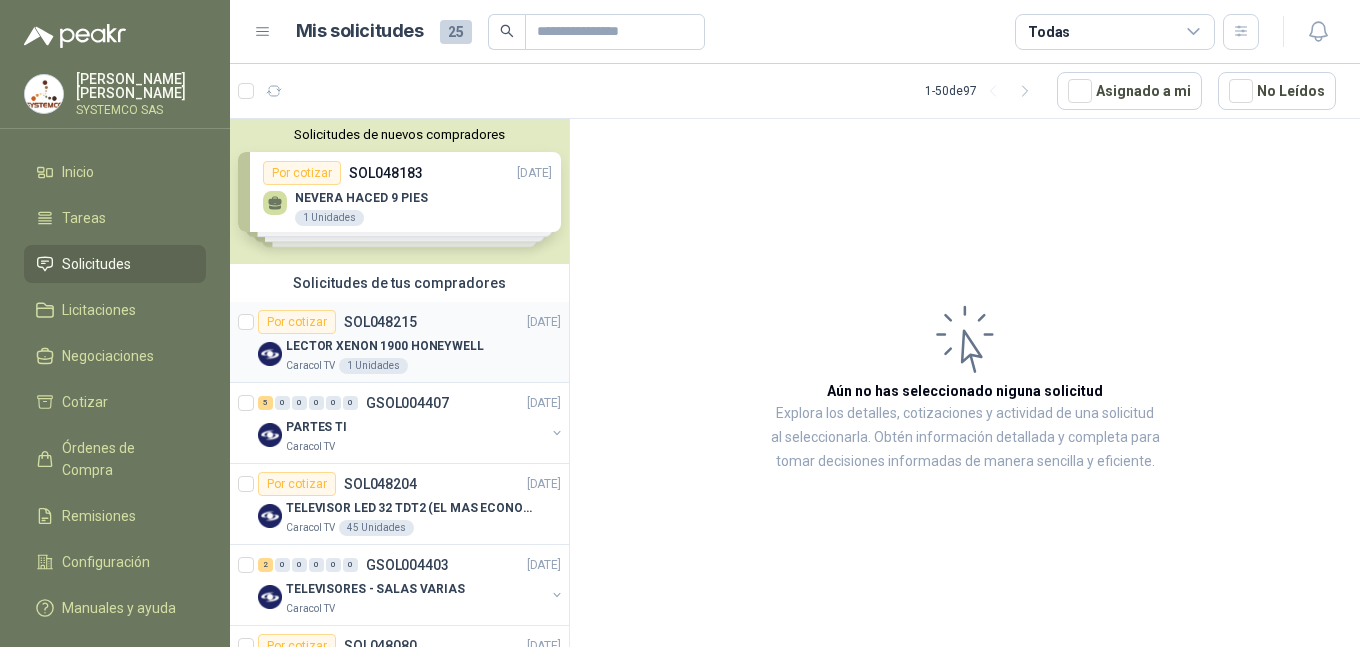 click on "LECTOR XENON 1900 HONEYWELL" at bounding box center (385, 346) 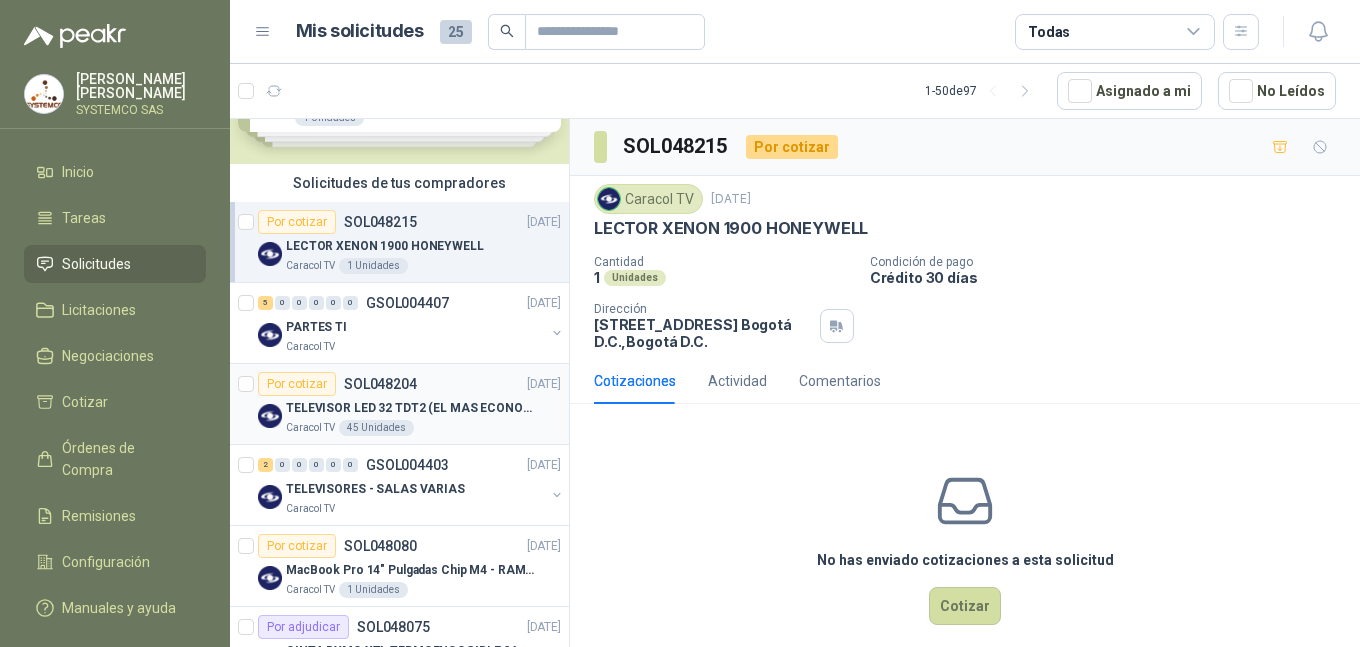 scroll, scrollTop: 200, scrollLeft: 0, axis: vertical 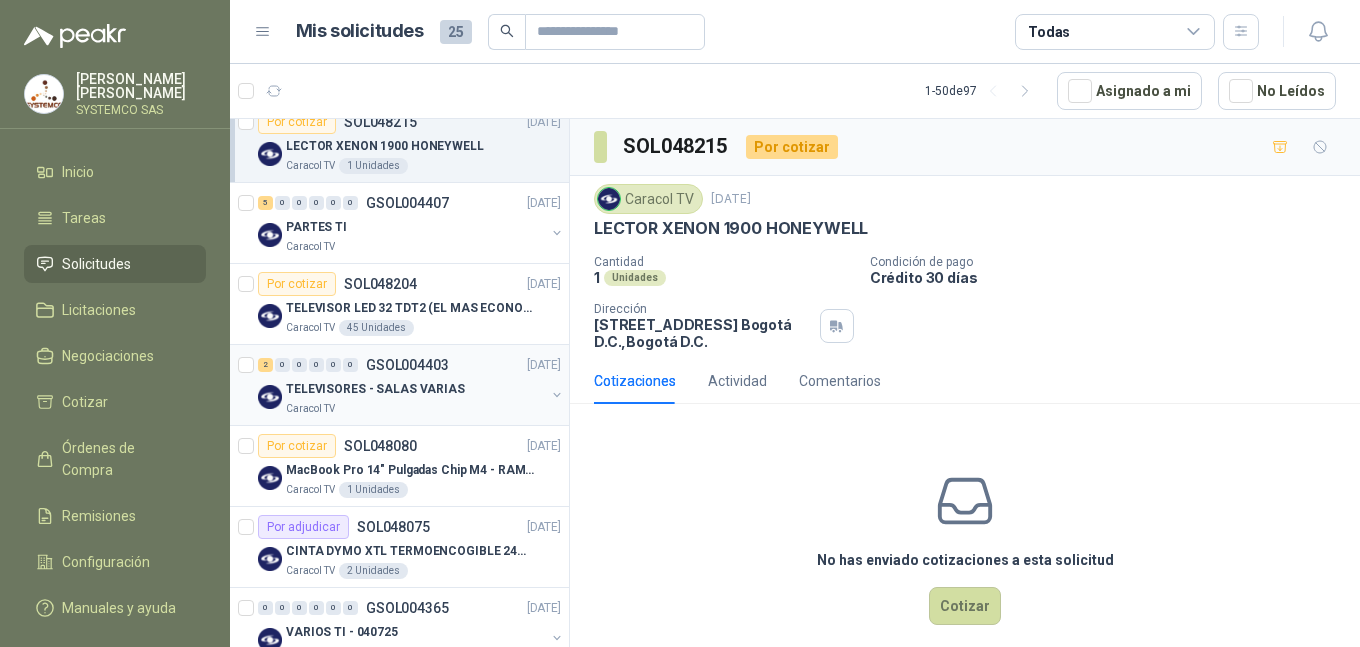click on "TELEVISORES  - SALAS VARIAS" at bounding box center [415, 389] 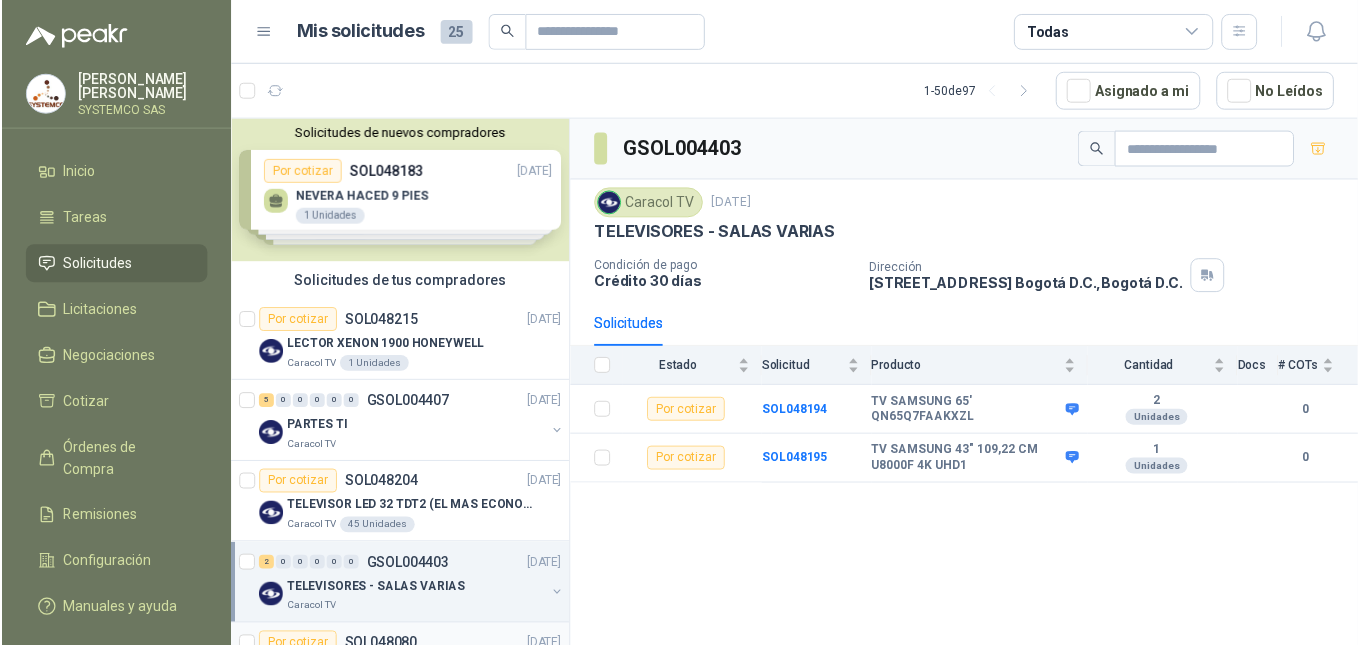 scroll, scrollTop: 0, scrollLeft: 0, axis: both 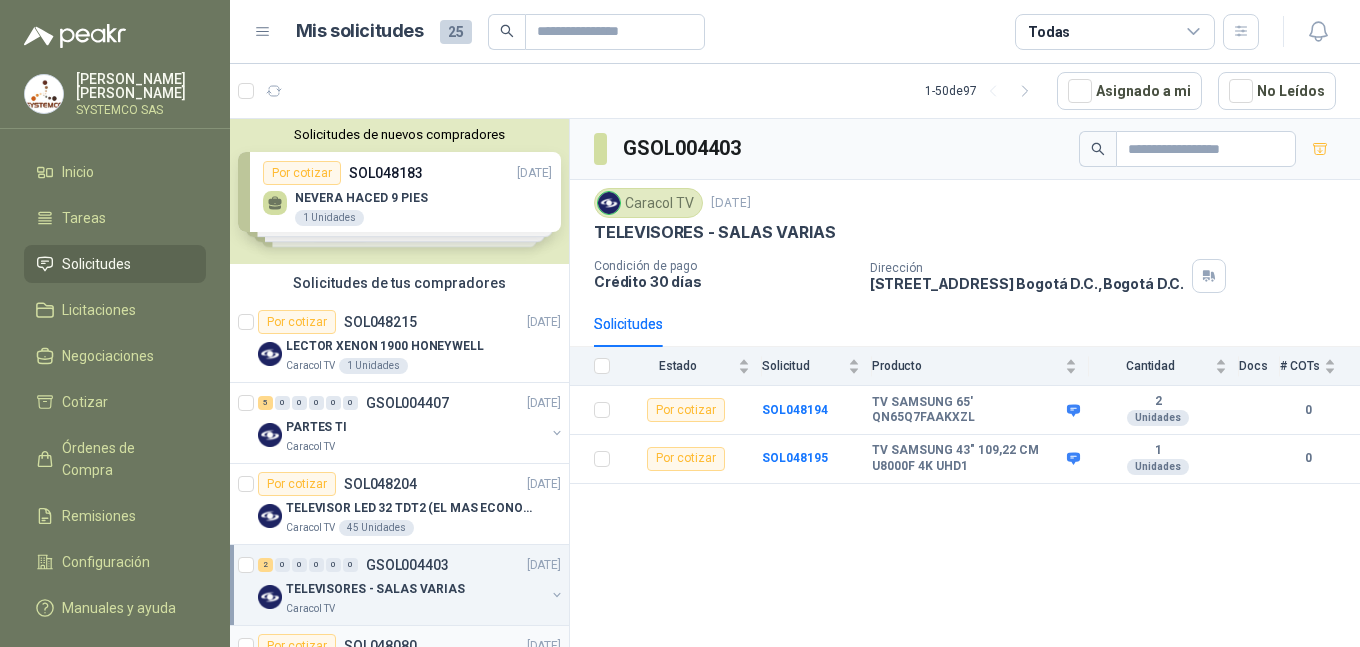 click on "Caracol TV" at bounding box center (415, 447) 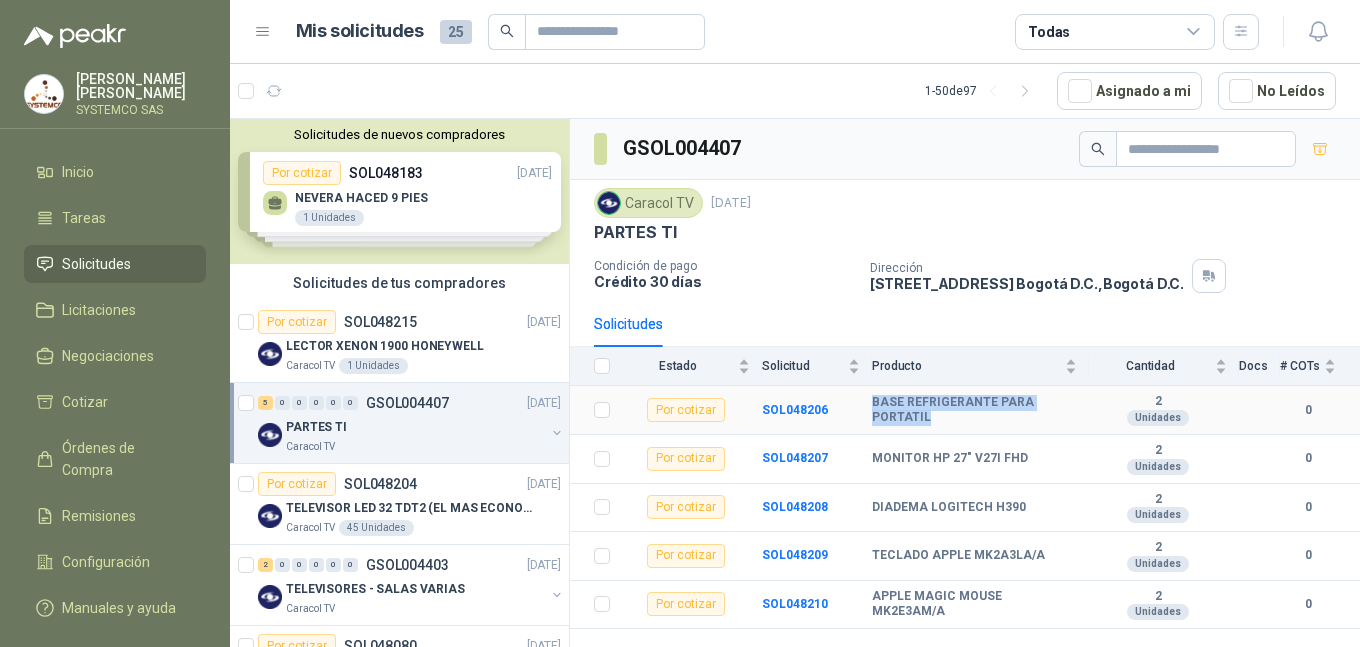 drag, startPoint x: 949, startPoint y: 424, endPoint x: 872, endPoint y: 397, distance: 81.596565 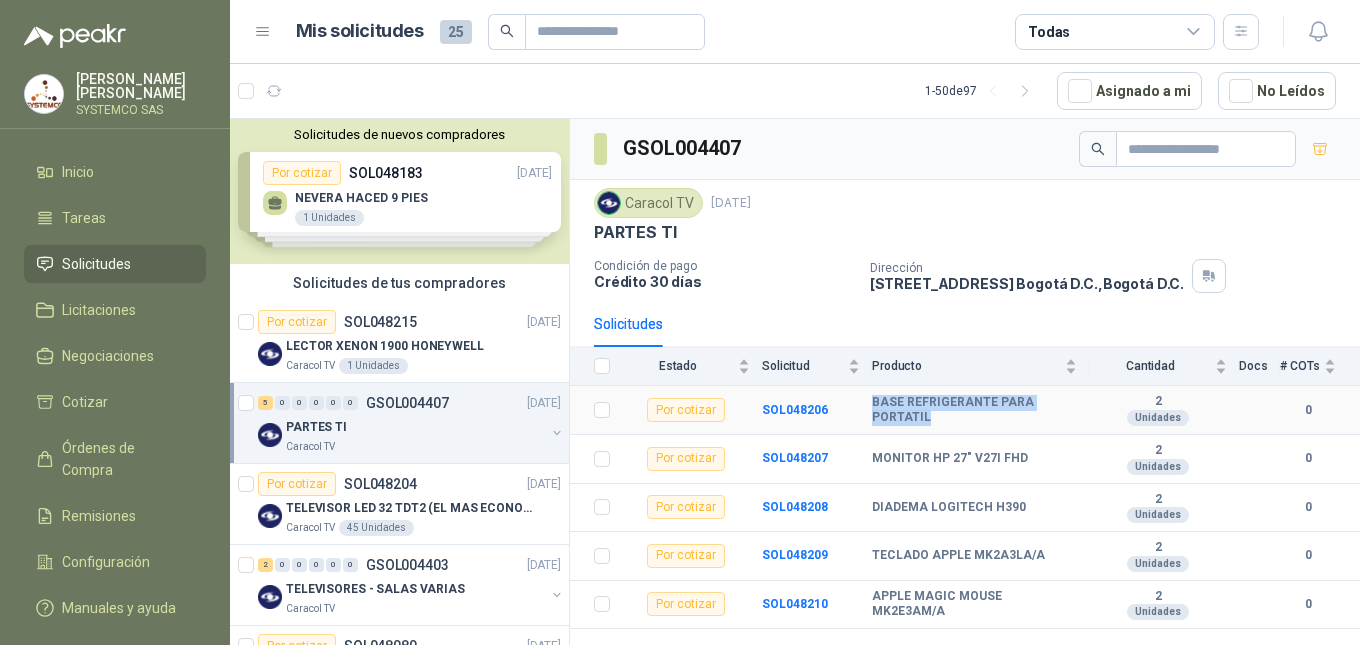 click on "BASE REFRIGERANTE PARA PORTATIL" at bounding box center [974, 410] 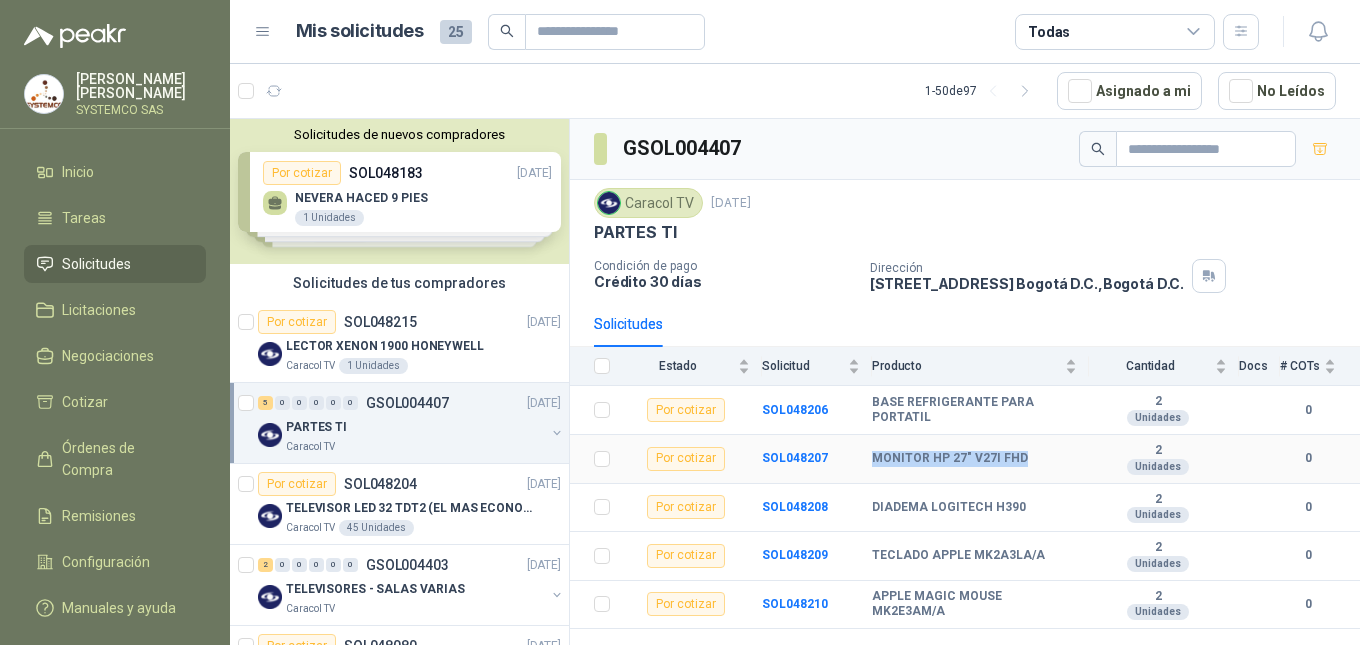 drag, startPoint x: 1022, startPoint y: 457, endPoint x: 871, endPoint y: 464, distance: 151.16217 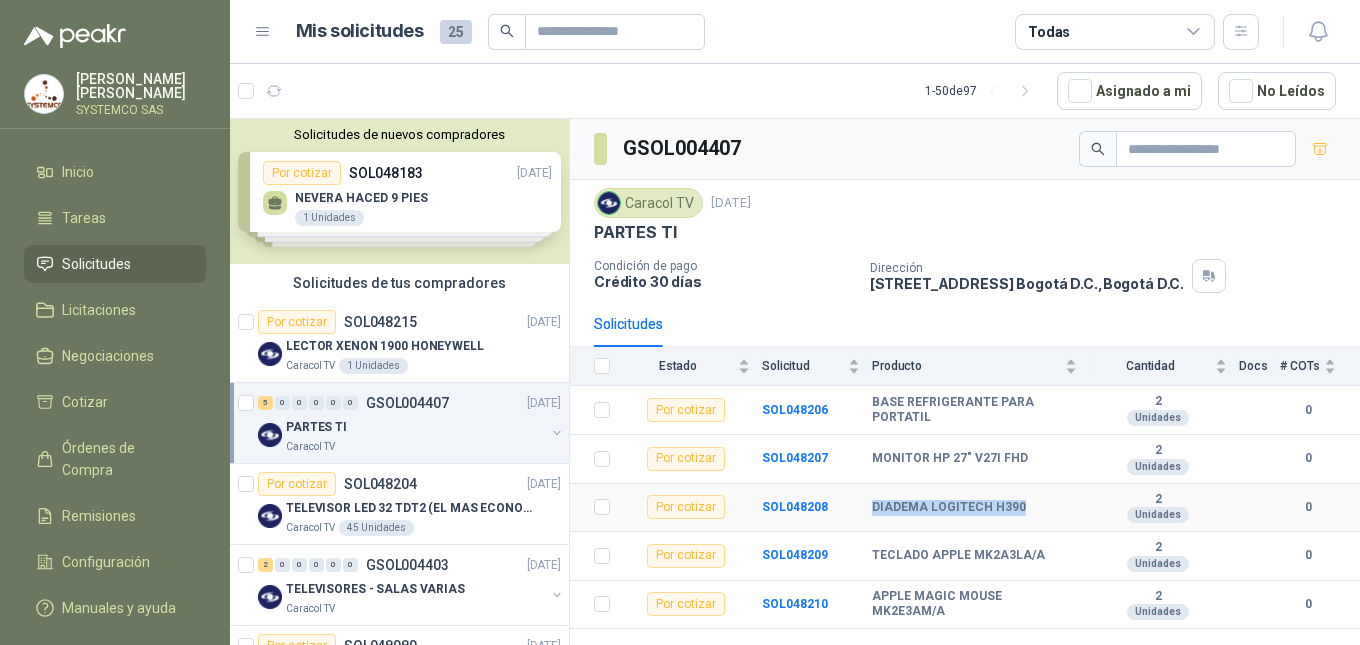 drag, startPoint x: 1035, startPoint y: 510, endPoint x: 872, endPoint y: 505, distance: 163.07668 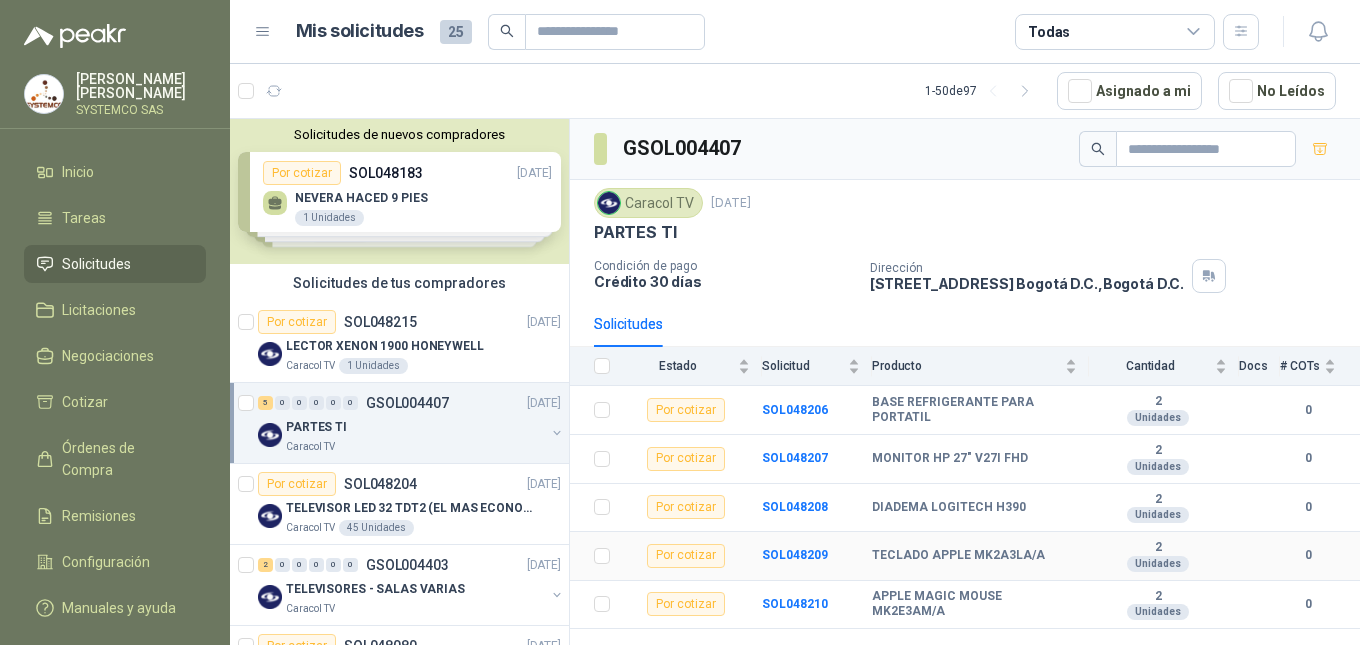 click on "TECLADO APPLE MK2A3LA/A" at bounding box center (980, 556) 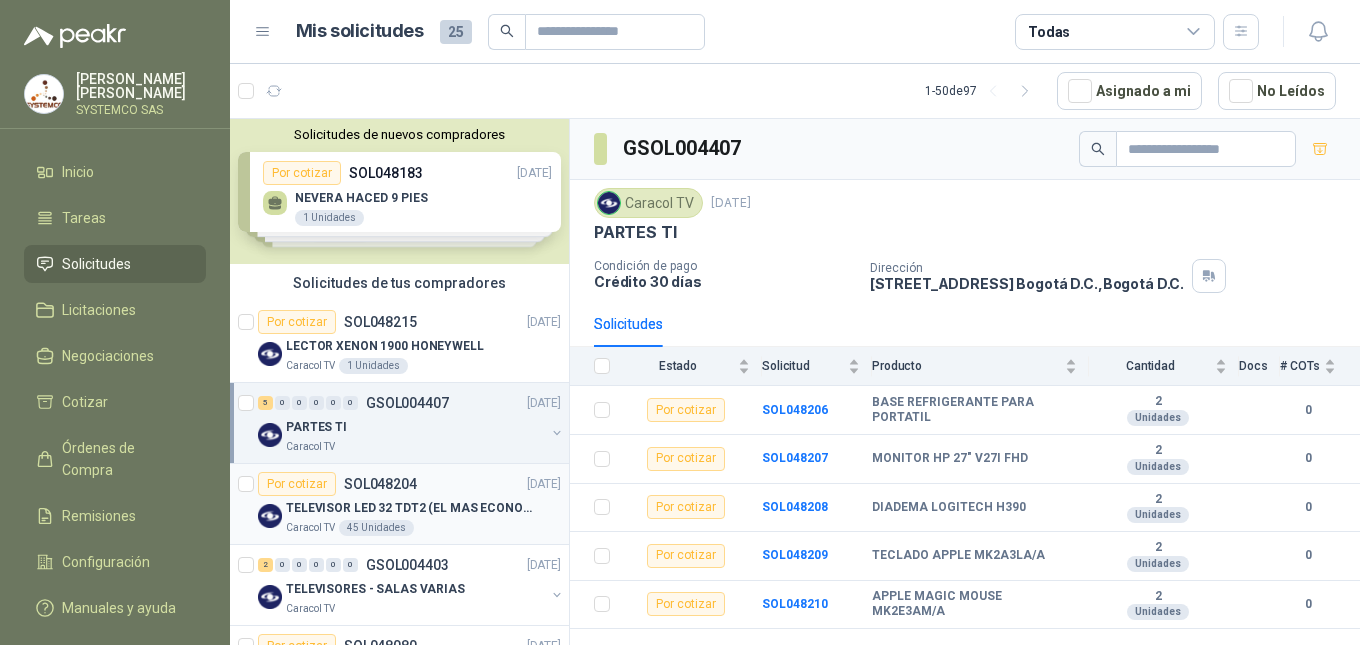 scroll, scrollTop: 100, scrollLeft: 0, axis: vertical 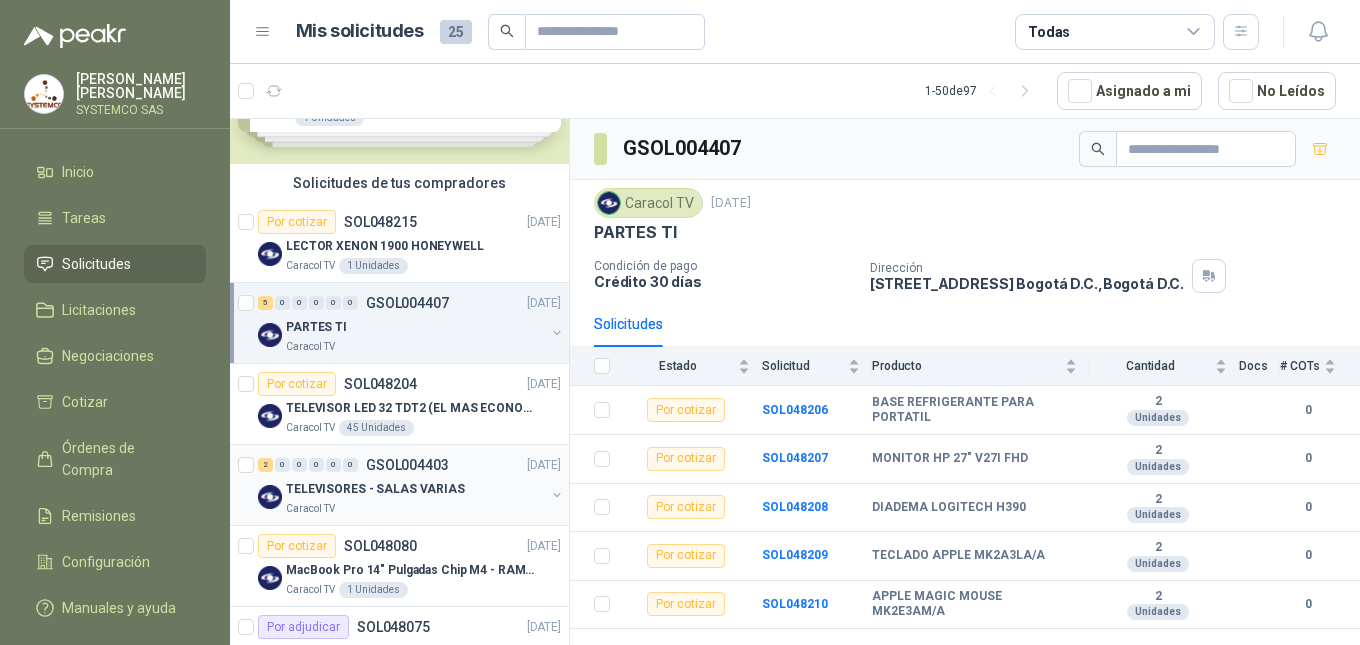 click on "TELEVISORES  - SALAS VARIAS" at bounding box center [415, 489] 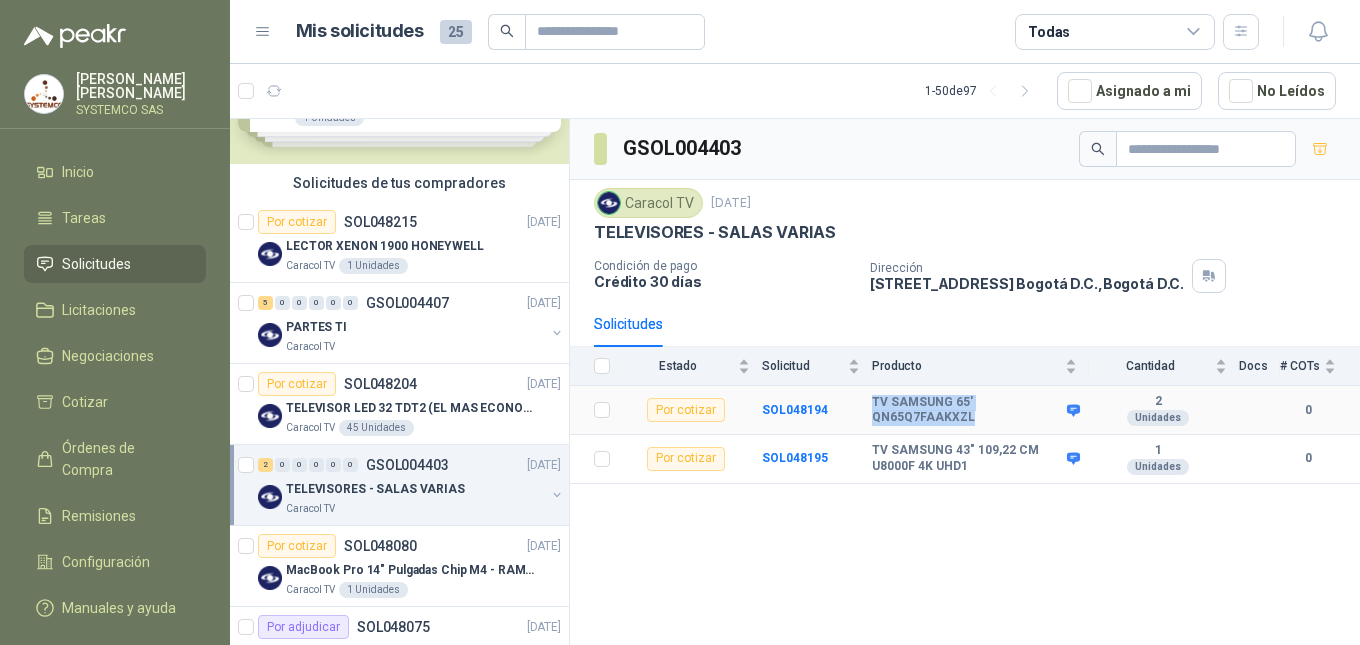 drag, startPoint x: 978, startPoint y: 418, endPoint x: 870, endPoint y: 401, distance: 109.32977 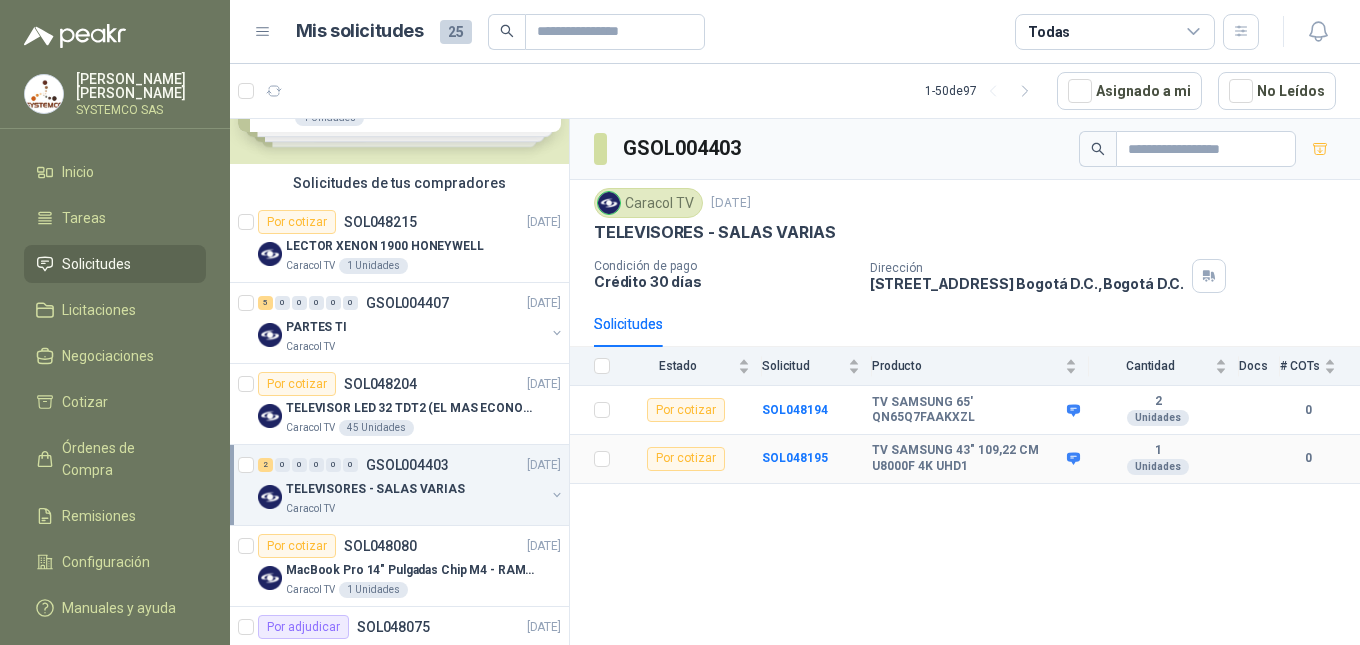 click on "TV SAMSUNG 43" 109,22 CM U8000F 4K UHD1" at bounding box center [967, 458] 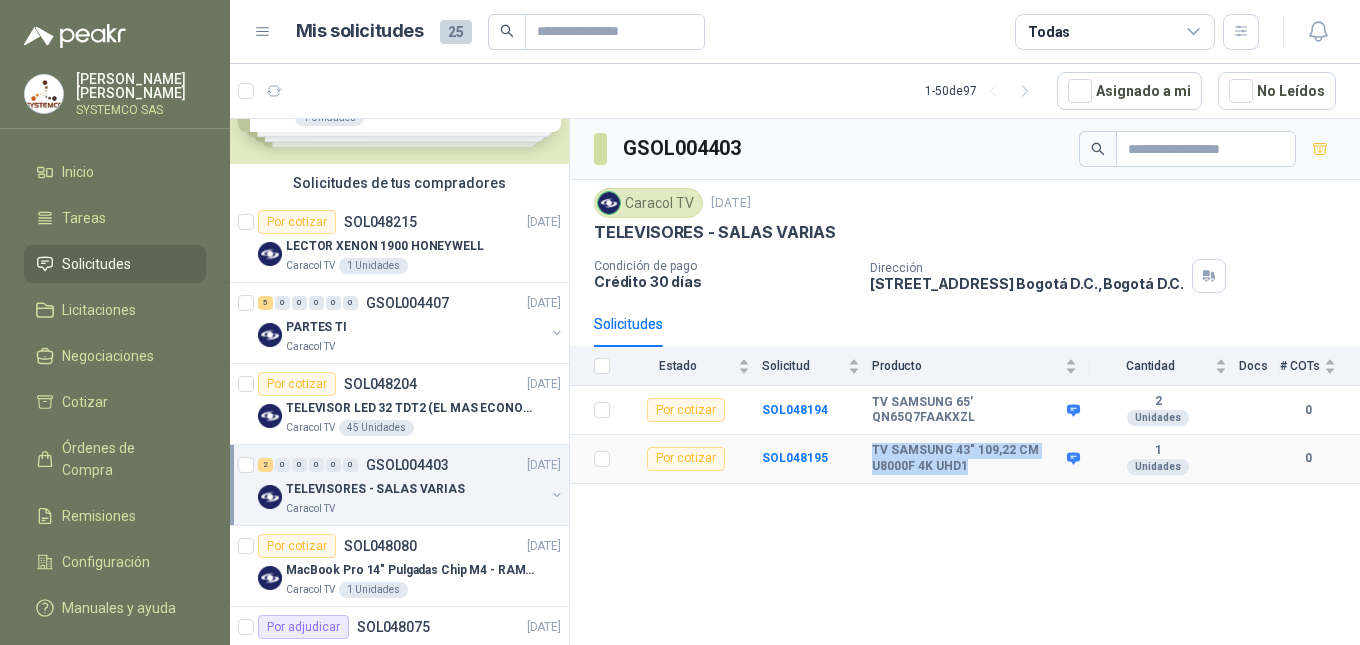 drag, startPoint x: 973, startPoint y: 468, endPoint x: 862, endPoint y: 453, distance: 112.00893 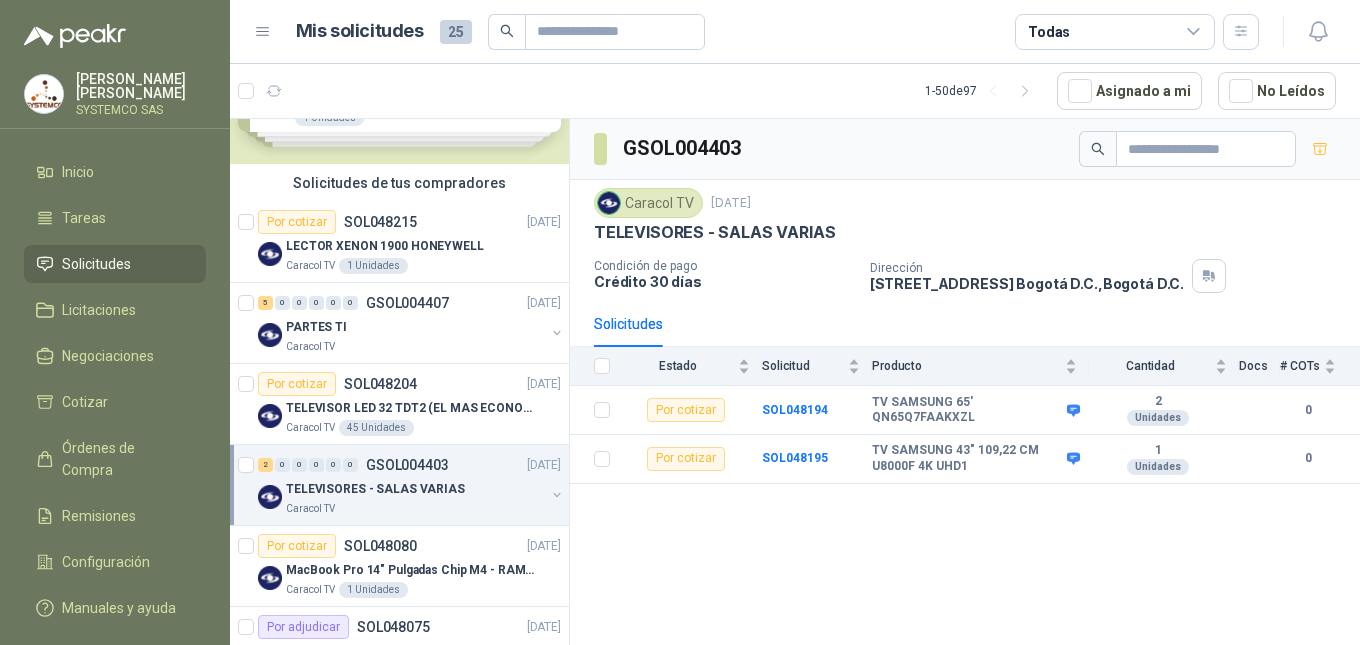 click on "GSOL004403   Caracol TV [DATE]   TELEVISORES  - SALAS VARIAS Condición de pago Crédito 30 días Dirección [STREET_ADDRESS] ,  [GEOGRAPHIC_DATA] D.C. Solicitudes Estado Solicitud Producto Cantidad Docs # COTs Por cotizar SOL048194 TV SAMSUNG 65' QN65Q7FAAKXZL 2 Unidades 0 Por cotizar SOL048195 TV SAMSUNG 43" 109,22 CM U8000F 4K UHD1 1 Unidades 0" at bounding box center [965, 385] 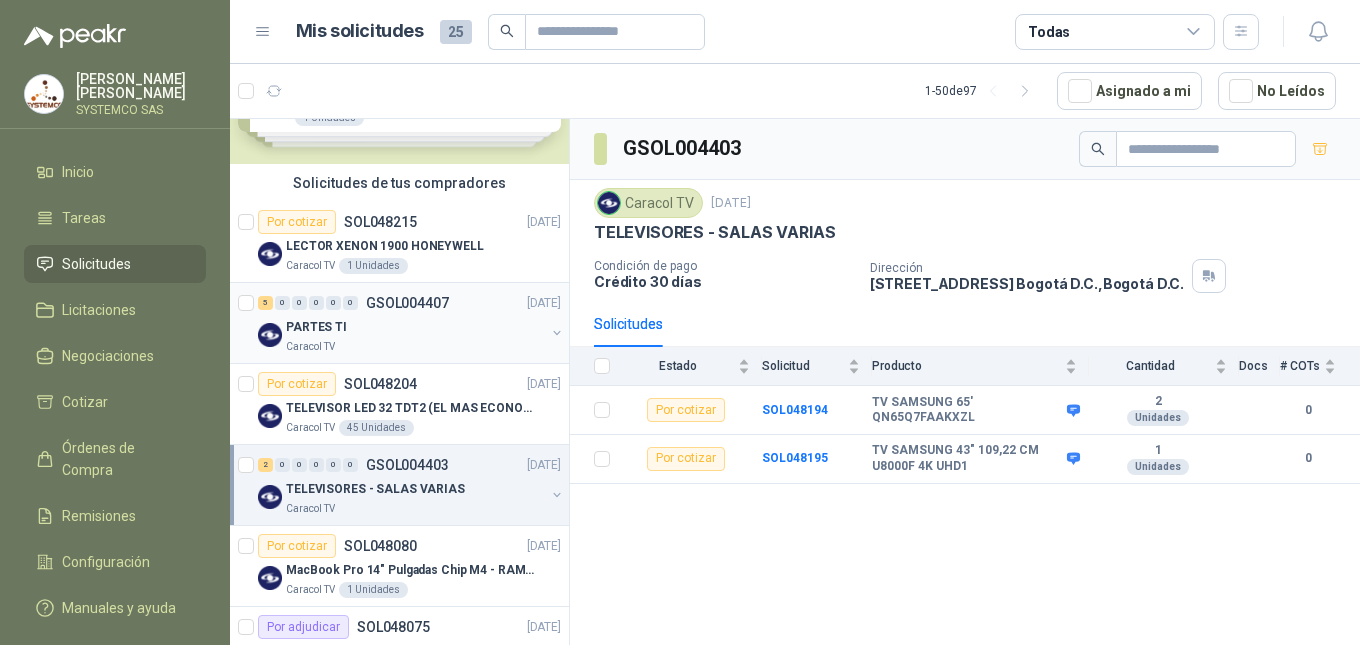 click on "PARTES TI" at bounding box center (415, 327) 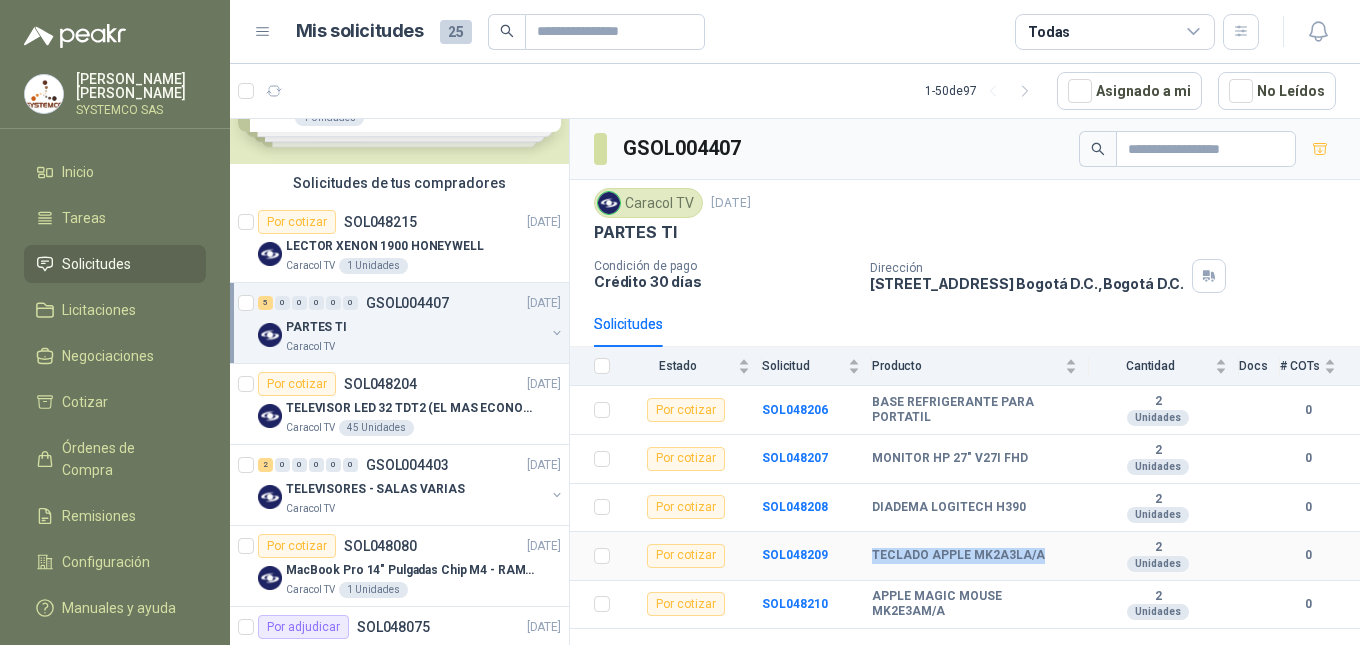 drag, startPoint x: 1064, startPoint y: 556, endPoint x: 867, endPoint y: 561, distance: 197.06345 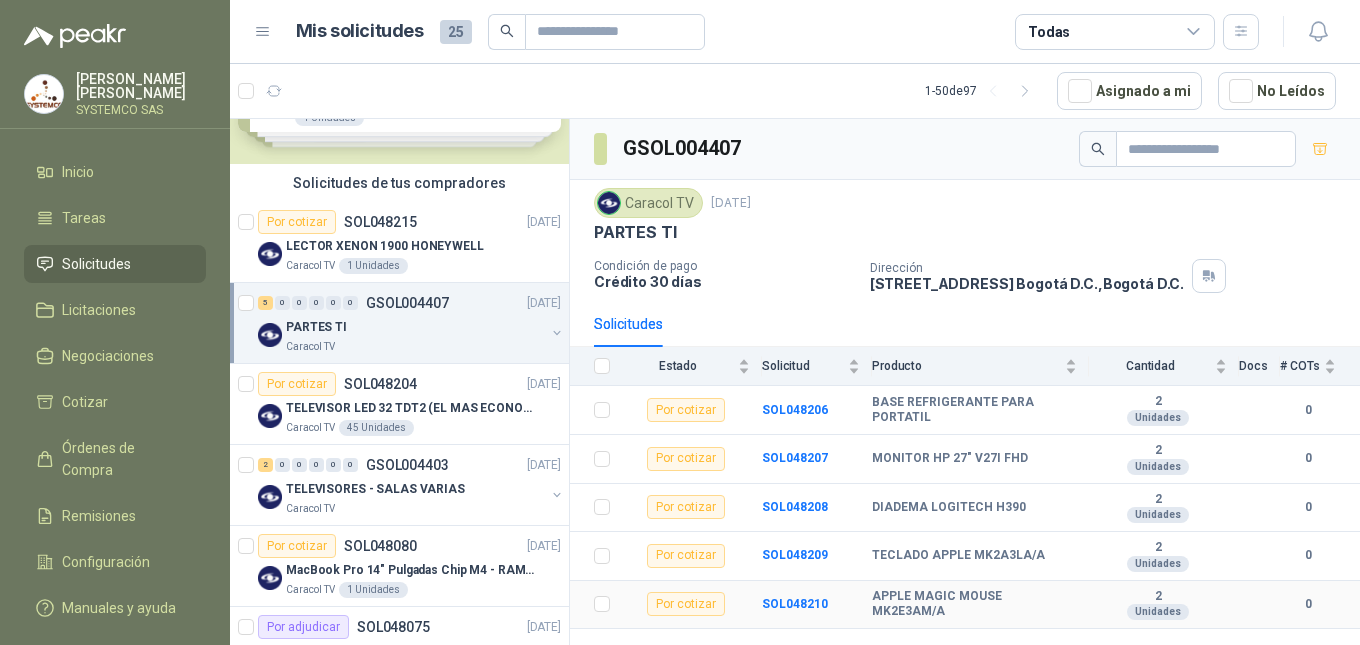 click on "APPLE MAGIC MOUSE MK2E3AM/A" at bounding box center [980, 605] 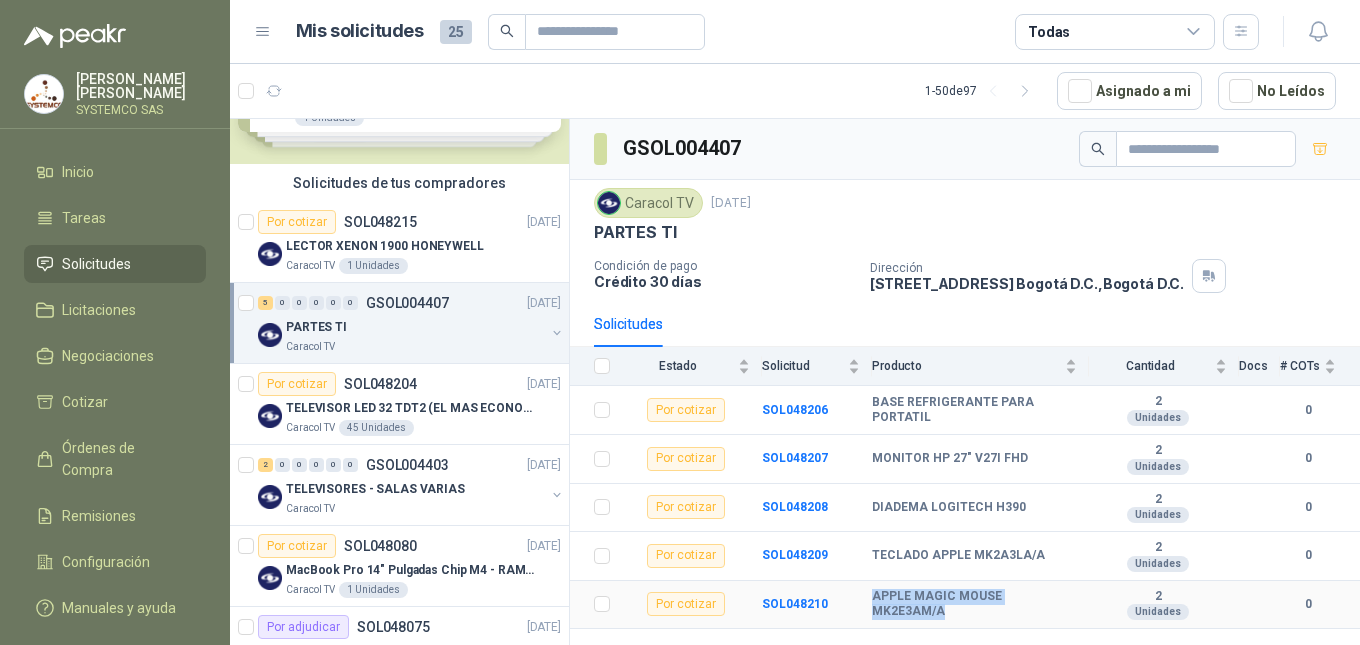 drag, startPoint x: 1069, startPoint y: 607, endPoint x: 864, endPoint y: 607, distance: 205 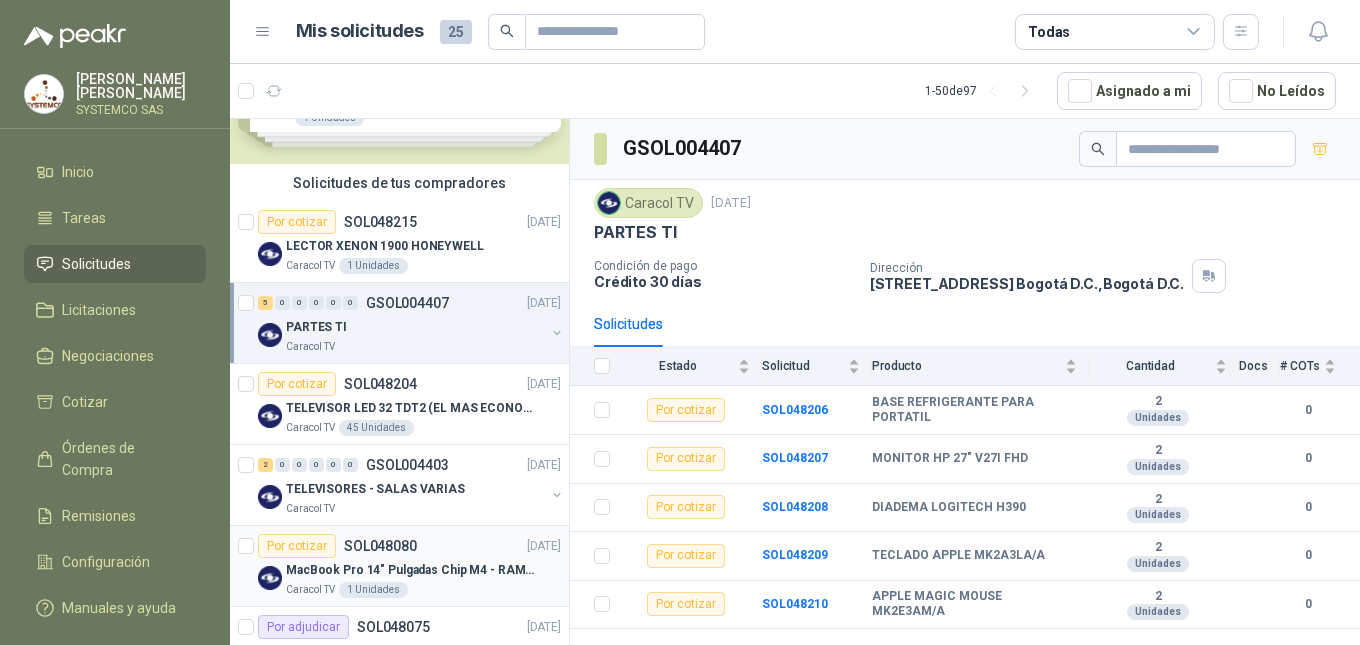 click on "Por cotizar SOL048080 [DATE]" at bounding box center [409, 546] 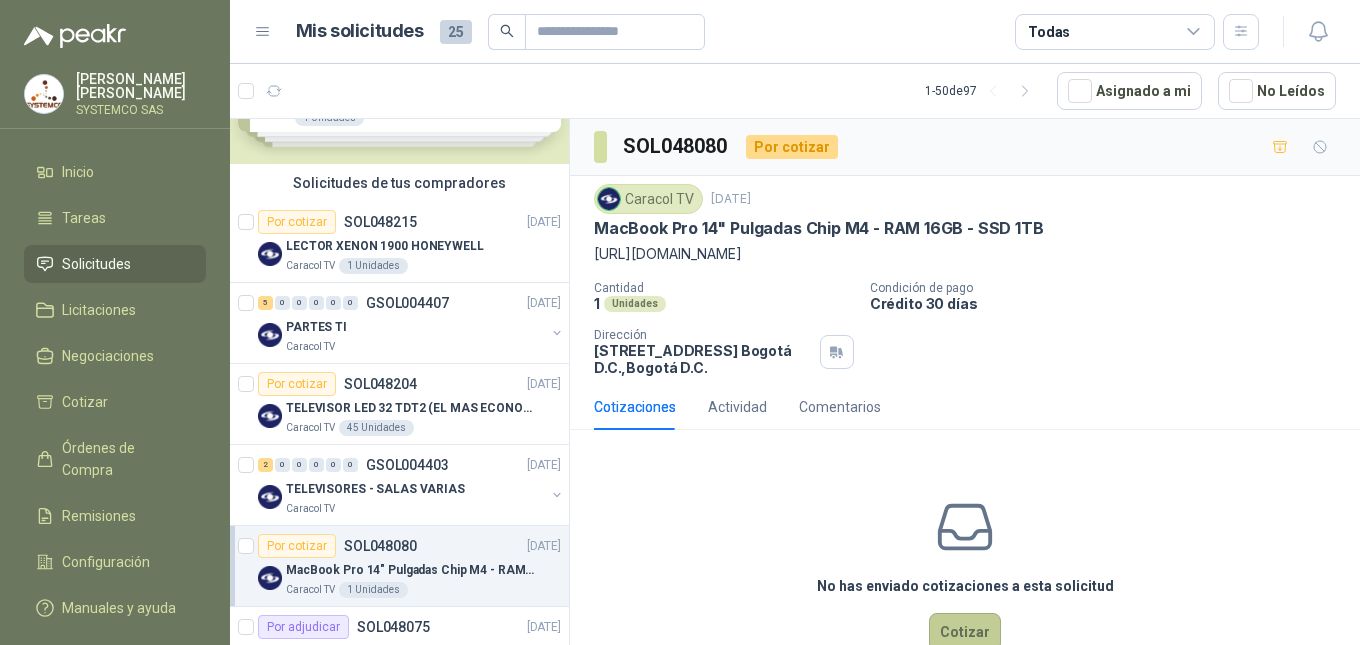 click on "Cotizar" at bounding box center (965, 632) 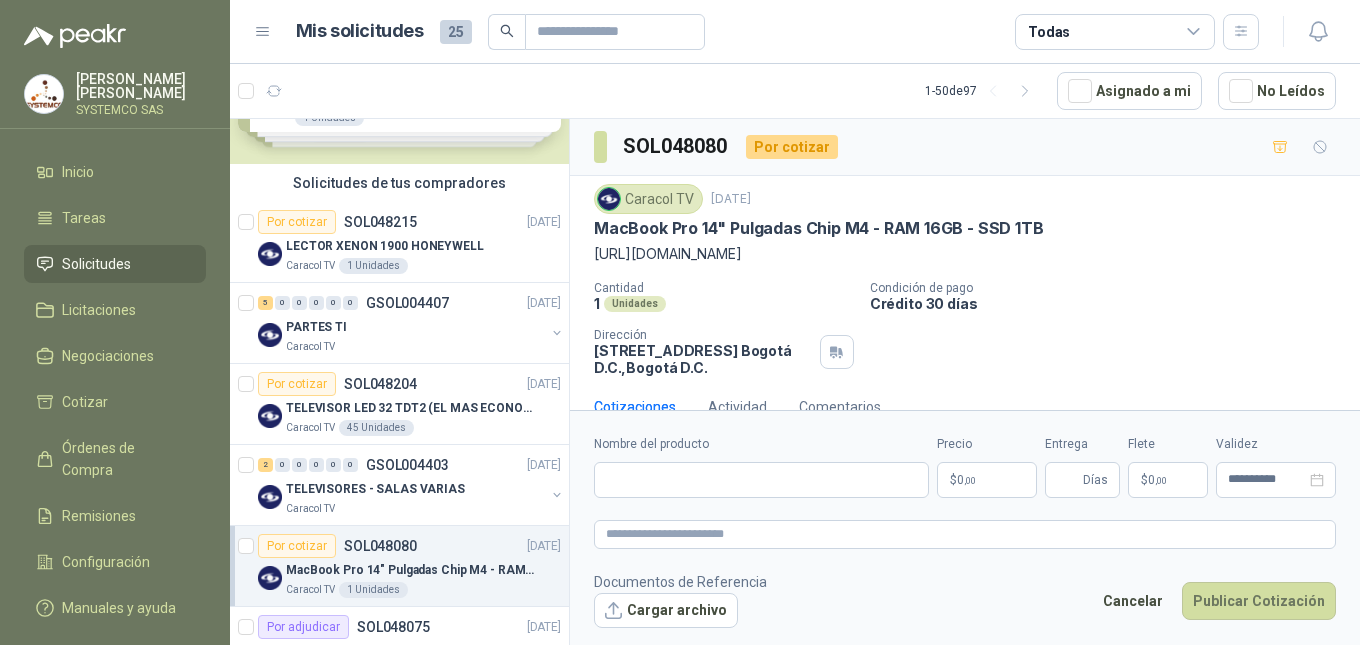 type 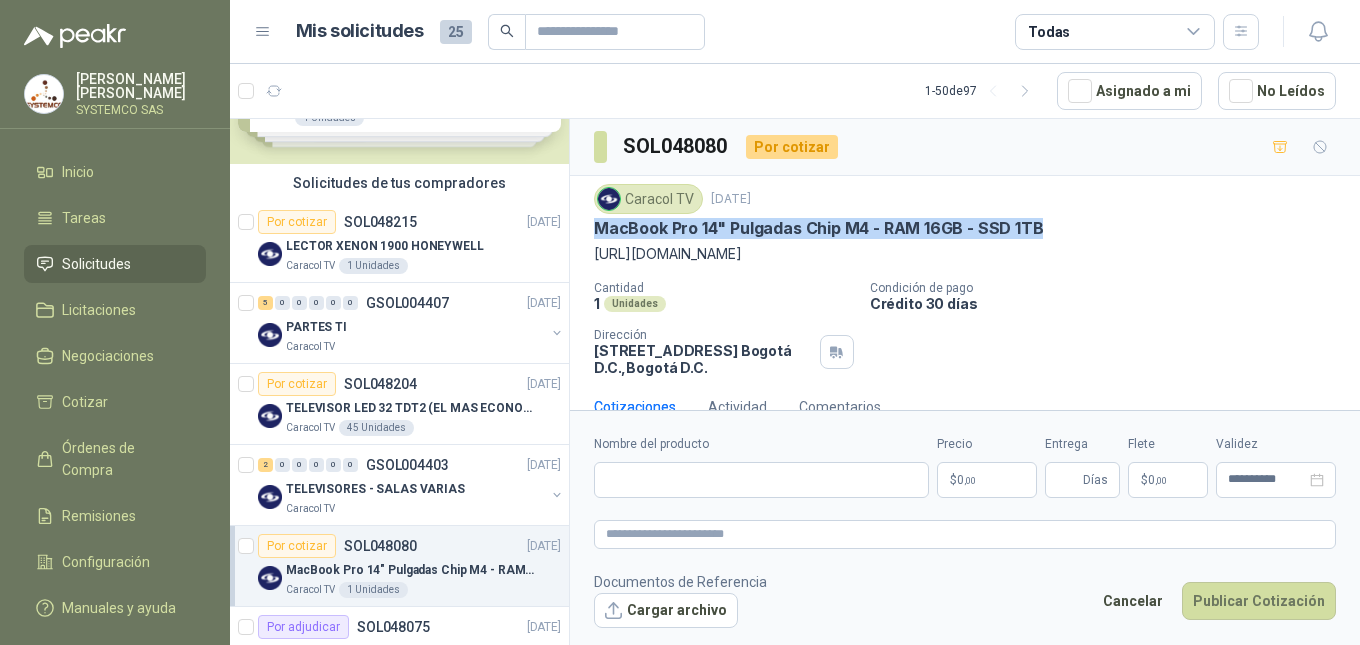 drag, startPoint x: 1045, startPoint y: 220, endPoint x: 596, endPoint y: 219, distance: 449.0011 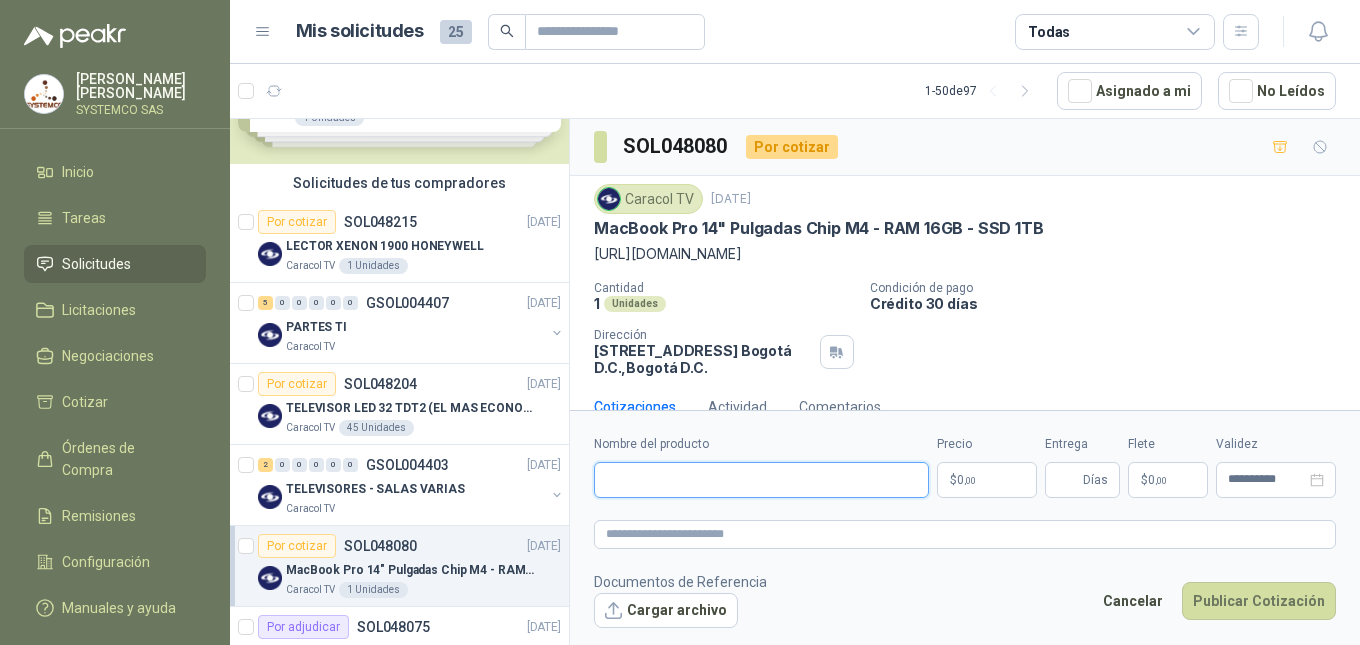 click on "Nombre del producto" at bounding box center [761, 480] 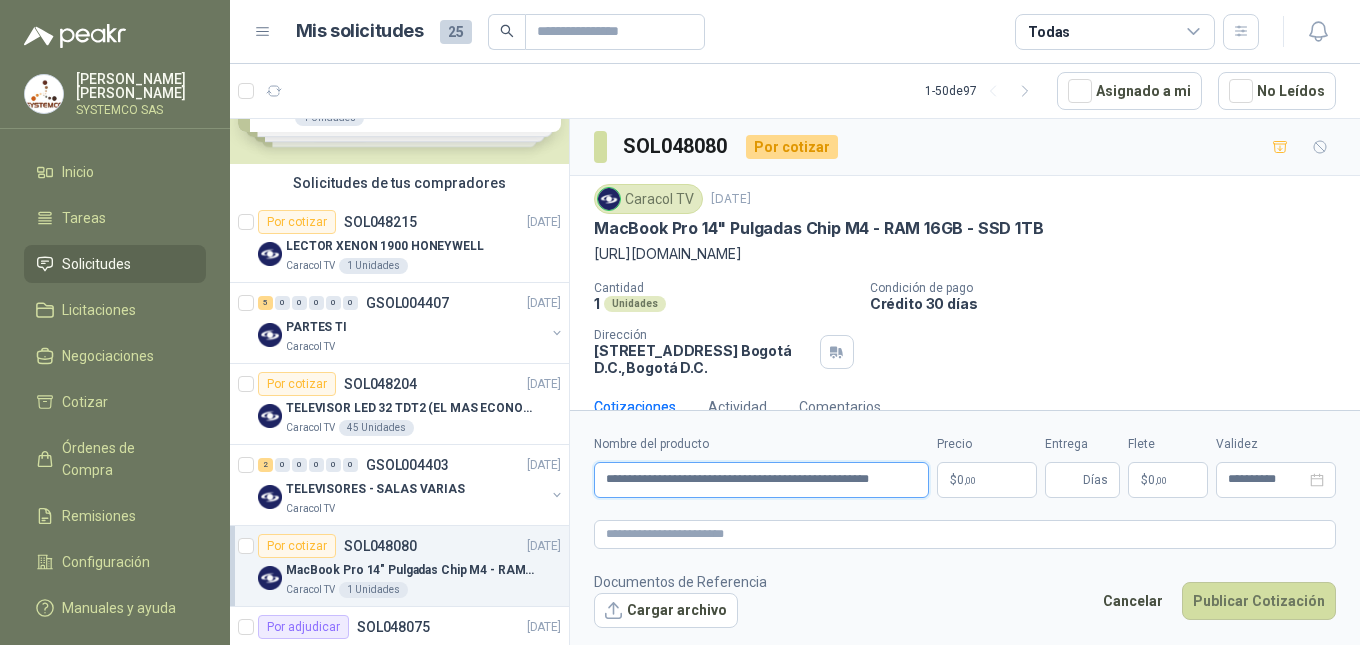 scroll, scrollTop: 0, scrollLeft: 4, axis: horizontal 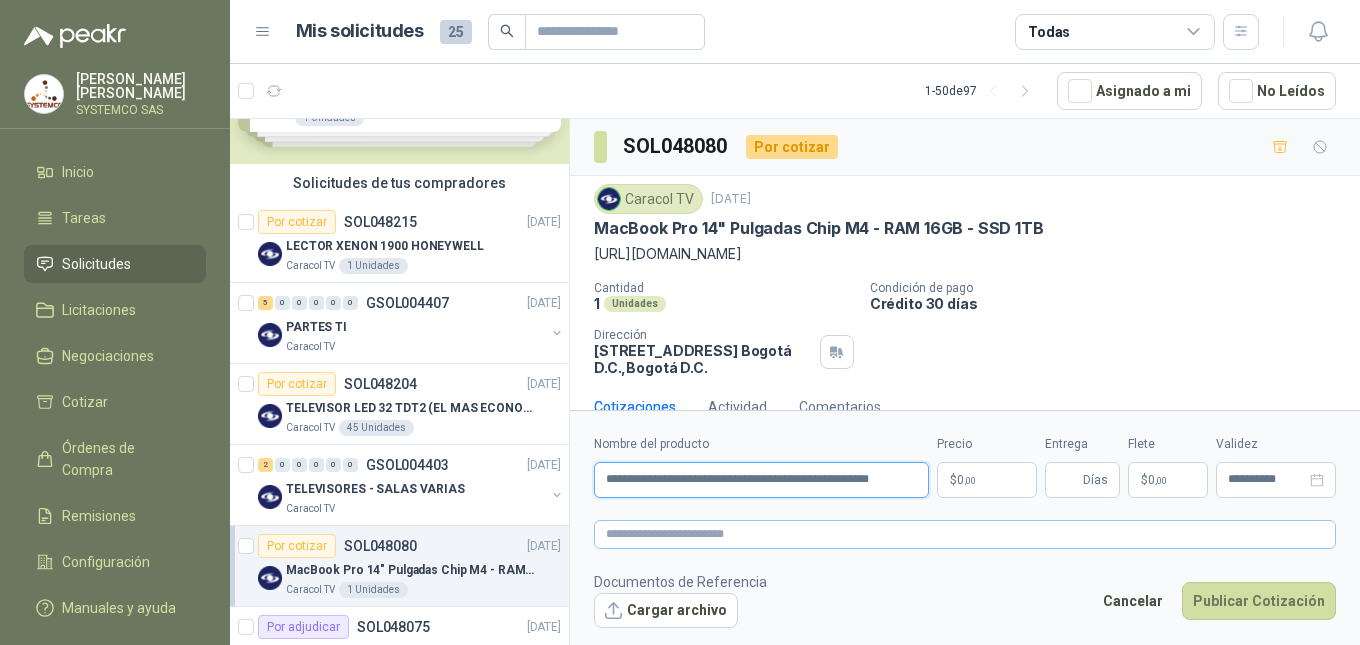 type on "**********" 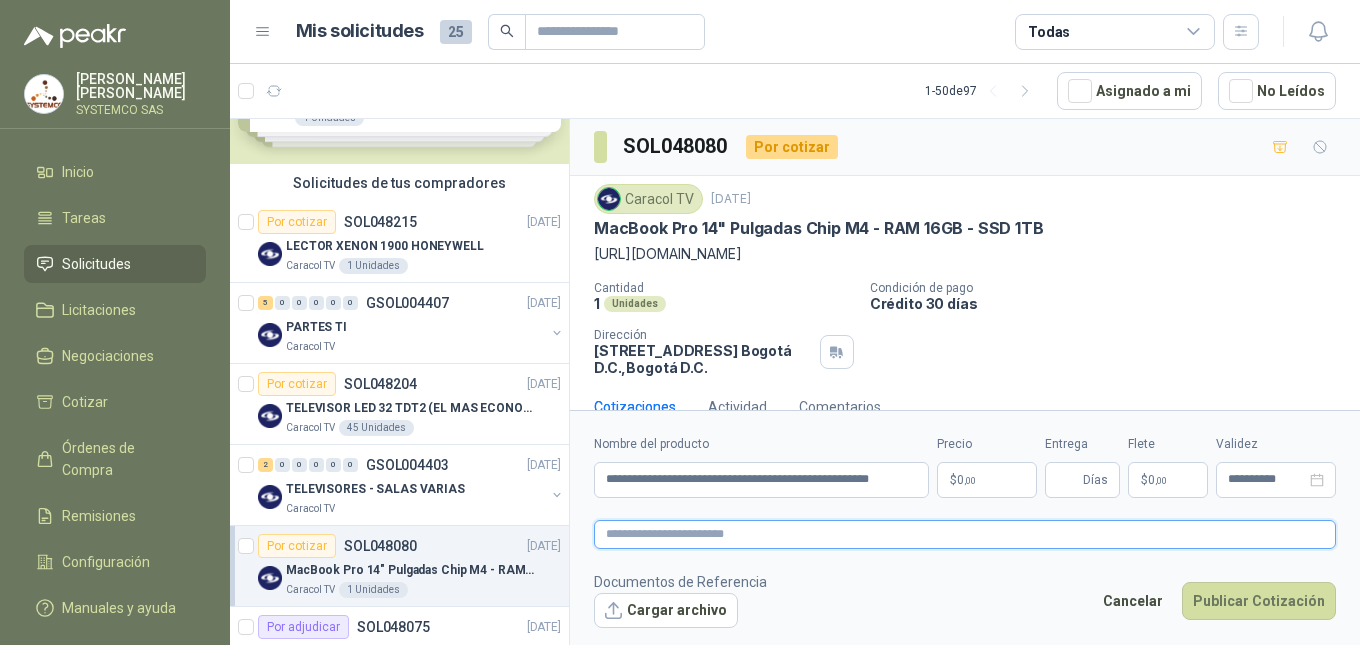 click at bounding box center [965, 534] 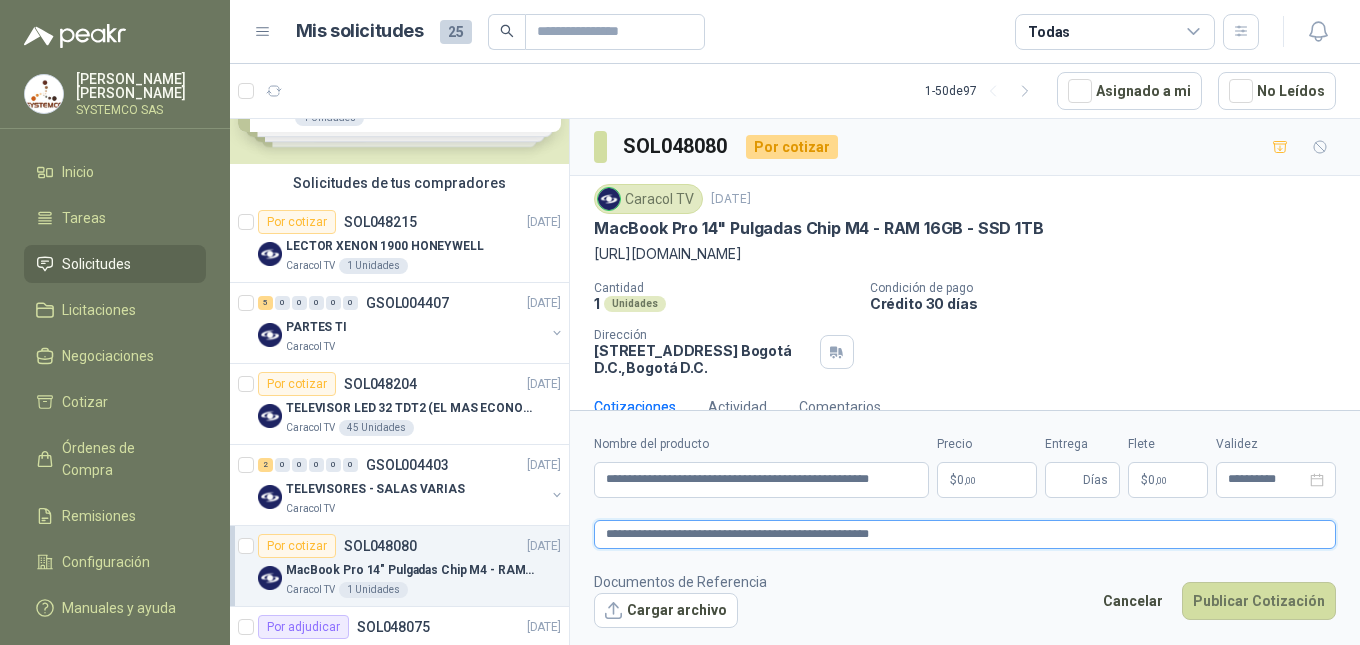 type 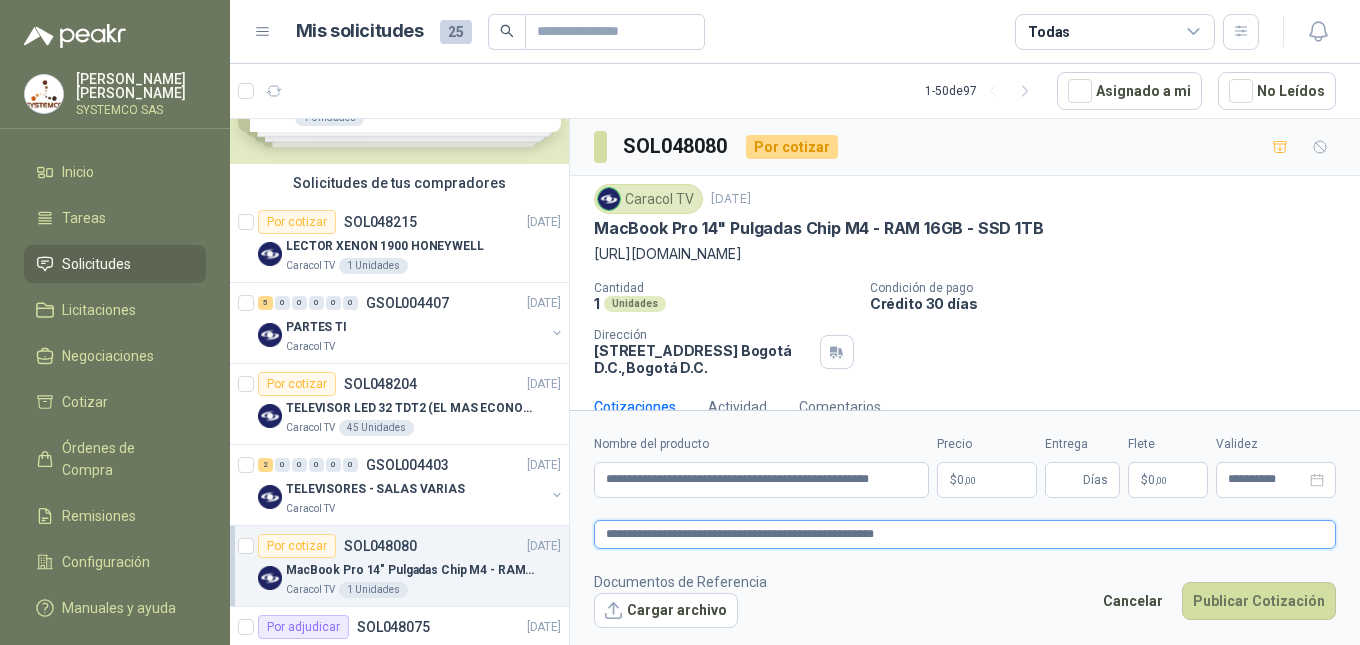 type 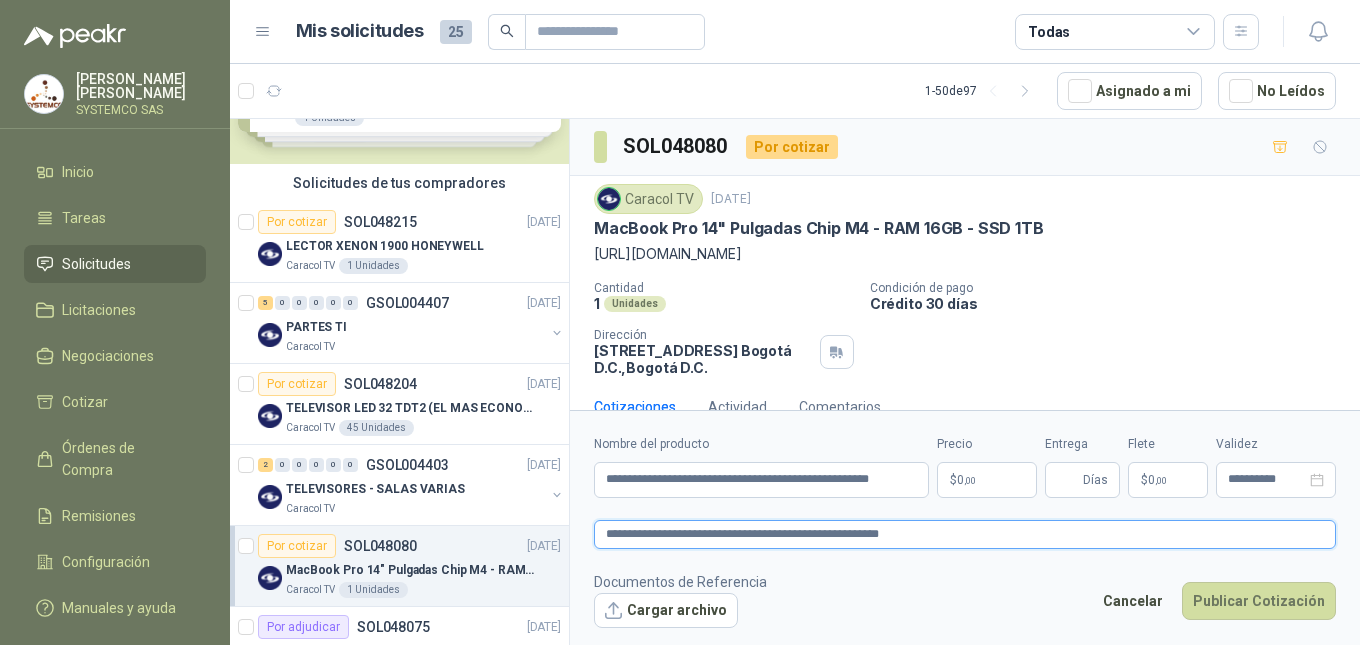type 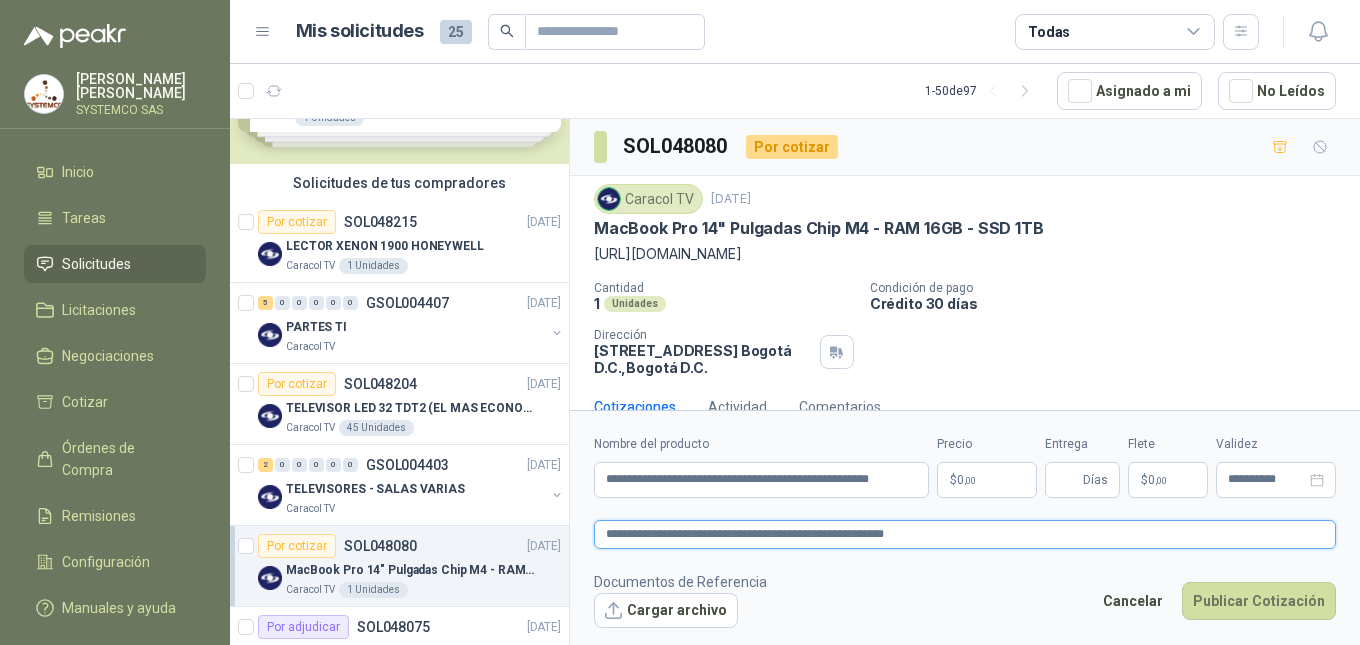 type 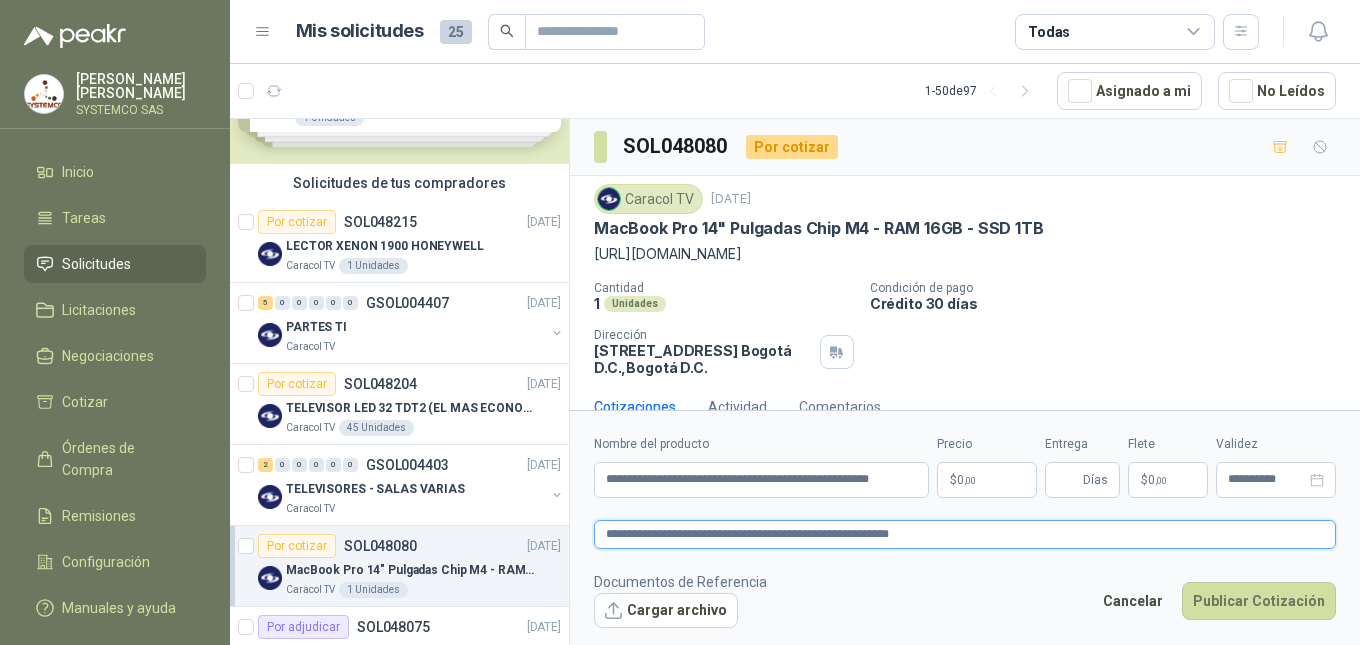 type 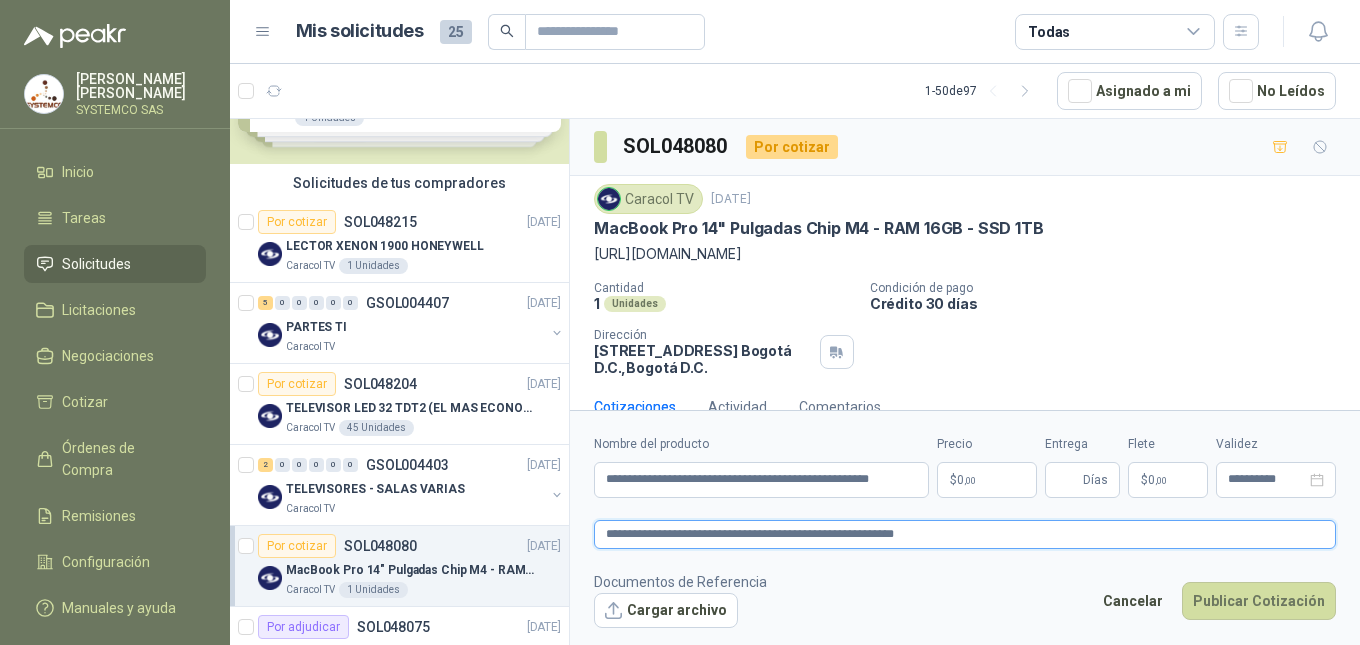 type 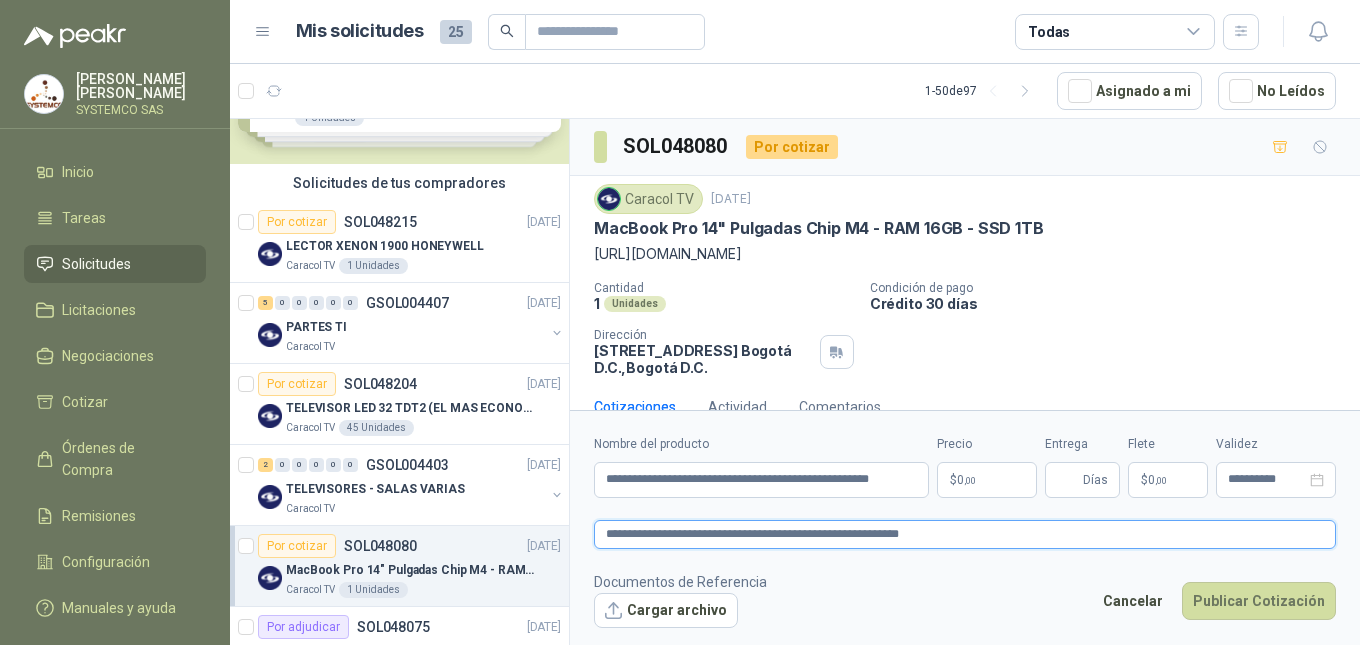 type 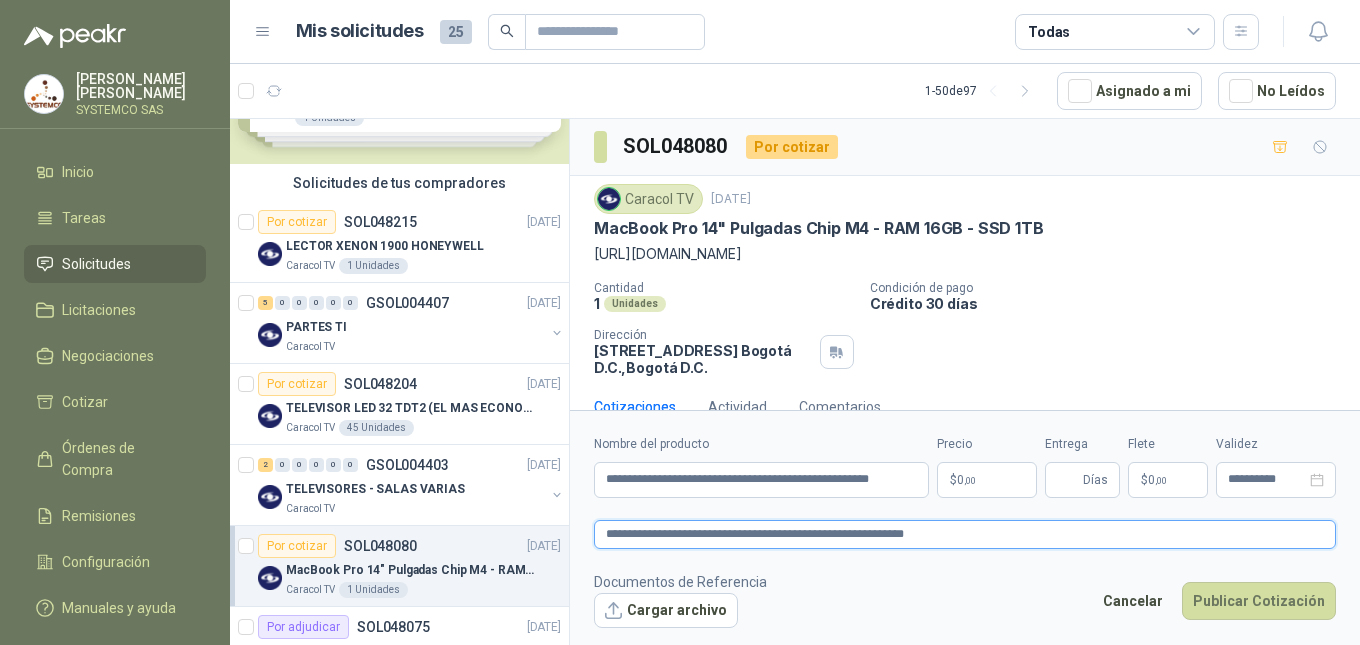 type 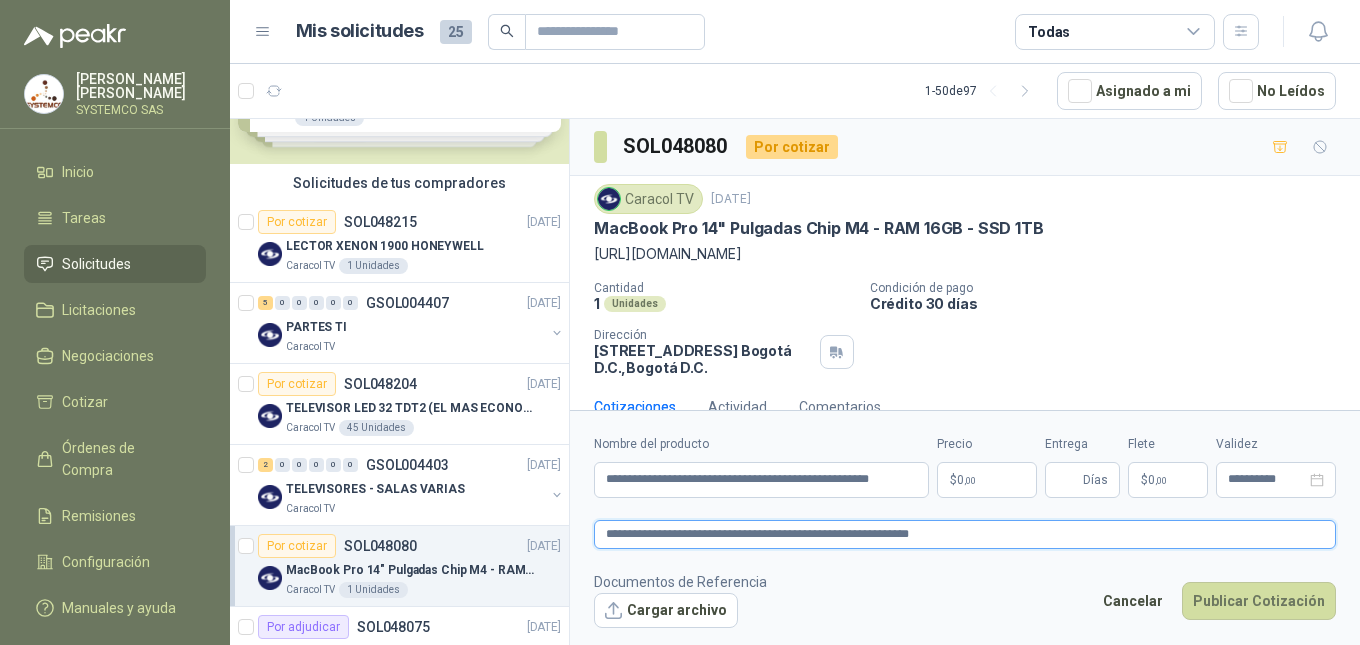 type 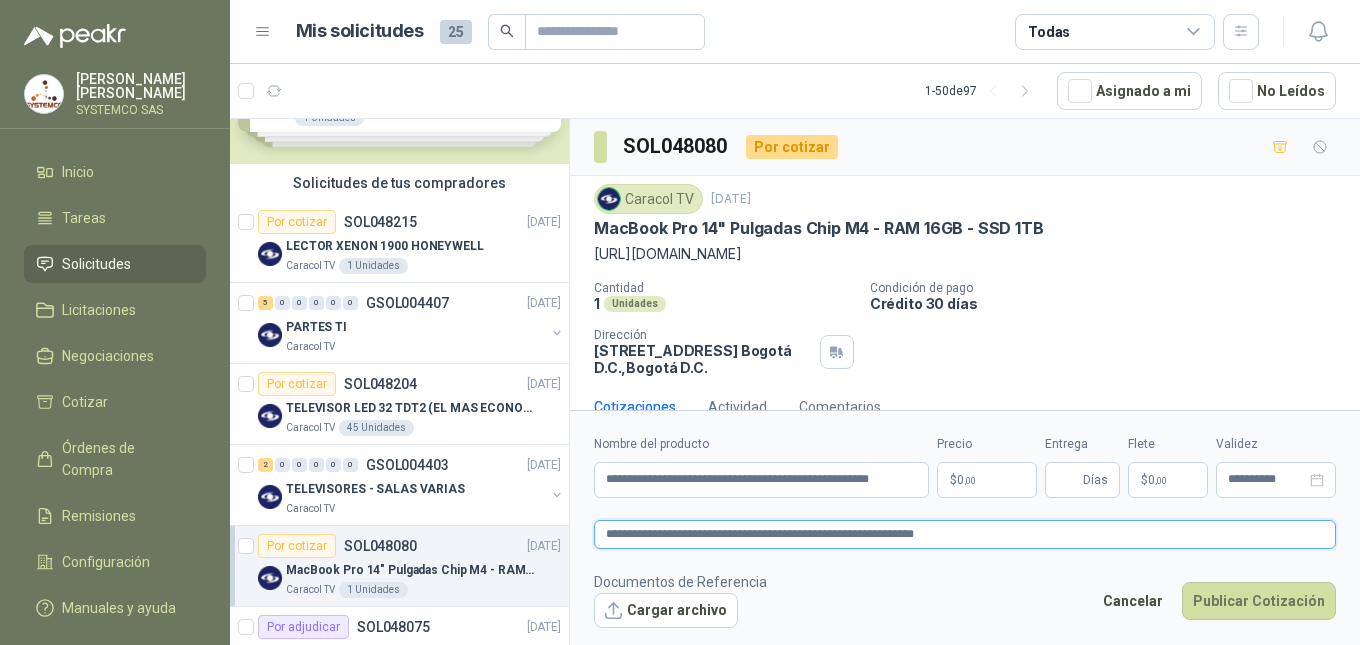 type 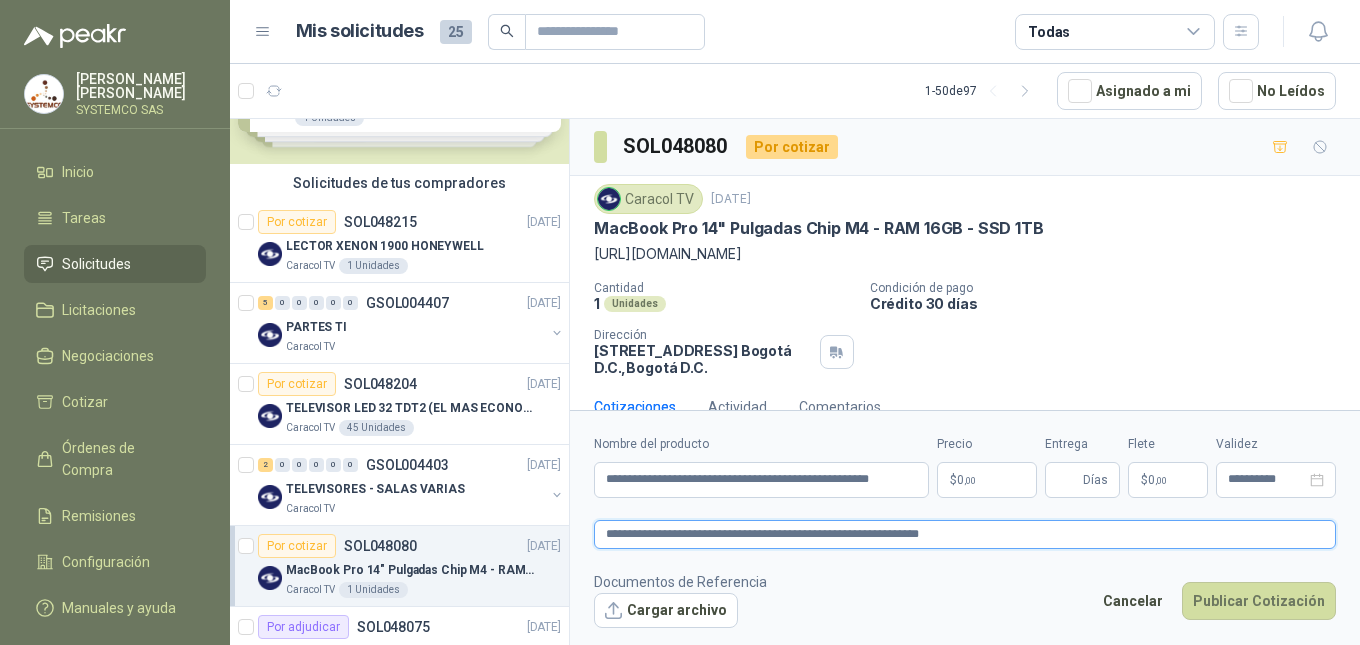 type 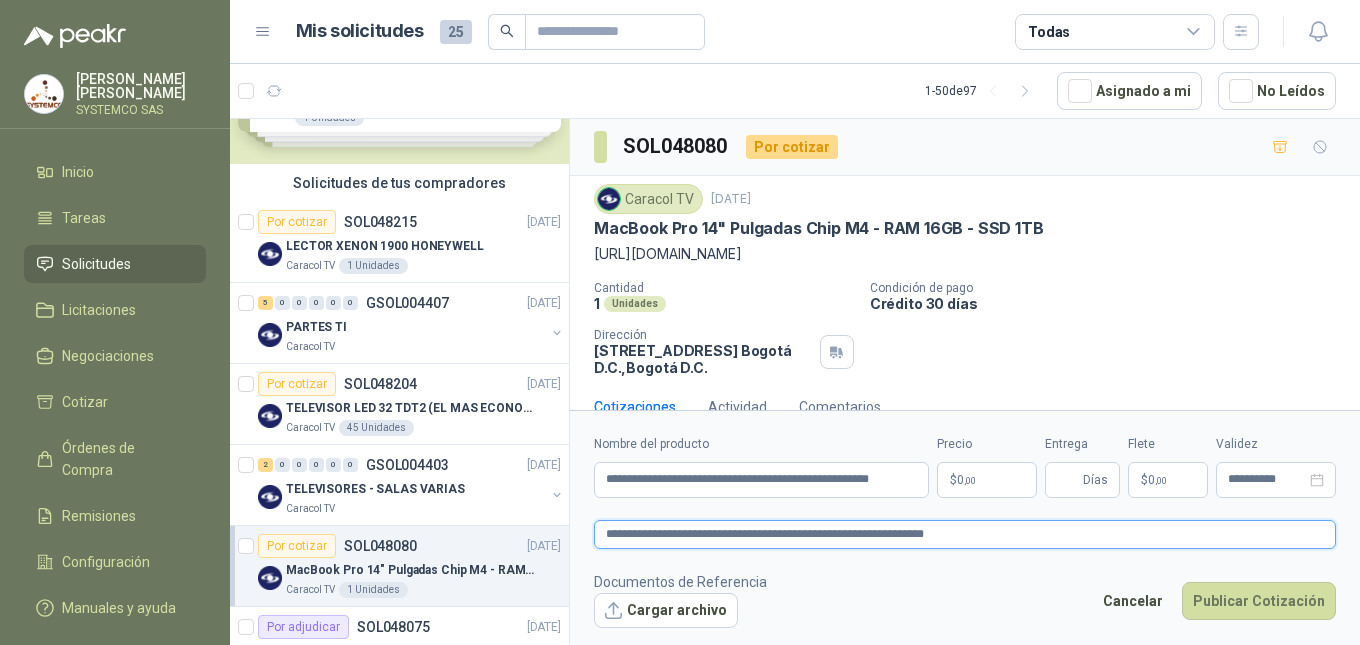 type 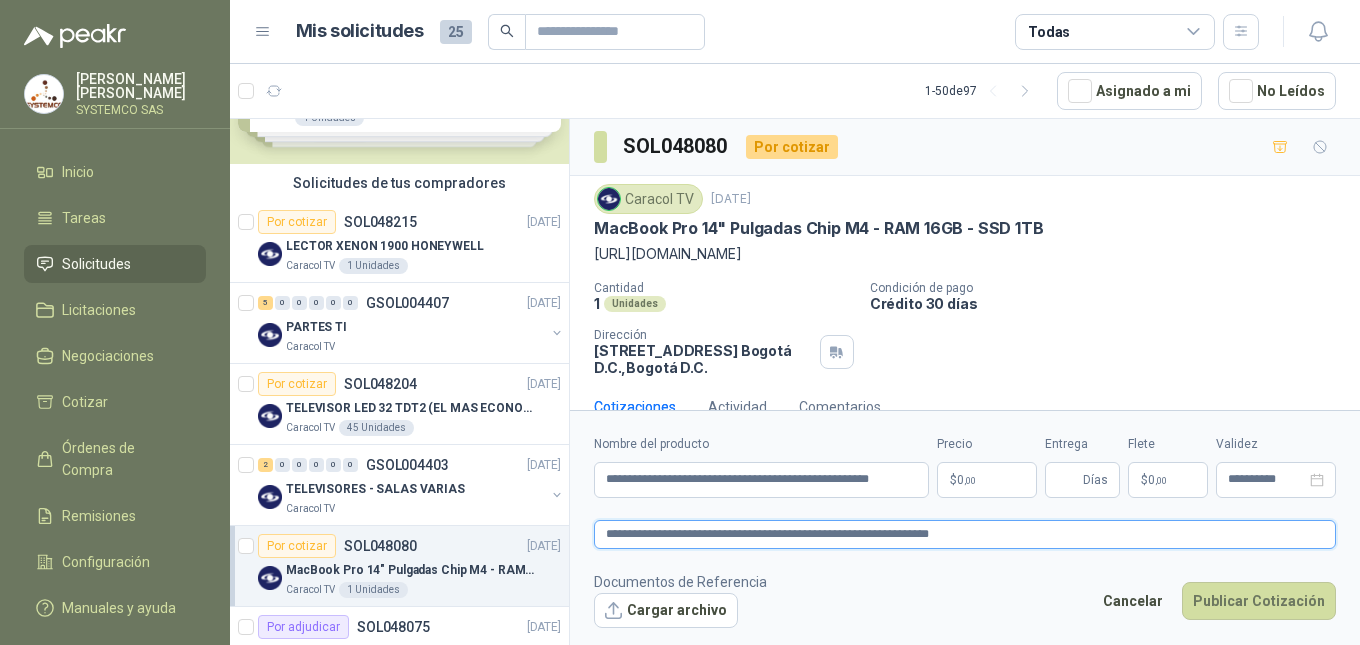 type on "**********" 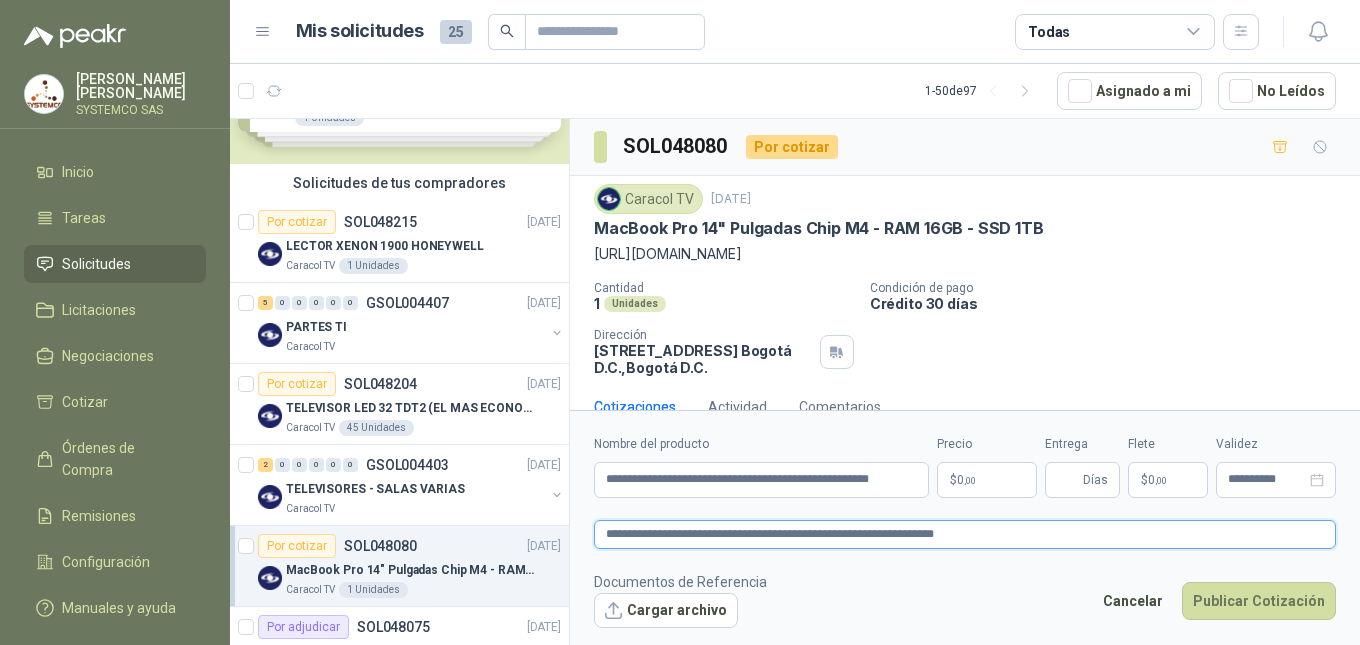 type 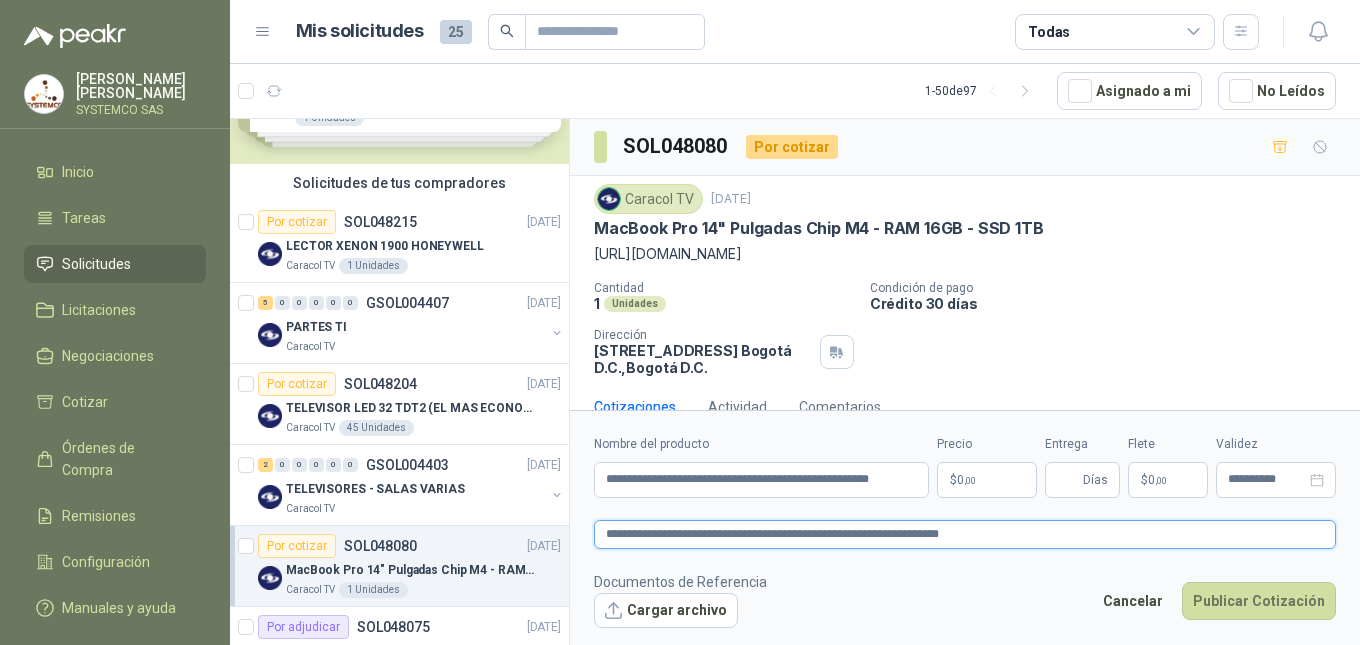 type 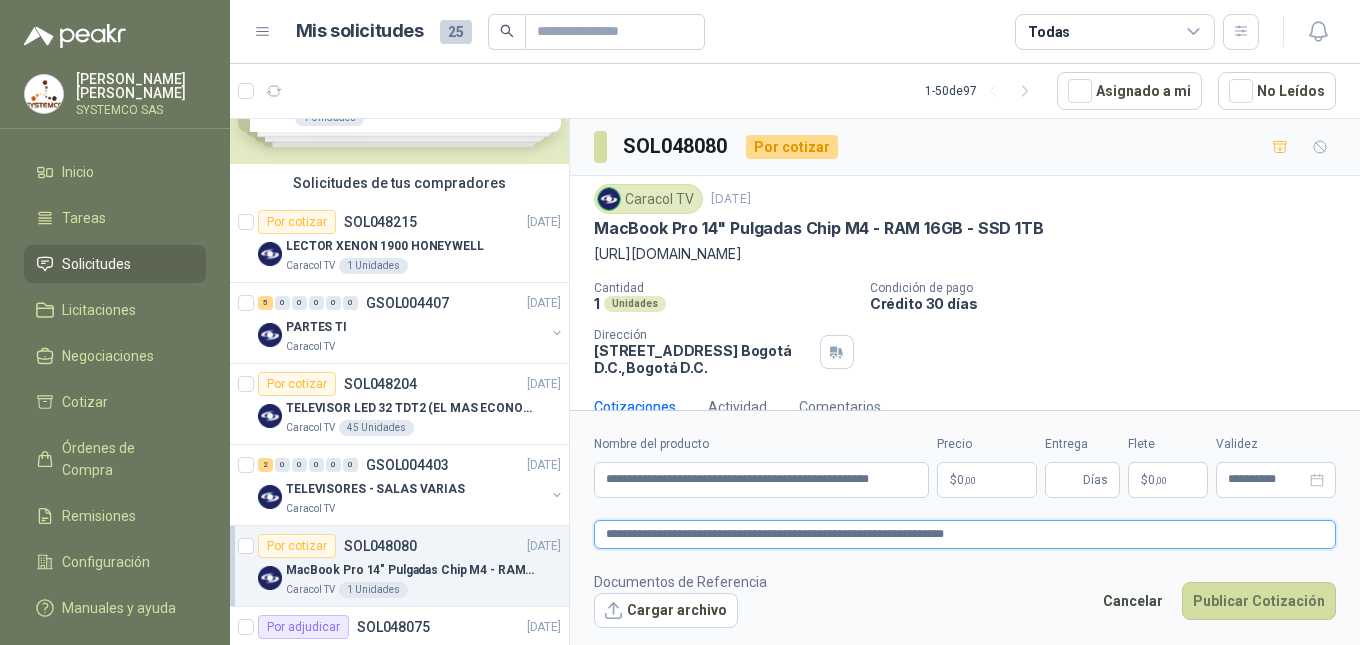 type 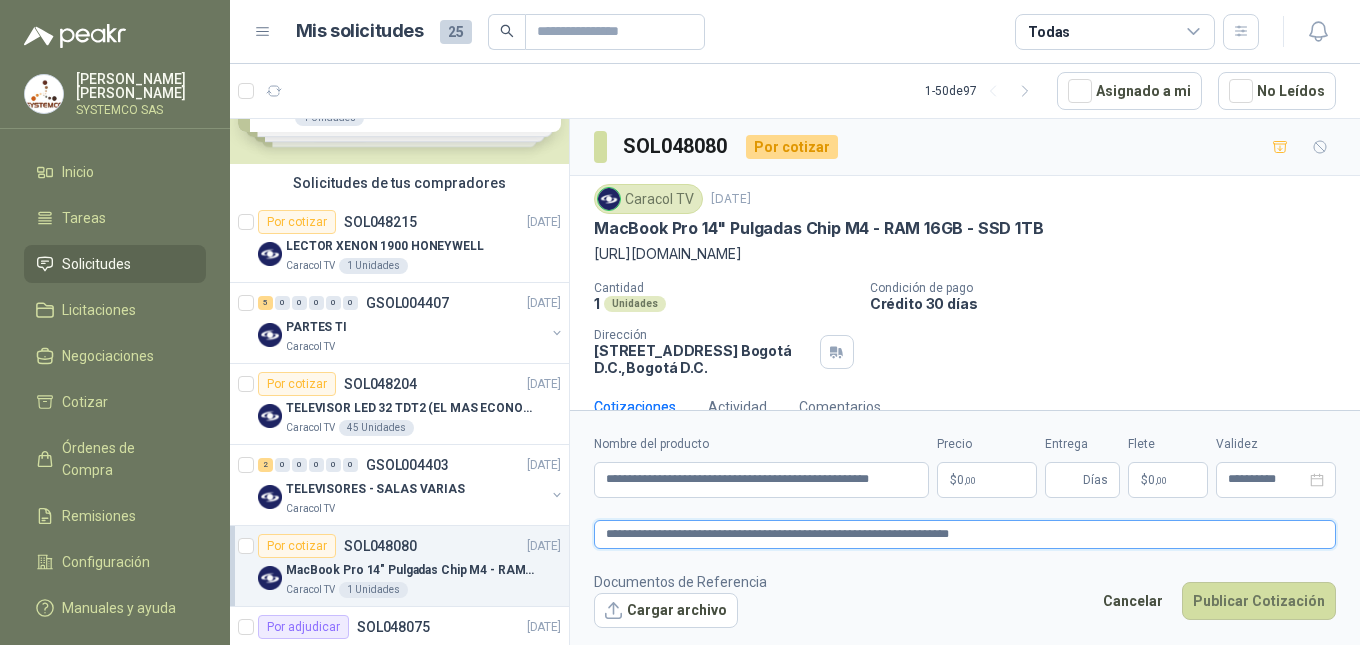 type 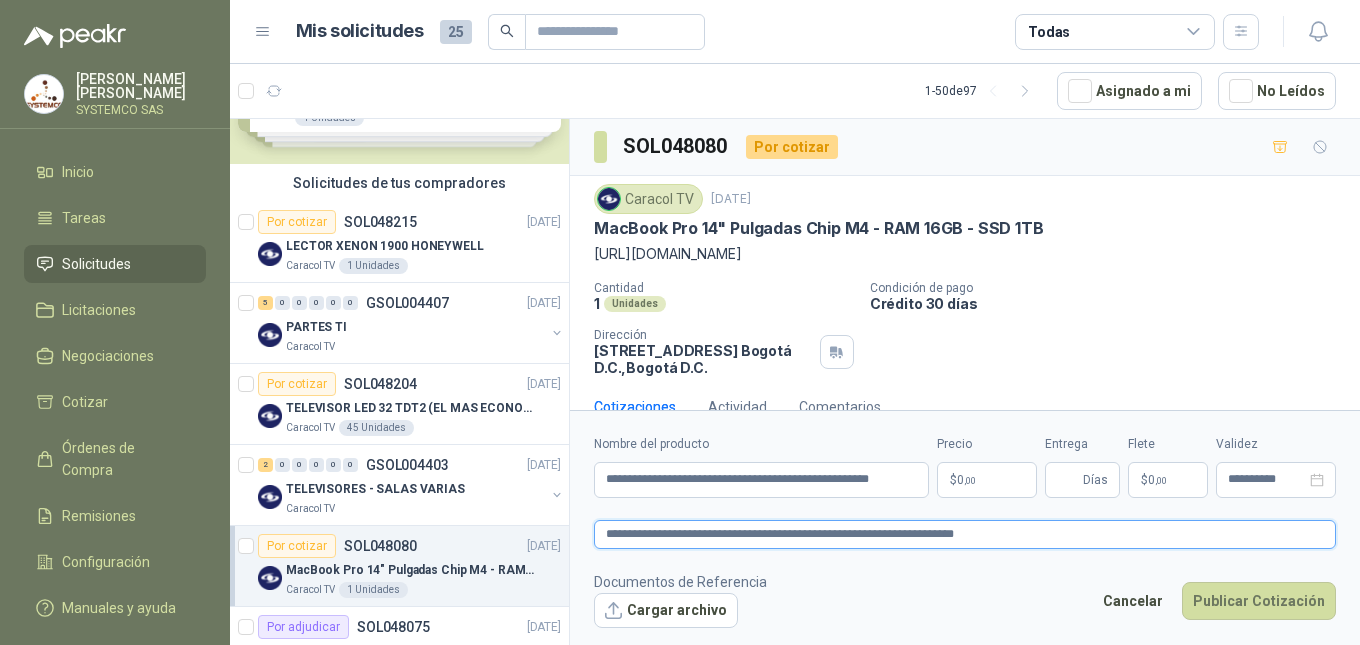 type 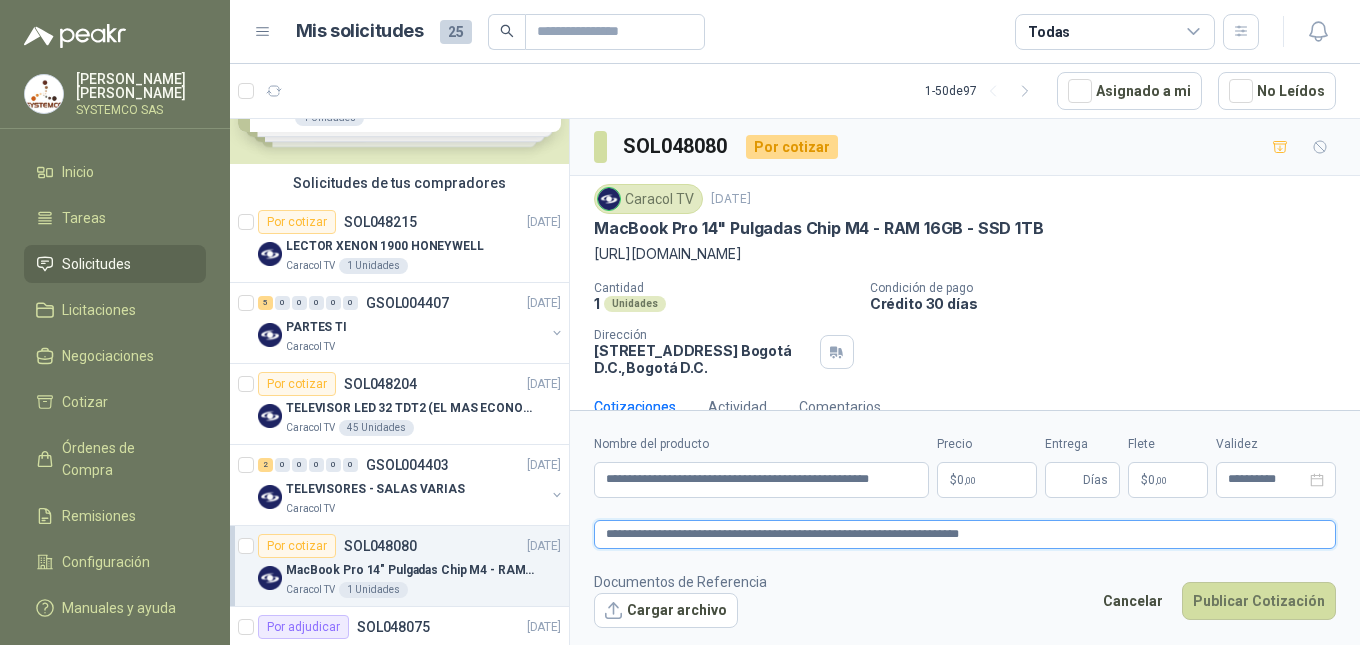 type 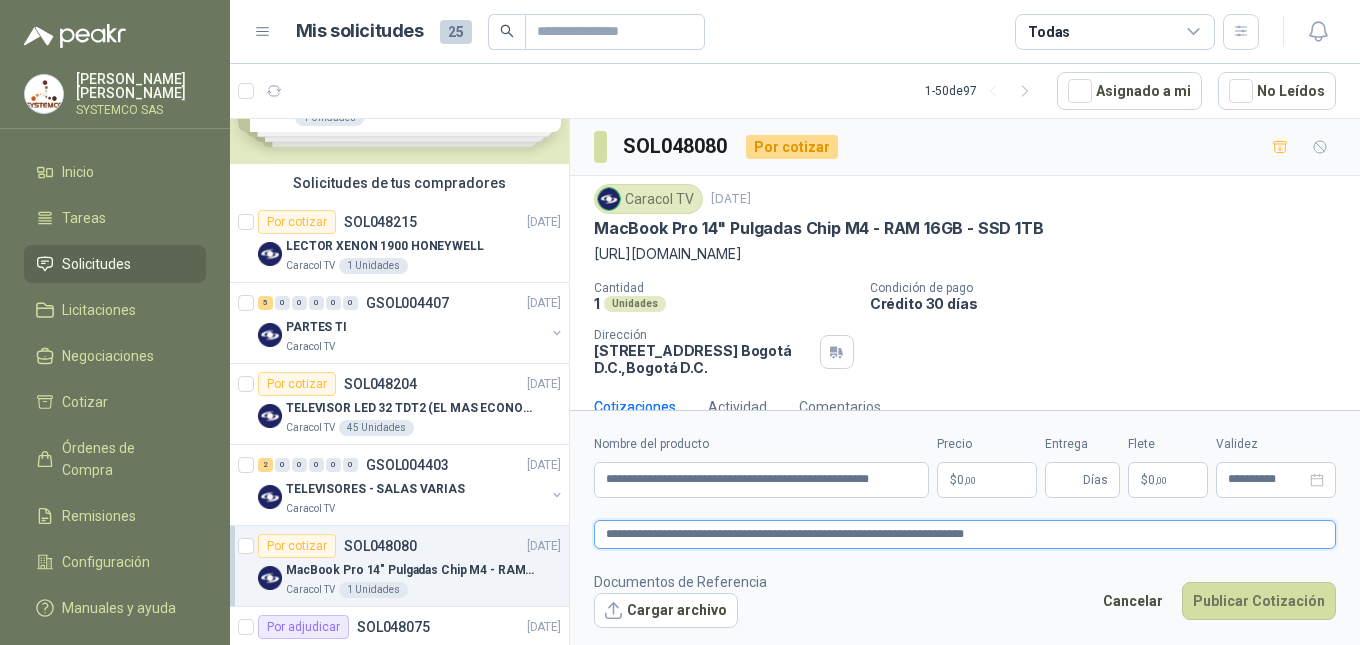 type 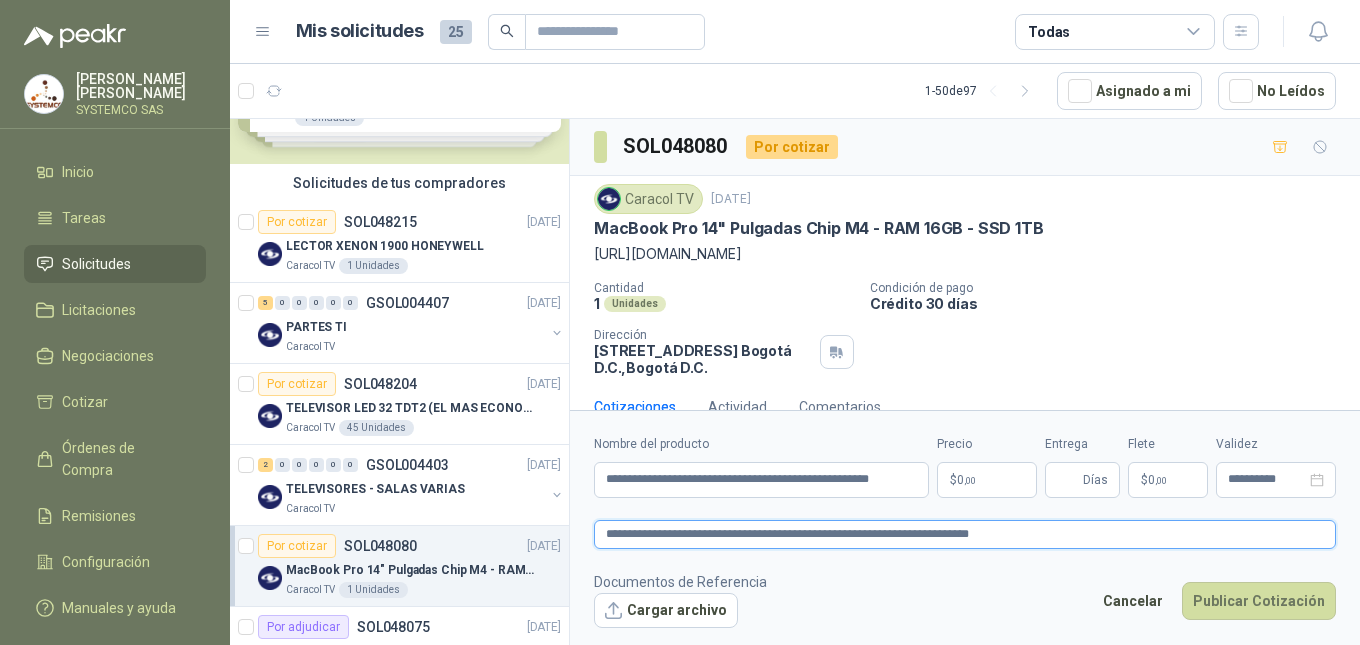 type on "**********" 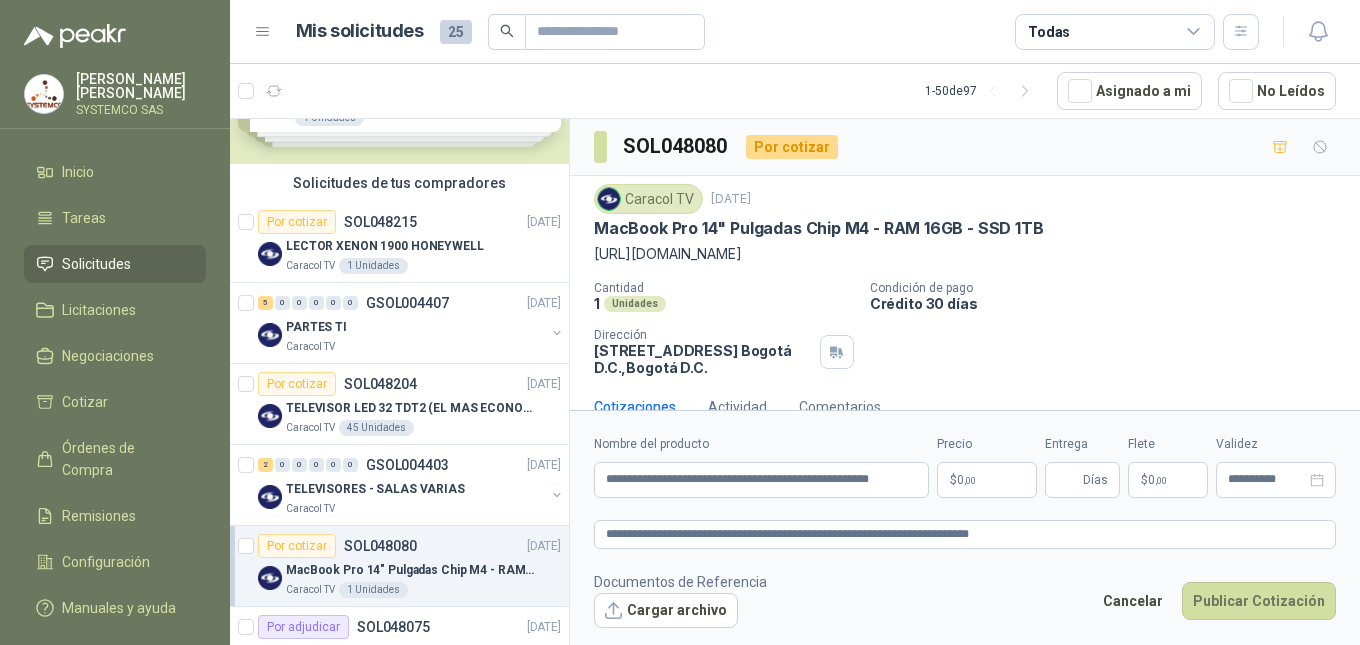 click on "$  0 ,00" at bounding box center [987, 480] 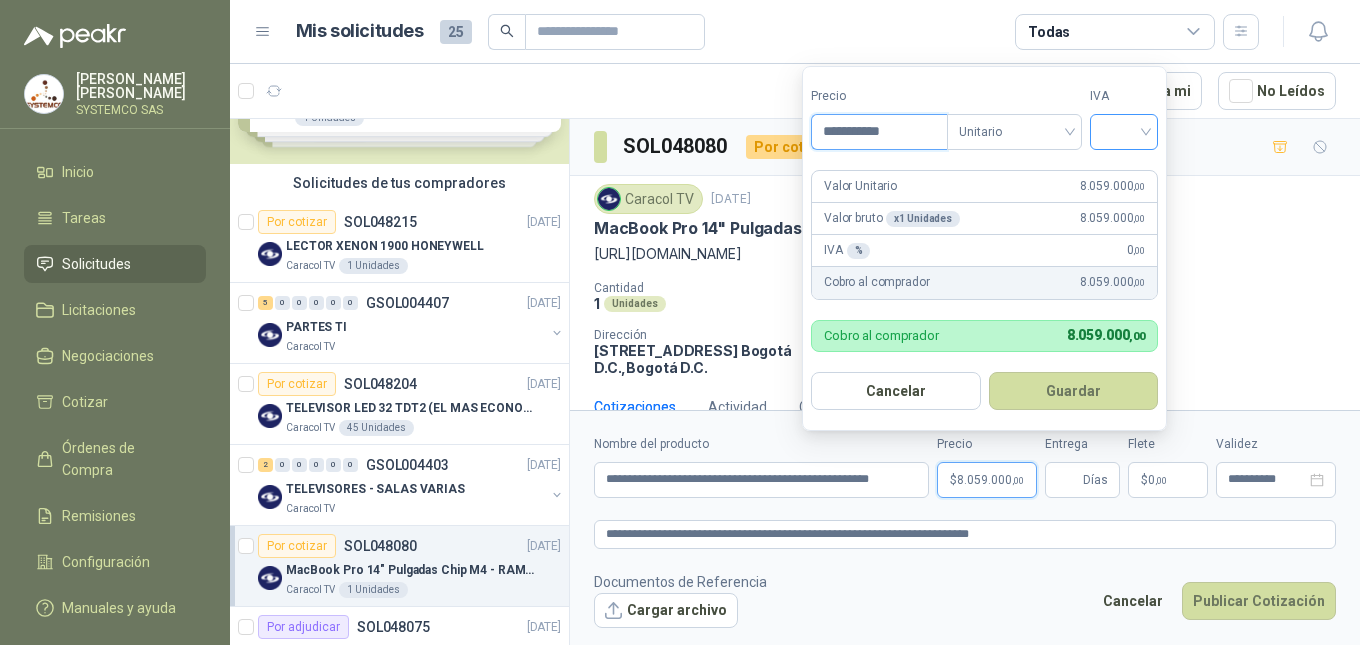 type on "**********" 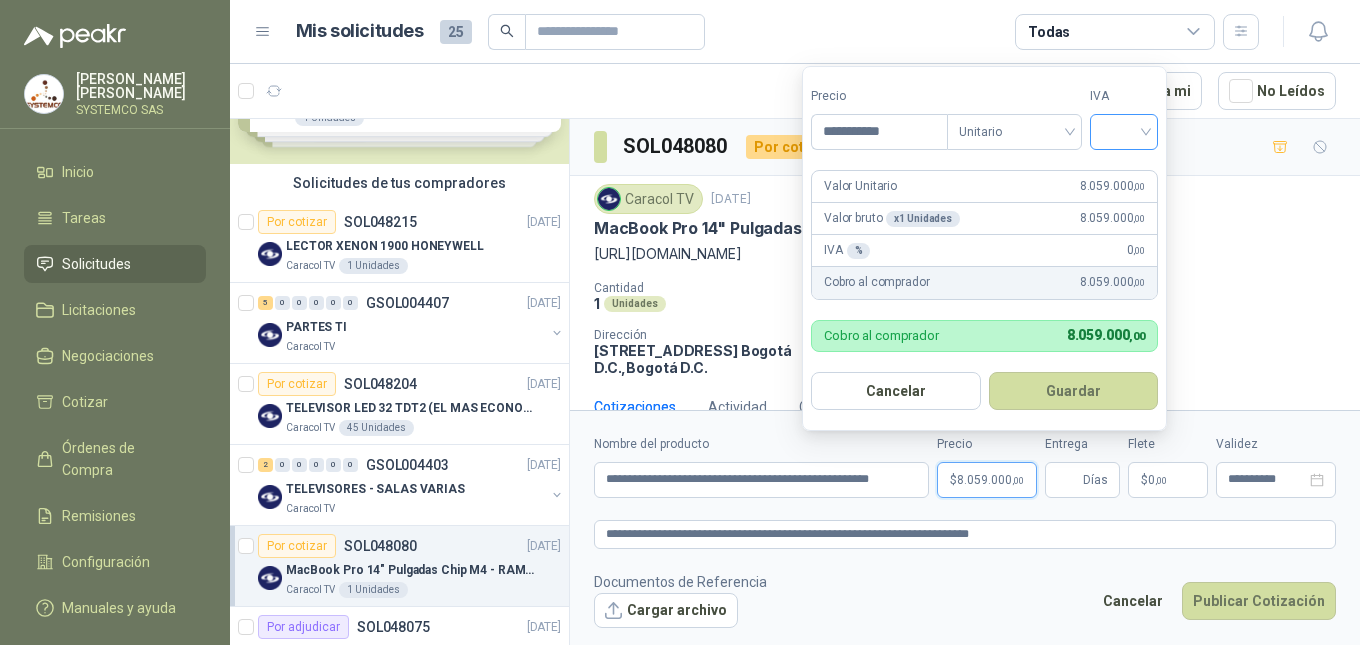 click at bounding box center (1124, 130) 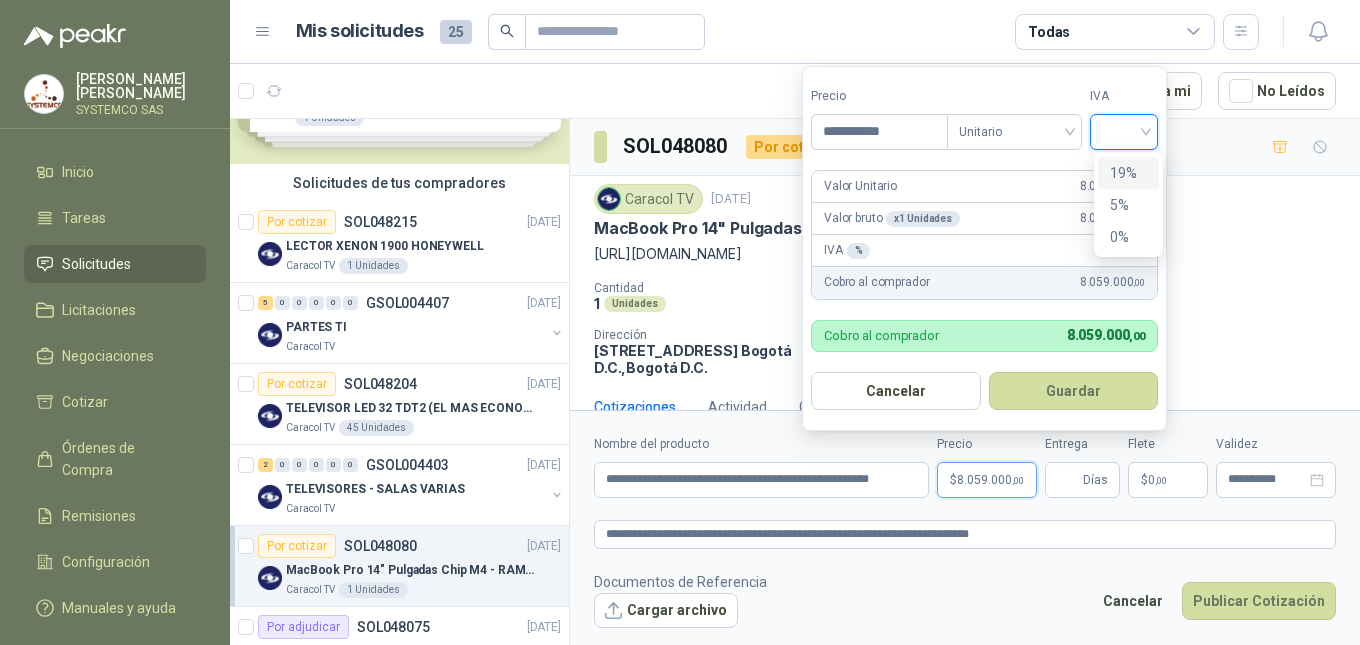 click on "19%" at bounding box center (1128, 173) 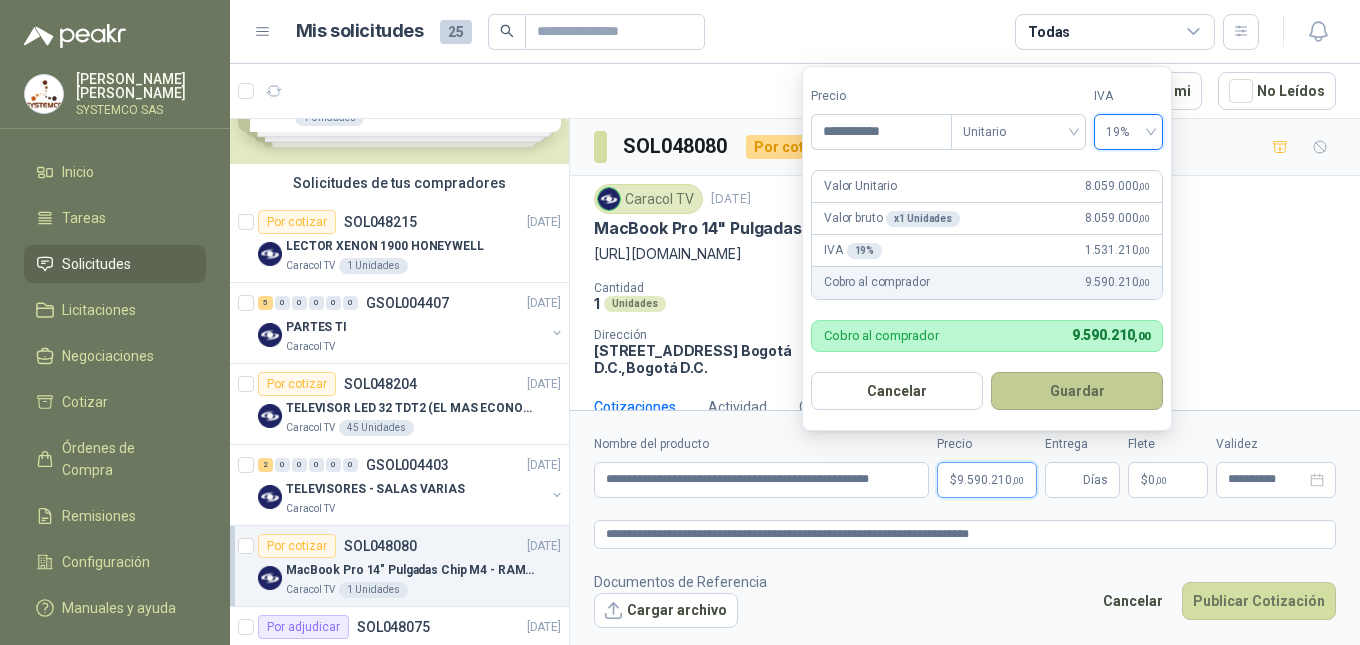 click on "Guardar" at bounding box center [1077, 391] 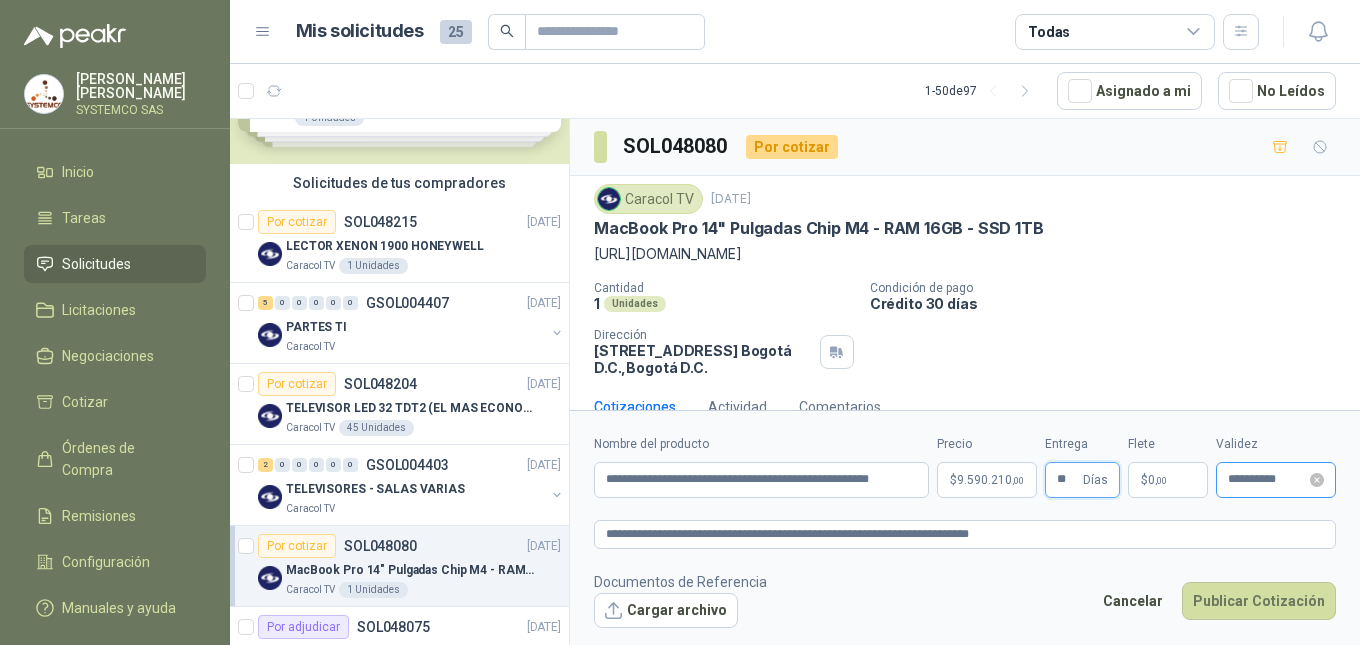 type on "**" 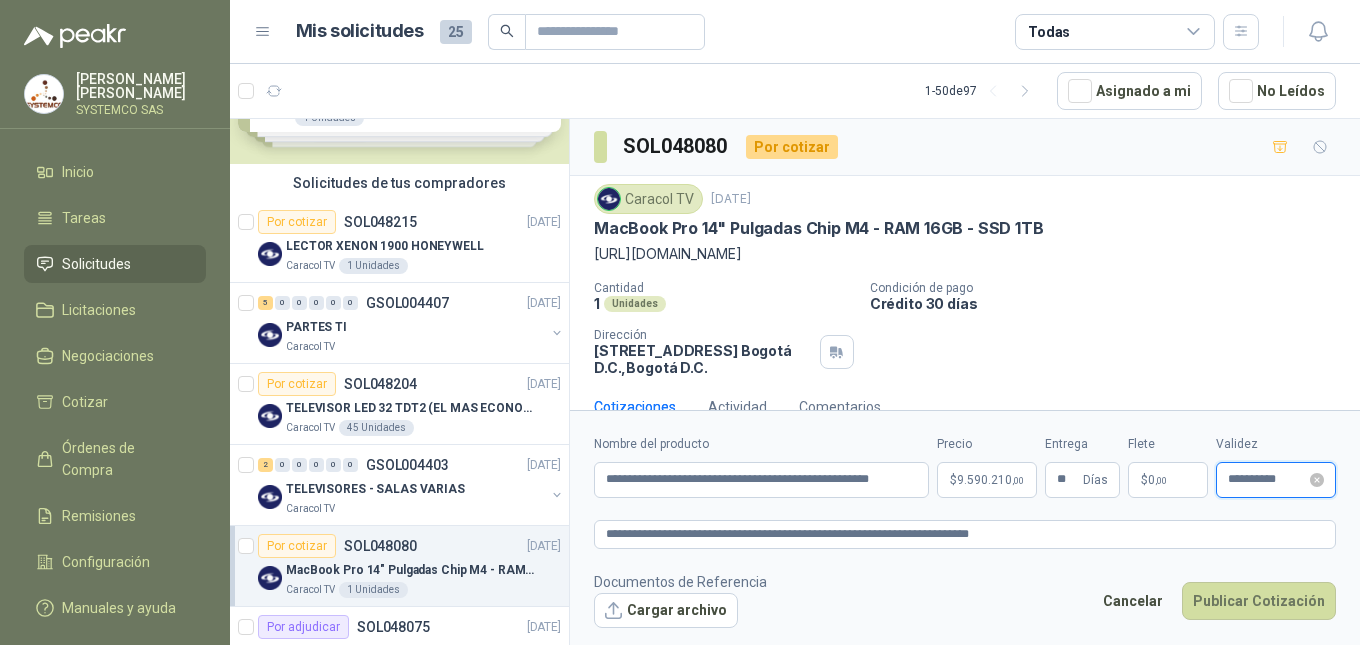 click on "**********" at bounding box center (1267, 479) 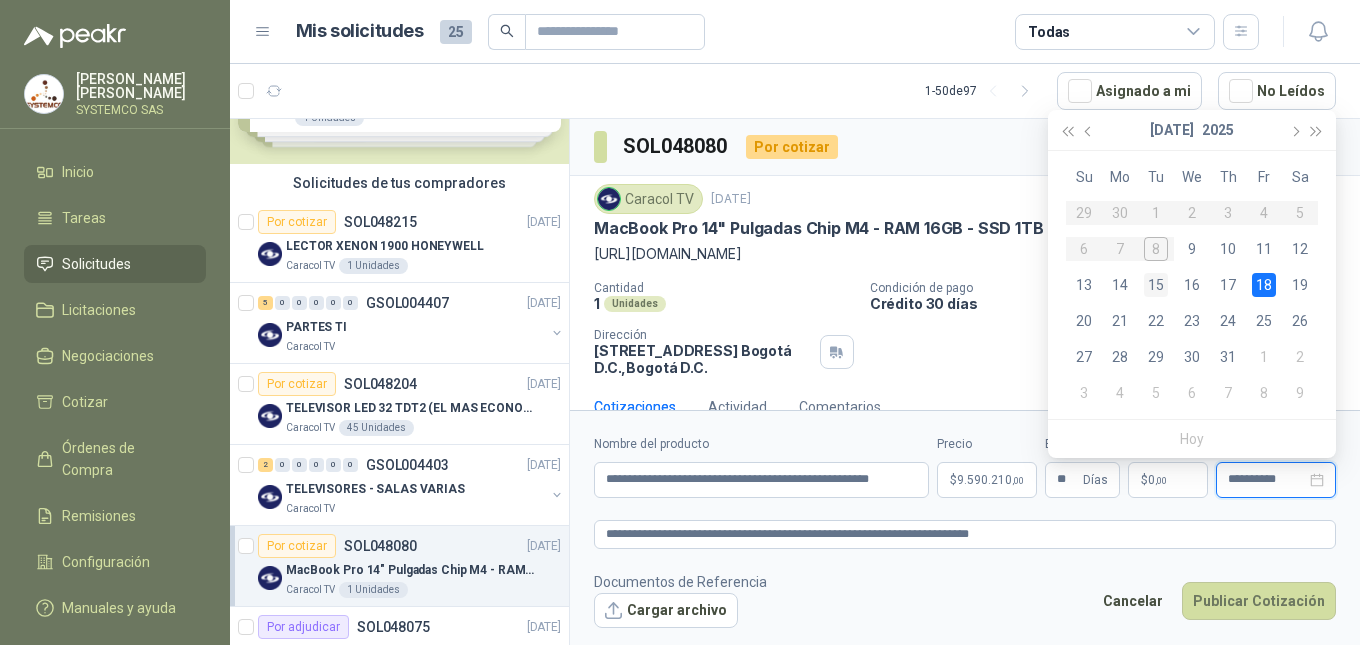type on "**********" 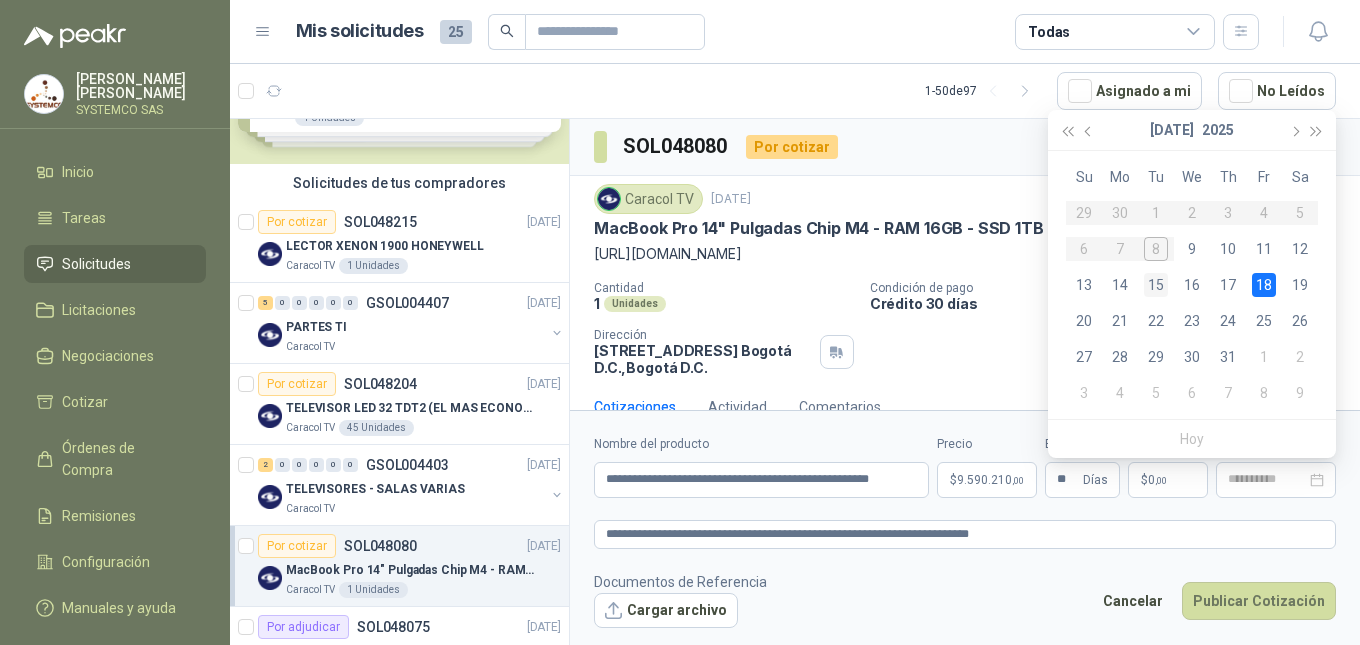 click on "15" at bounding box center (1156, 285) 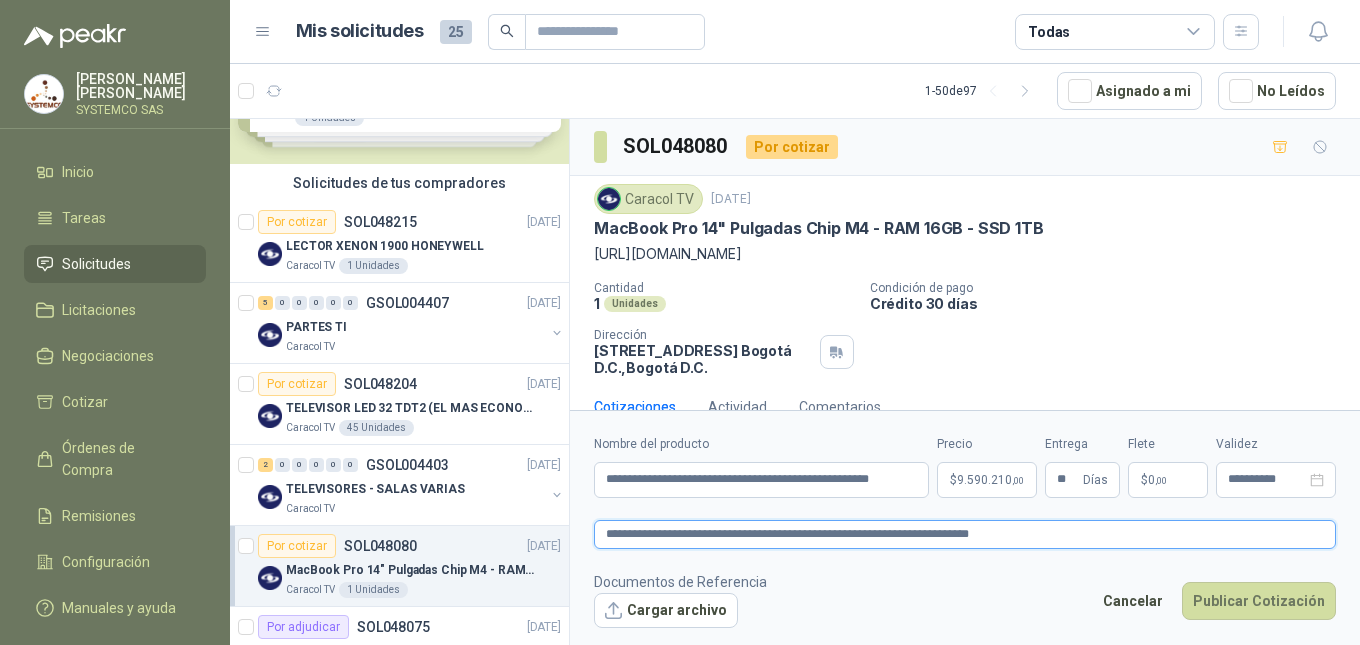type 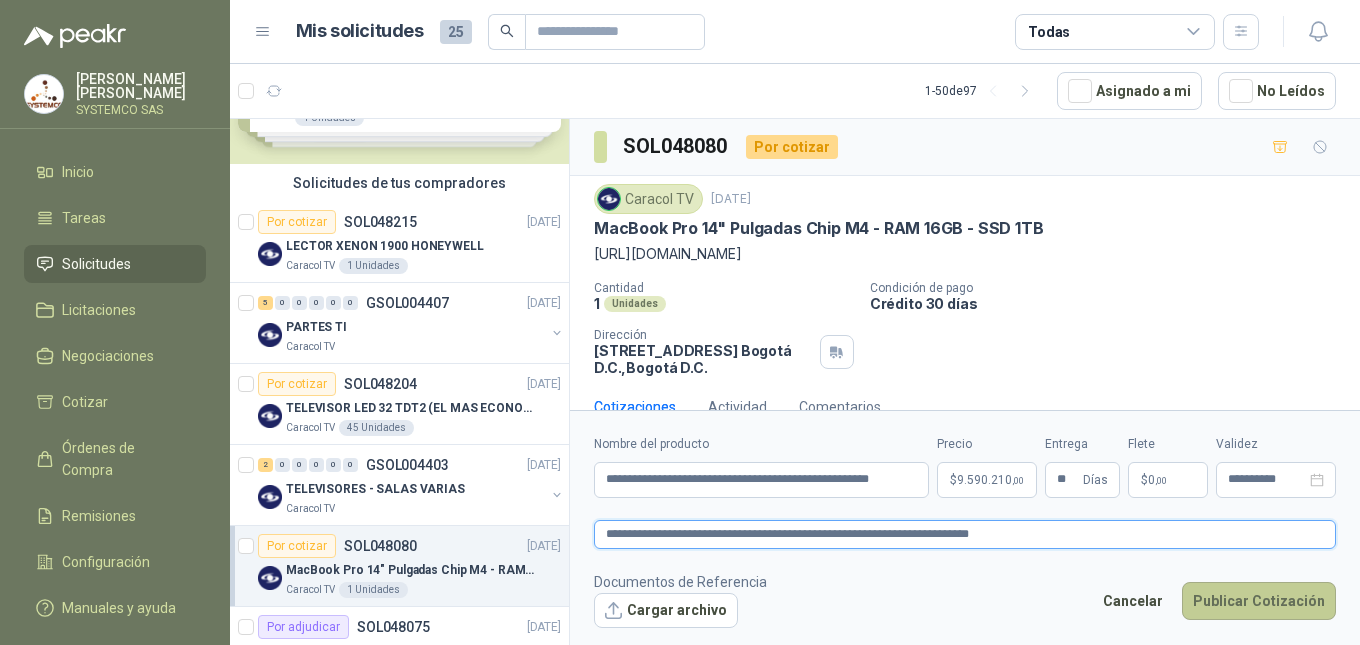 type on "**********" 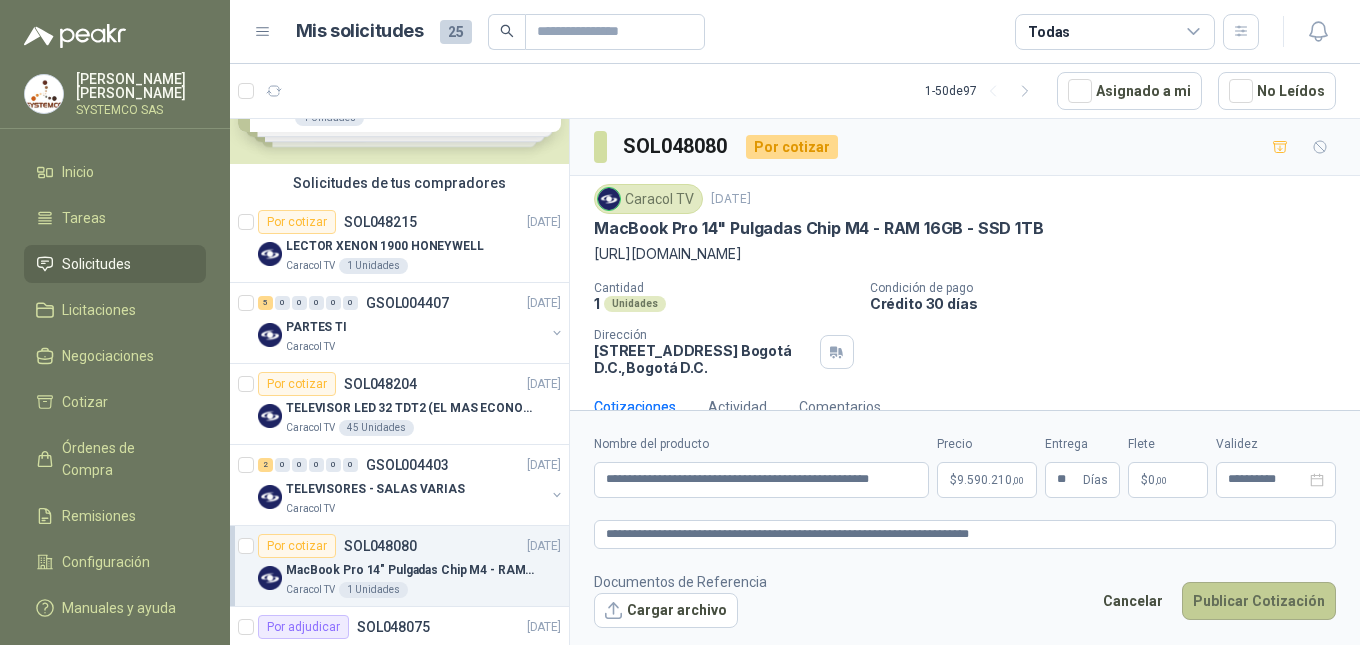 click on "Publicar Cotización" at bounding box center (1259, 601) 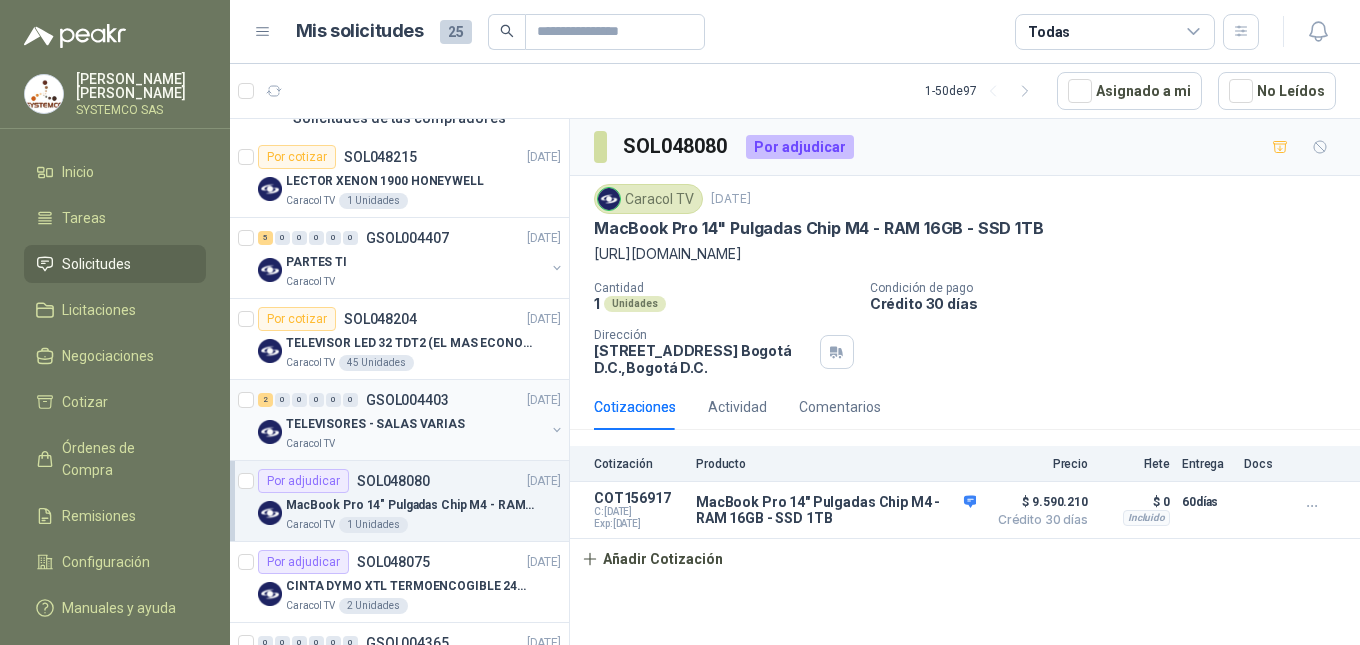 scroll, scrollTop: 200, scrollLeft: 0, axis: vertical 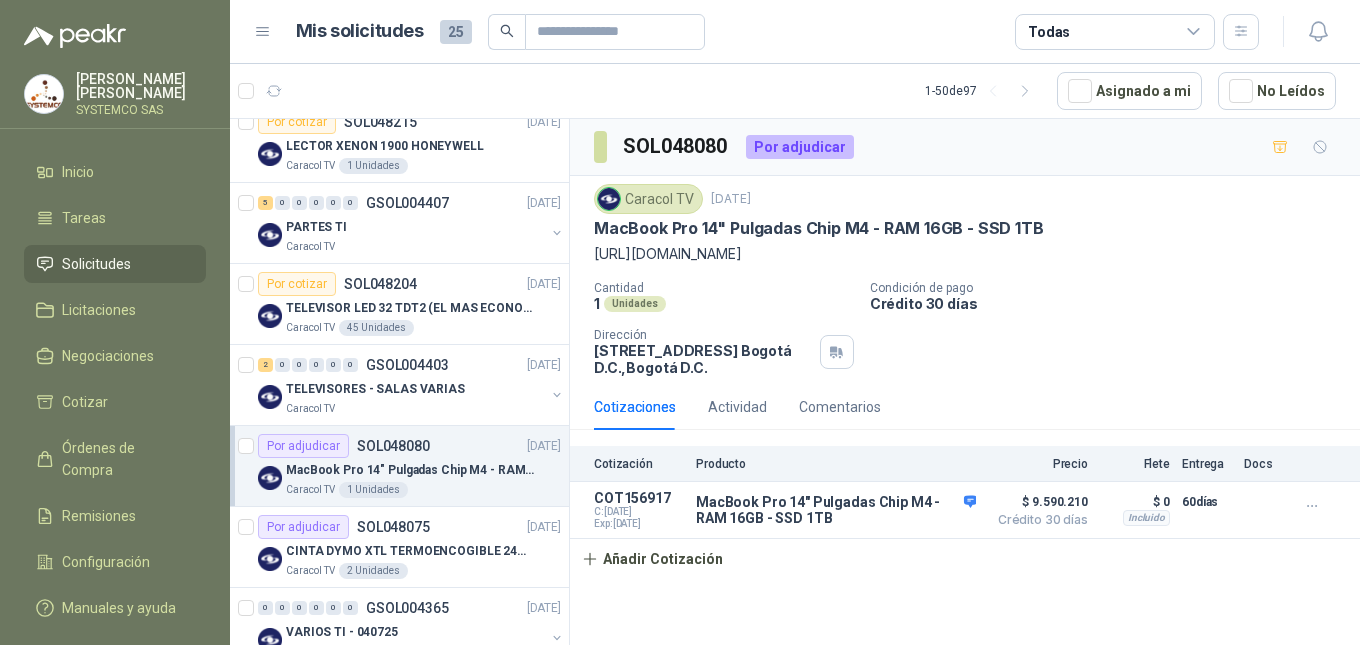 click on "SOL048080" at bounding box center (393, 446) 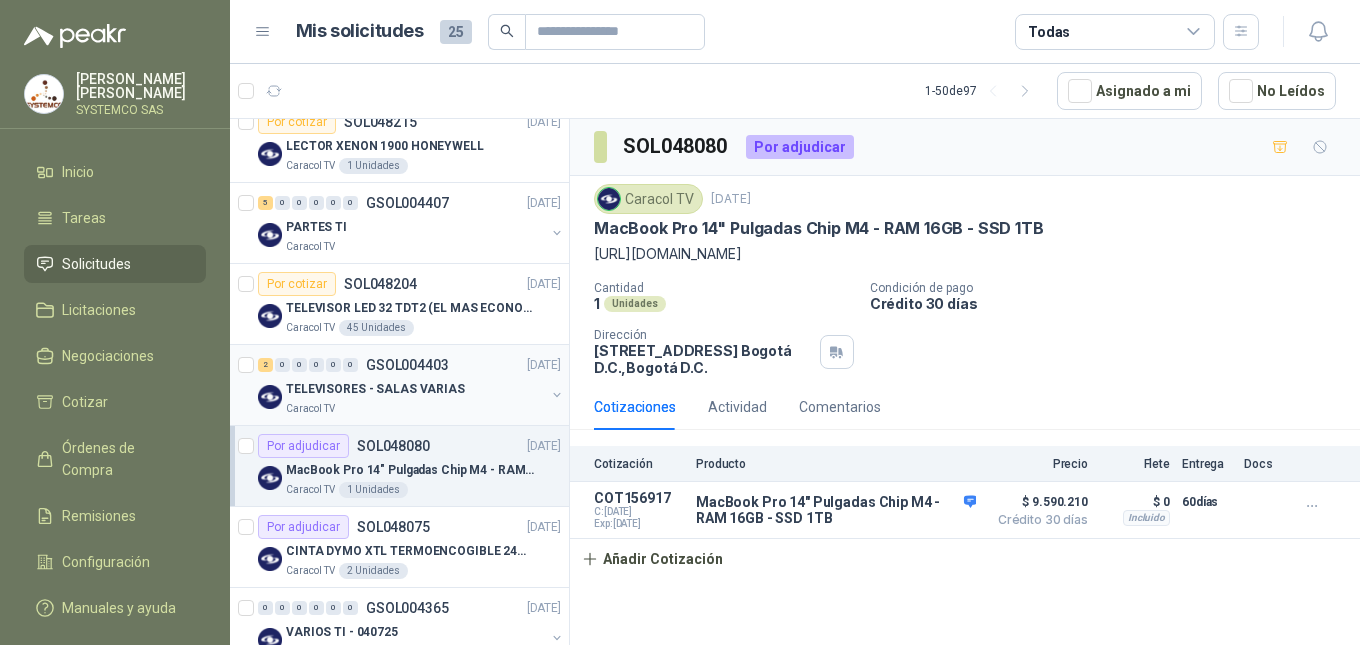 click on "Caracol TV" at bounding box center [415, 409] 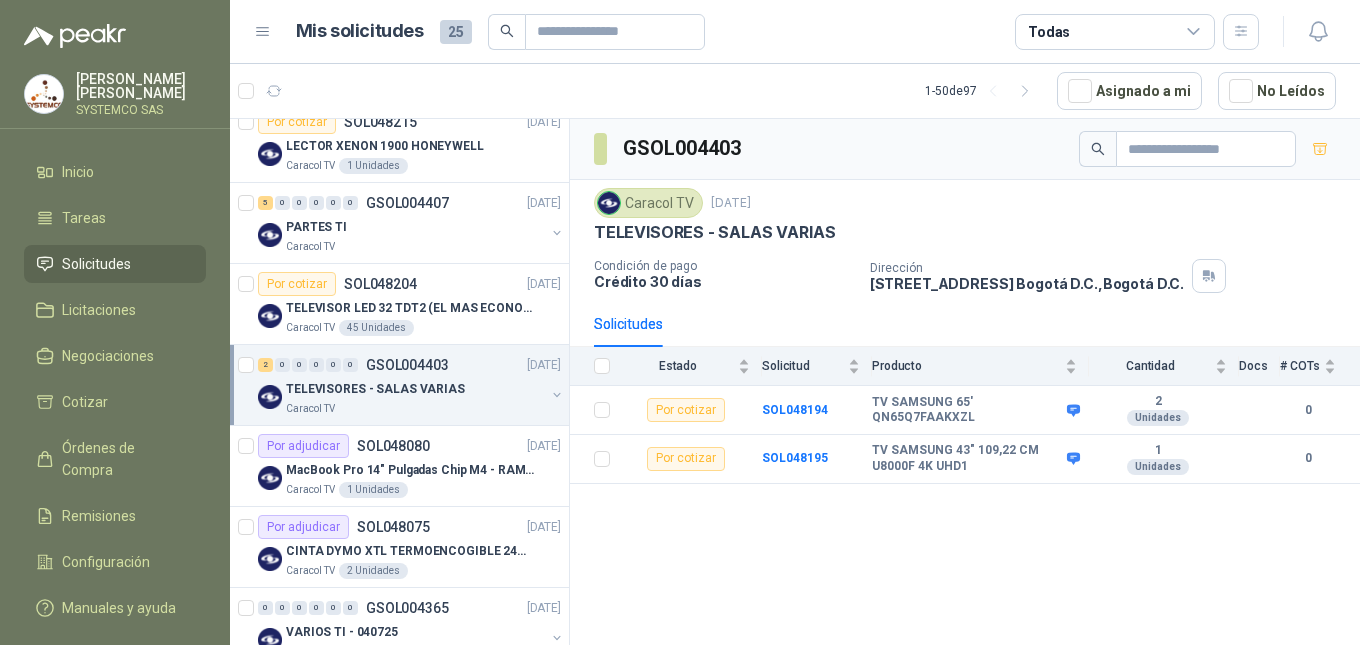scroll, scrollTop: 400, scrollLeft: 0, axis: vertical 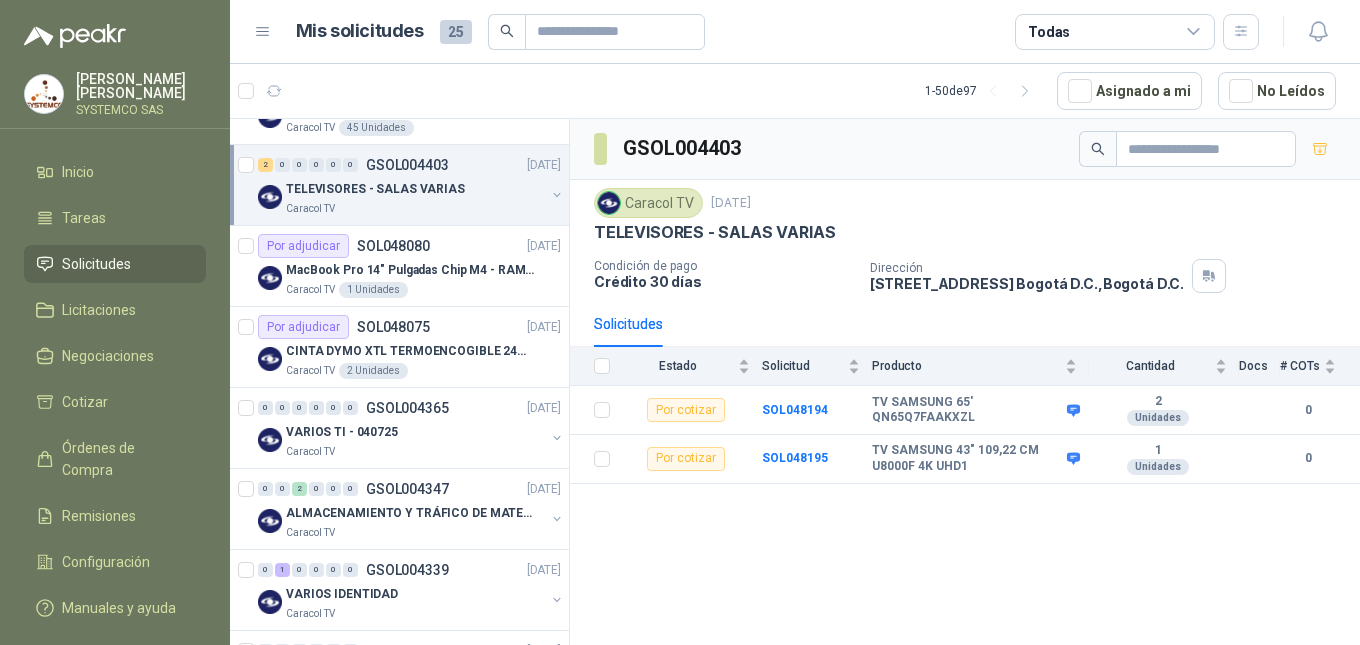 click on "GSOL004365" at bounding box center (407, 408) 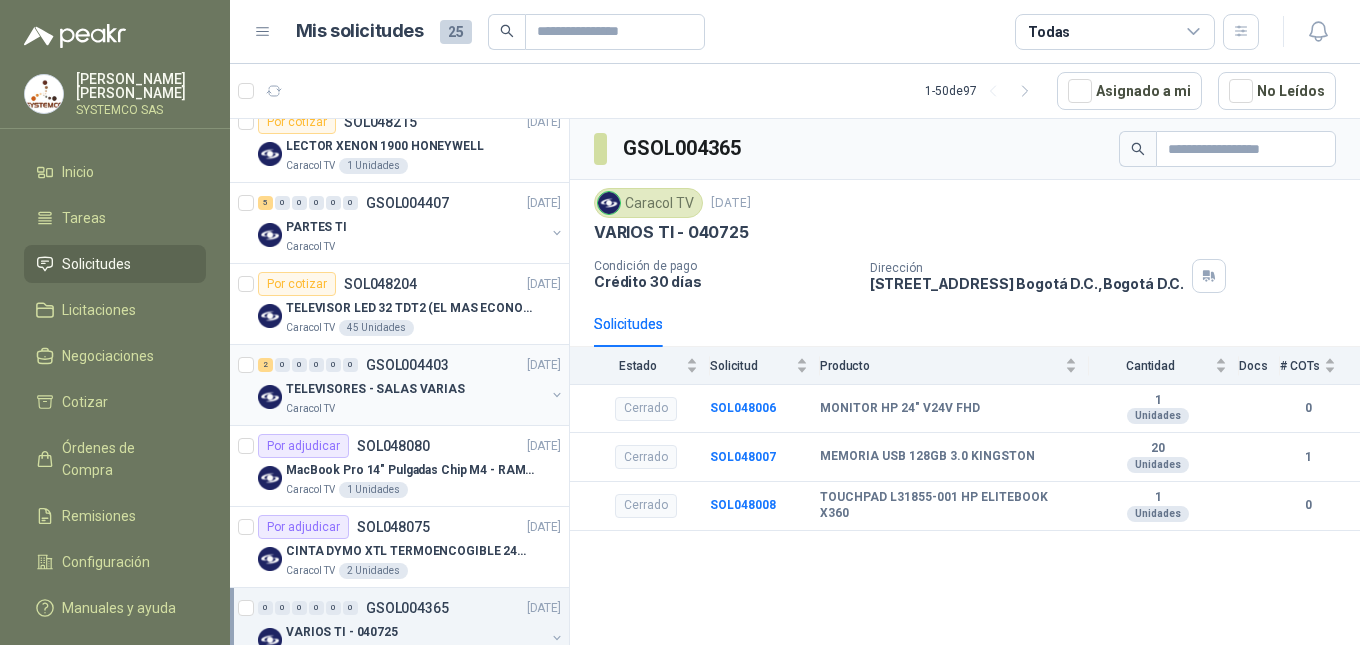 scroll, scrollTop: 100, scrollLeft: 0, axis: vertical 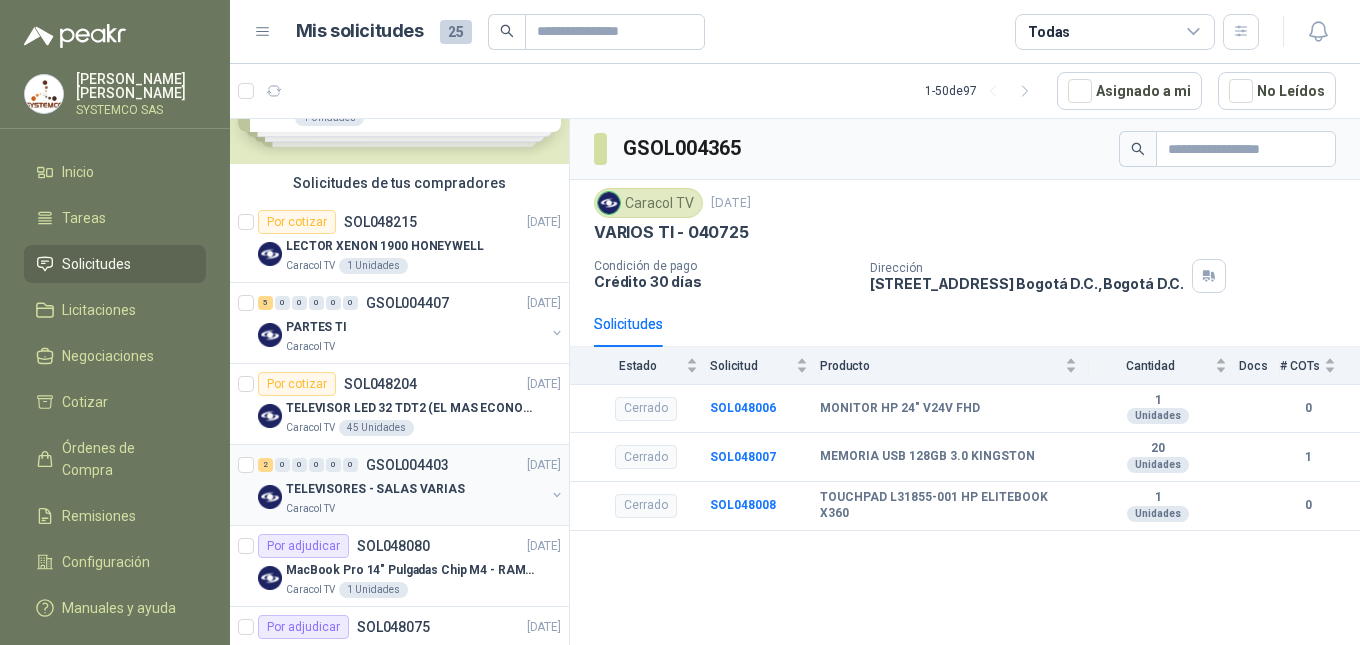 click on "TELEVISOR LED 32 TDT2 (EL MAS ECONOMICO QUE TENGAS)" at bounding box center [410, 408] 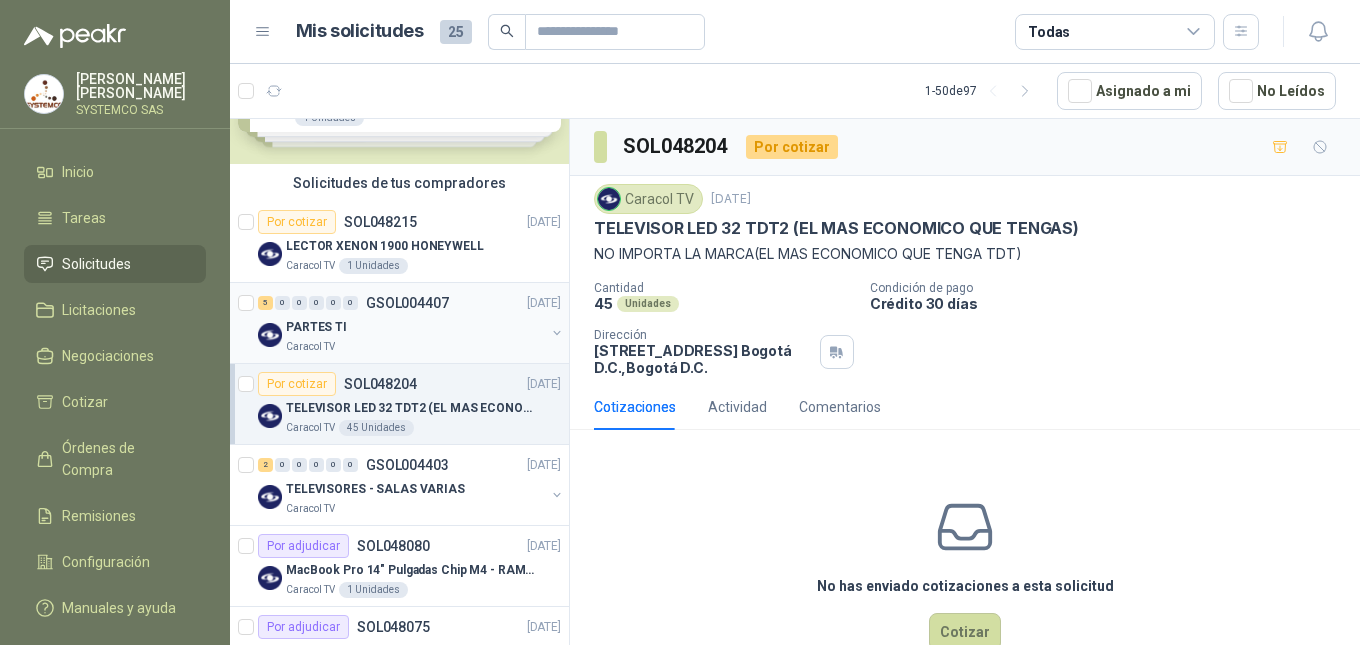 click on "PARTES TI" at bounding box center (415, 327) 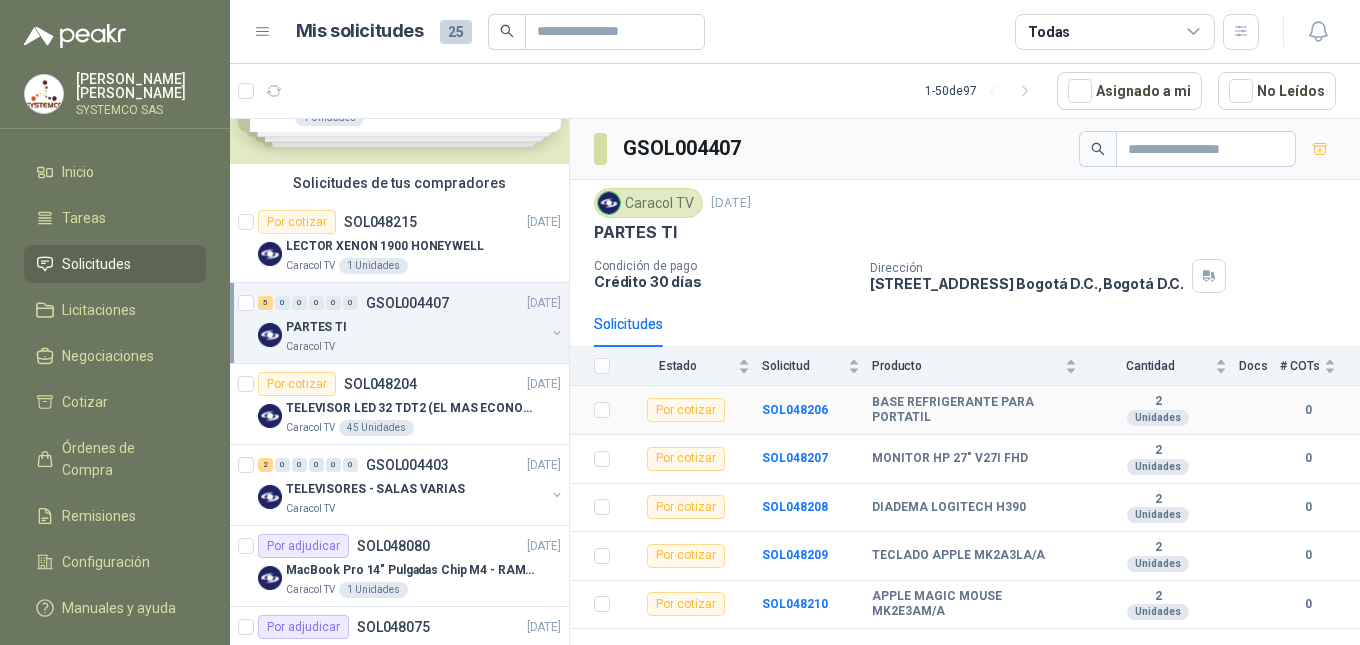 click on "BASE REFRIGERANTE PARA PORTATIL" at bounding box center [974, 410] 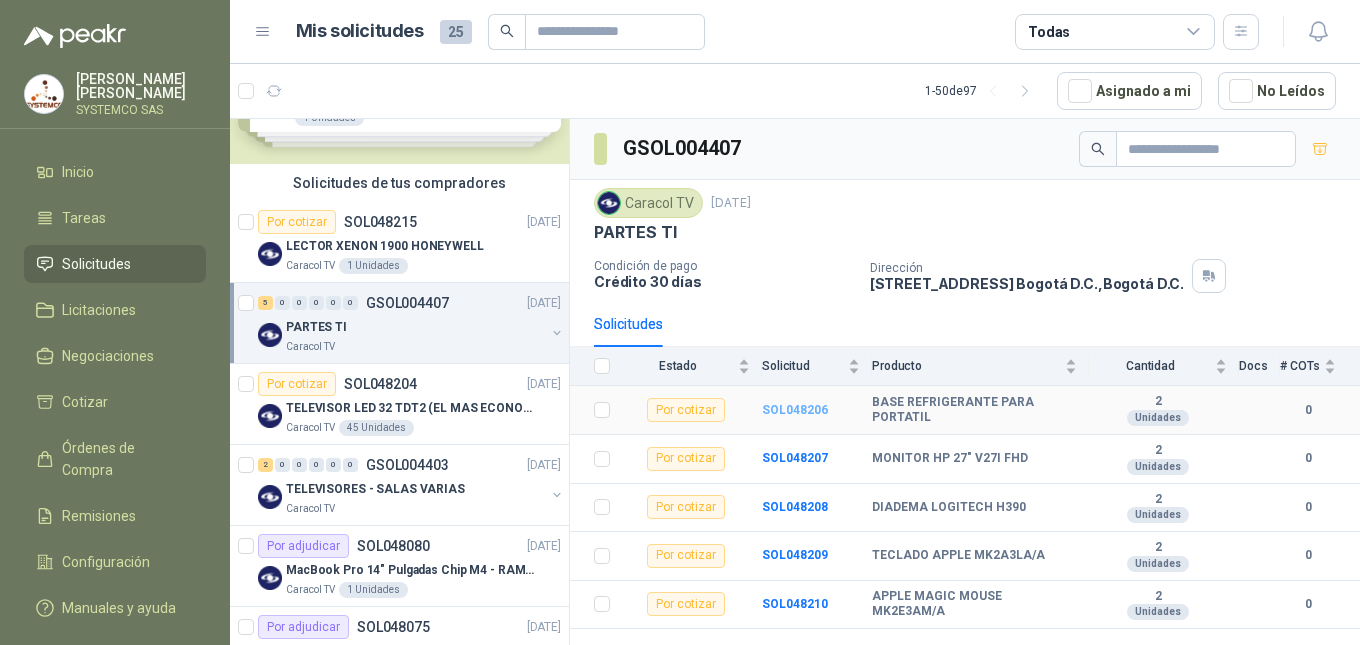 click on "SOL048206" at bounding box center [795, 410] 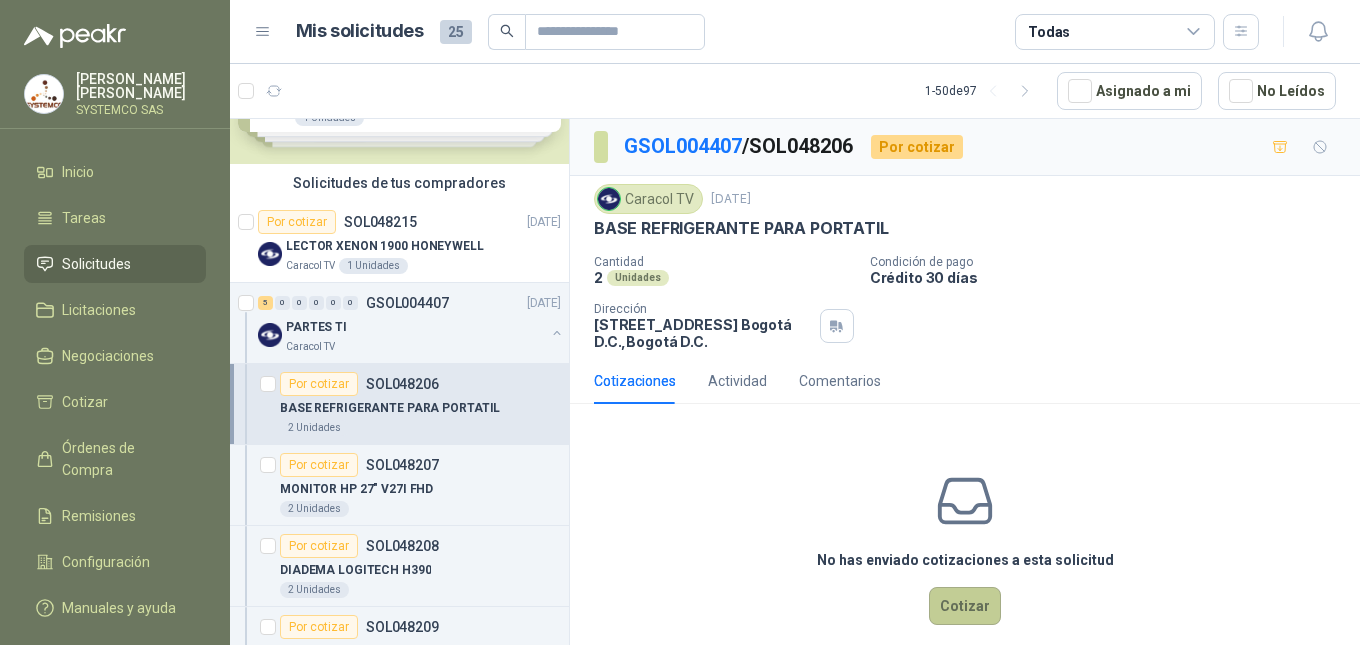 click on "Cotizar" at bounding box center (965, 606) 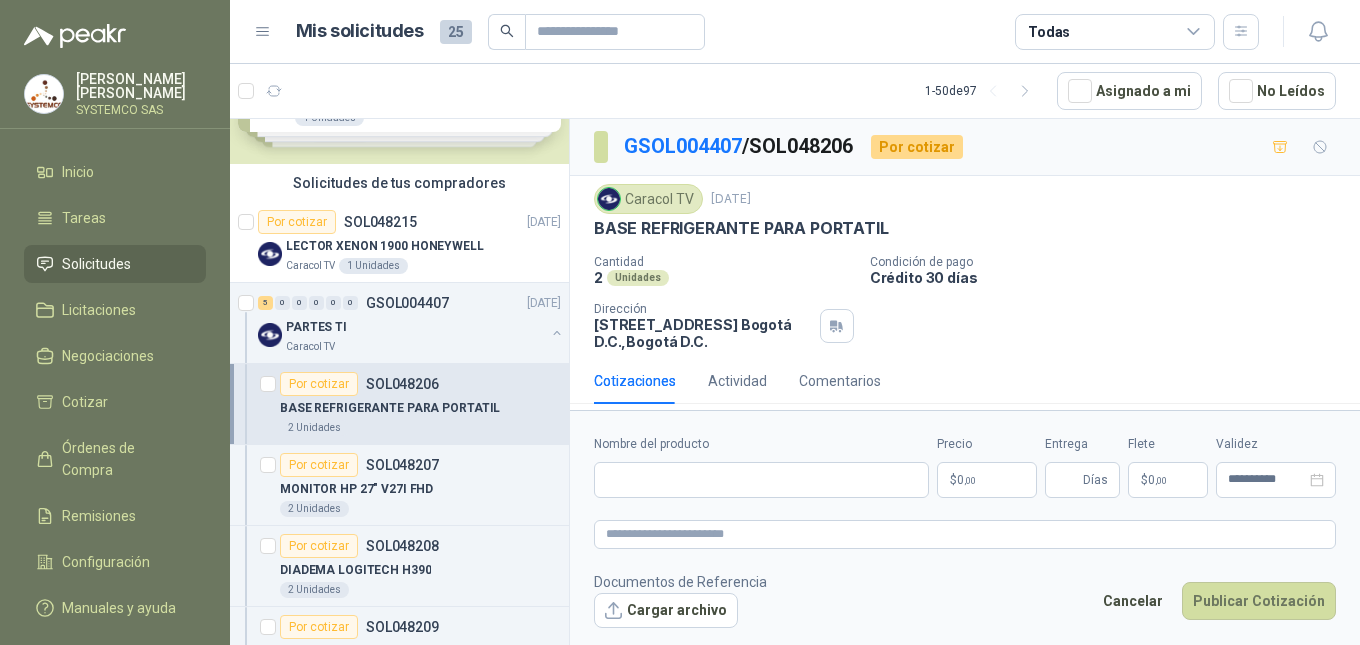 type 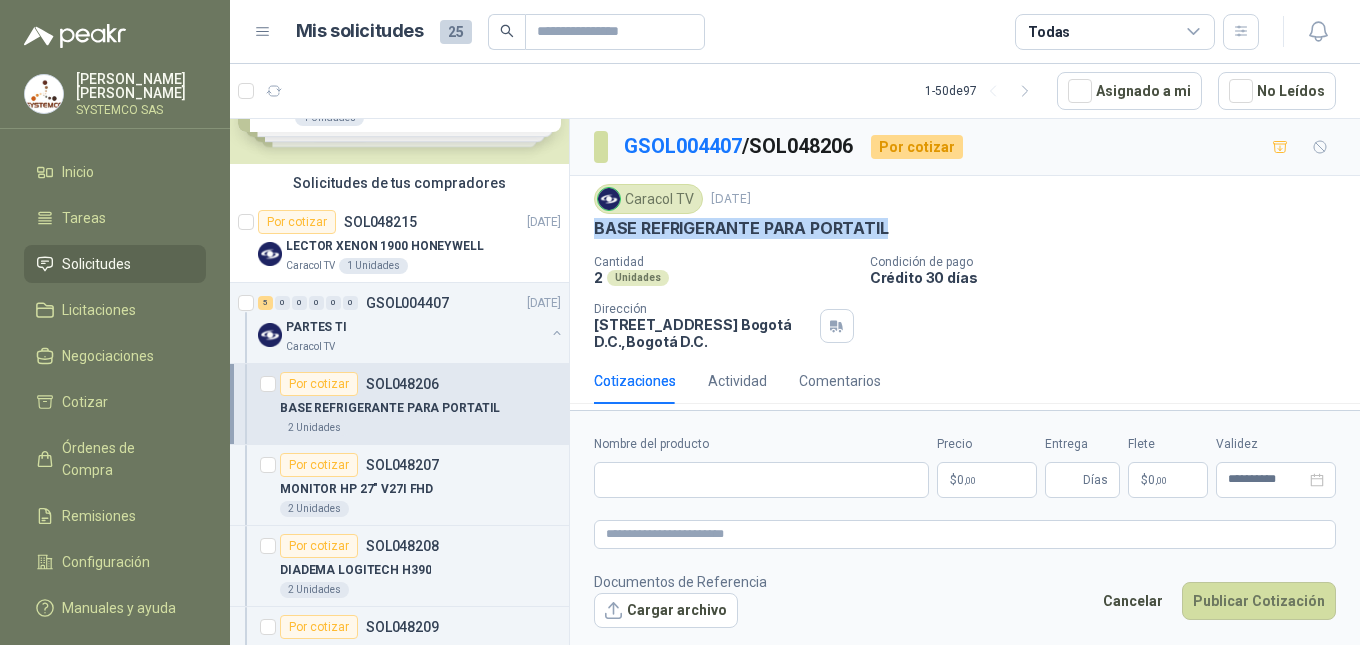 drag, startPoint x: 894, startPoint y: 229, endPoint x: 598, endPoint y: 245, distance: 296.43213 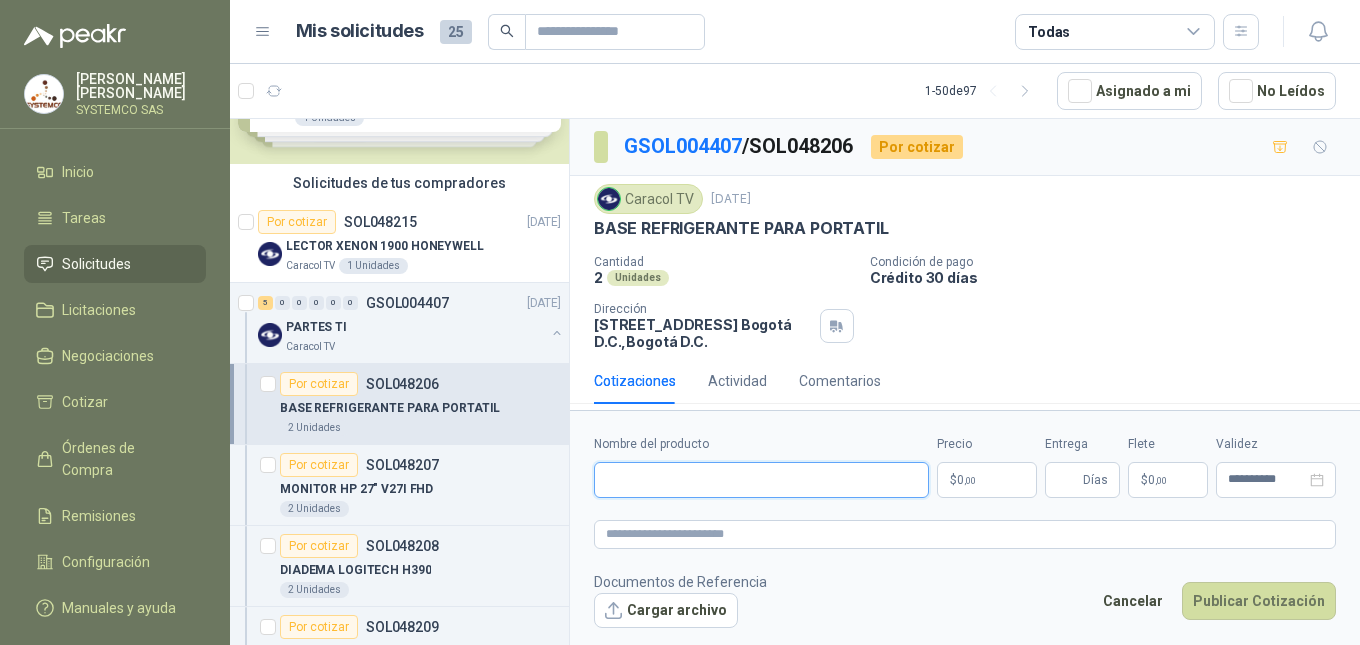 click on "Nombre del producto" at bounding box center [761, 480] 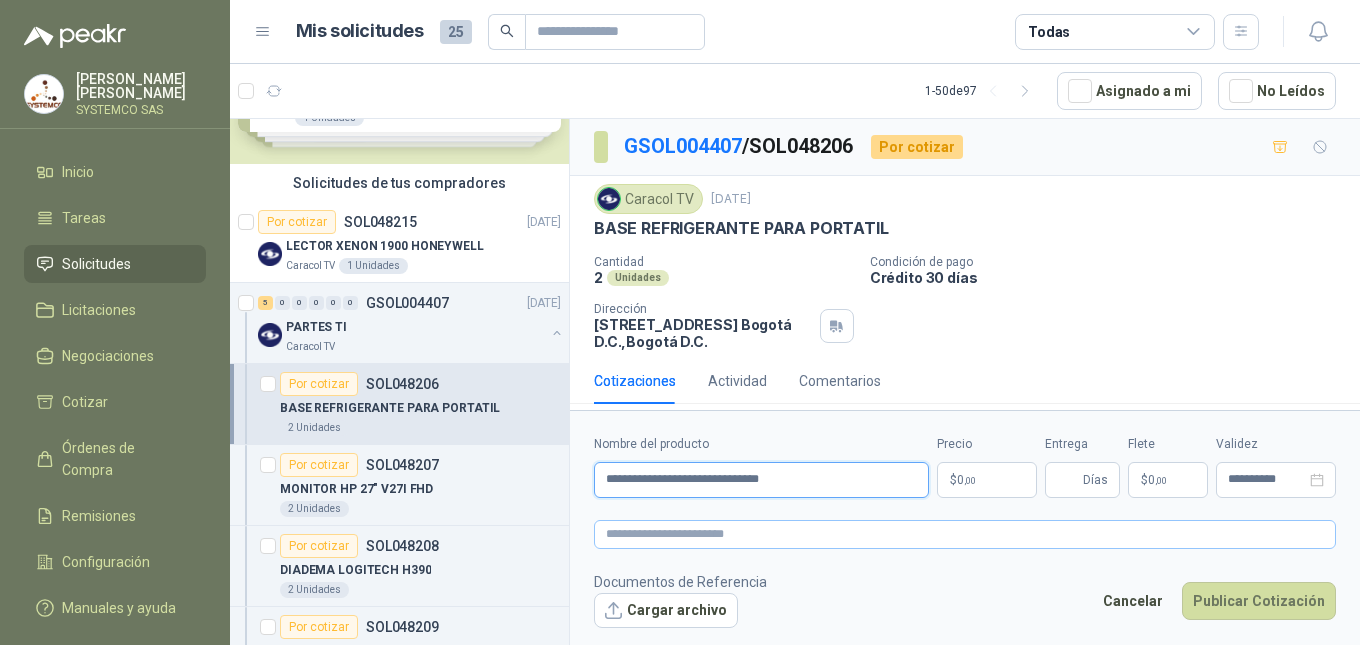 type on "**********" 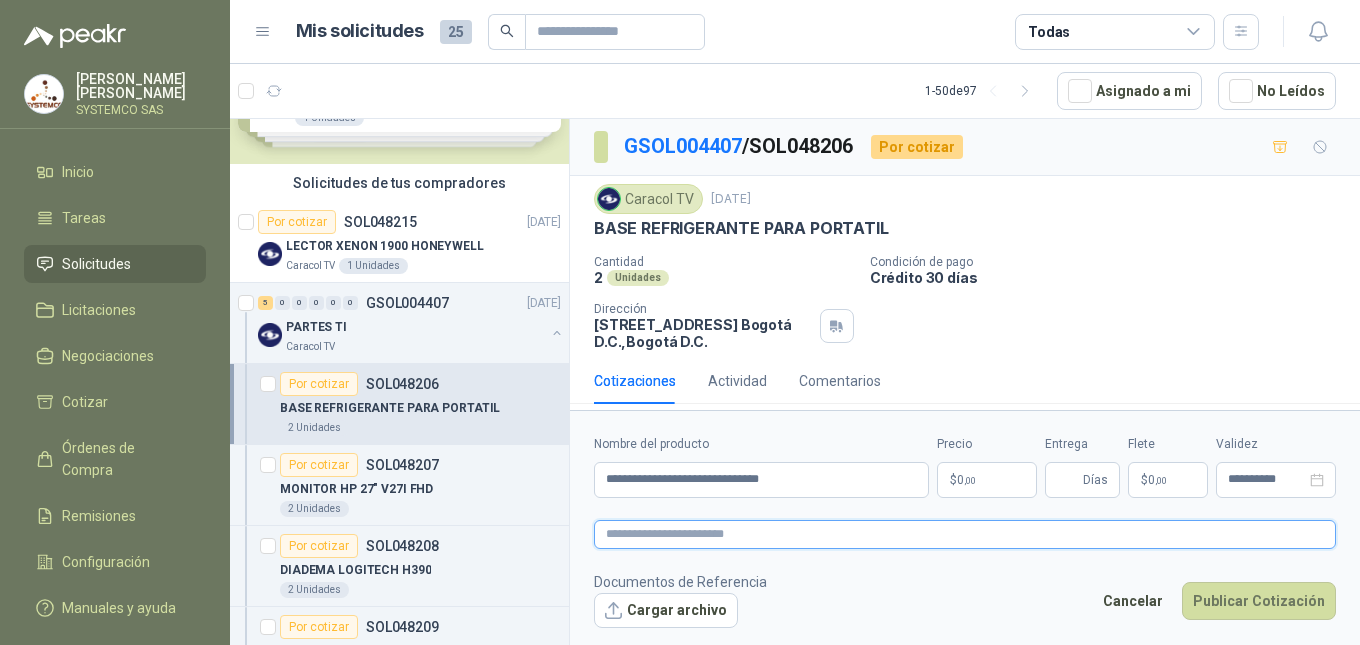 click at bounding box center [965, 534] 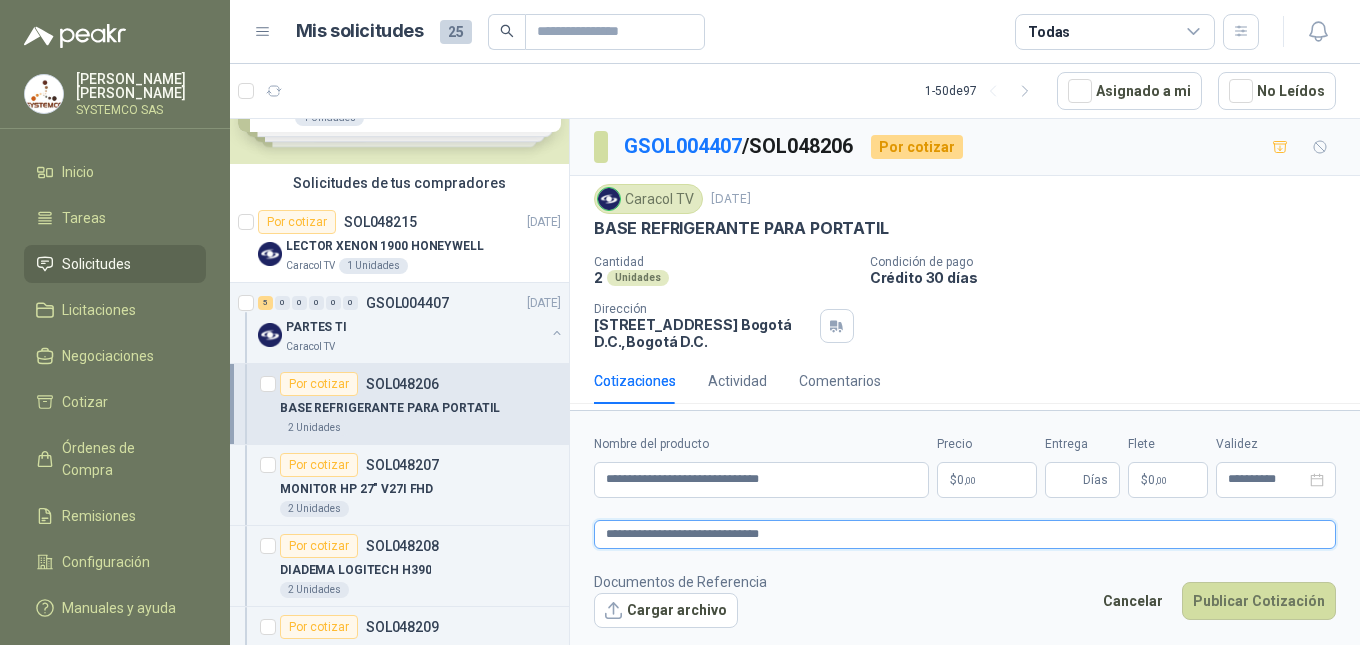 type 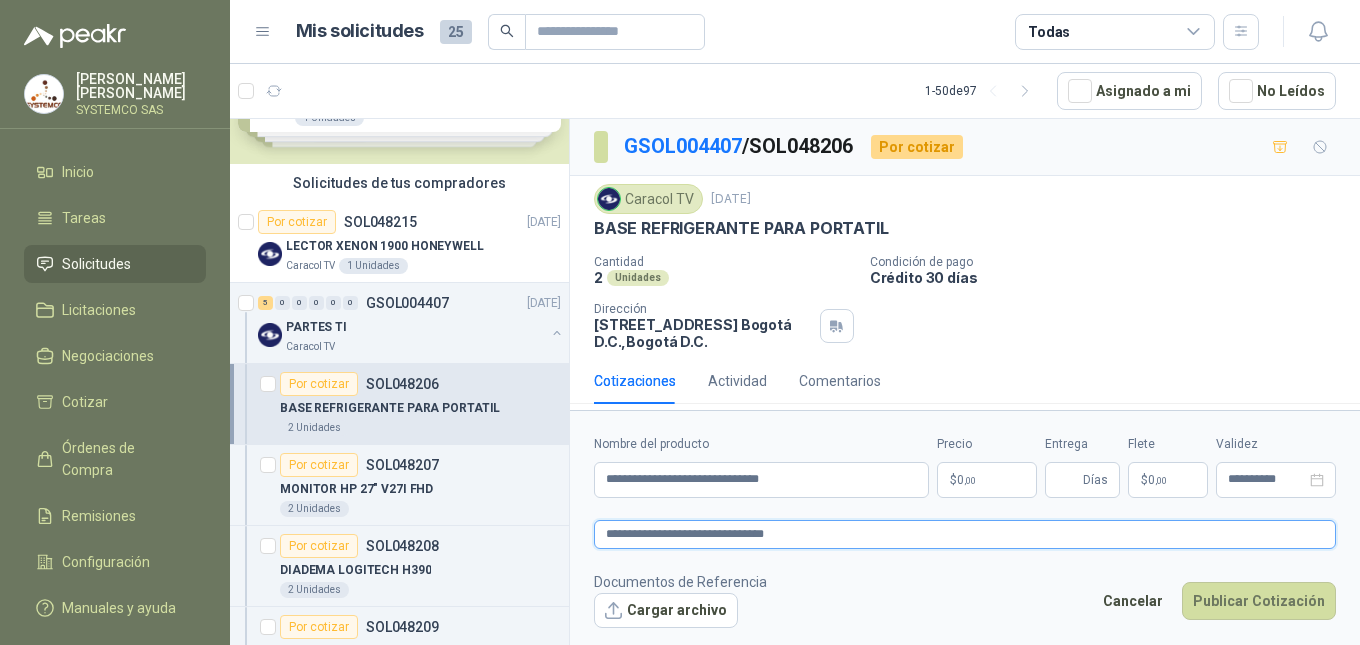 type 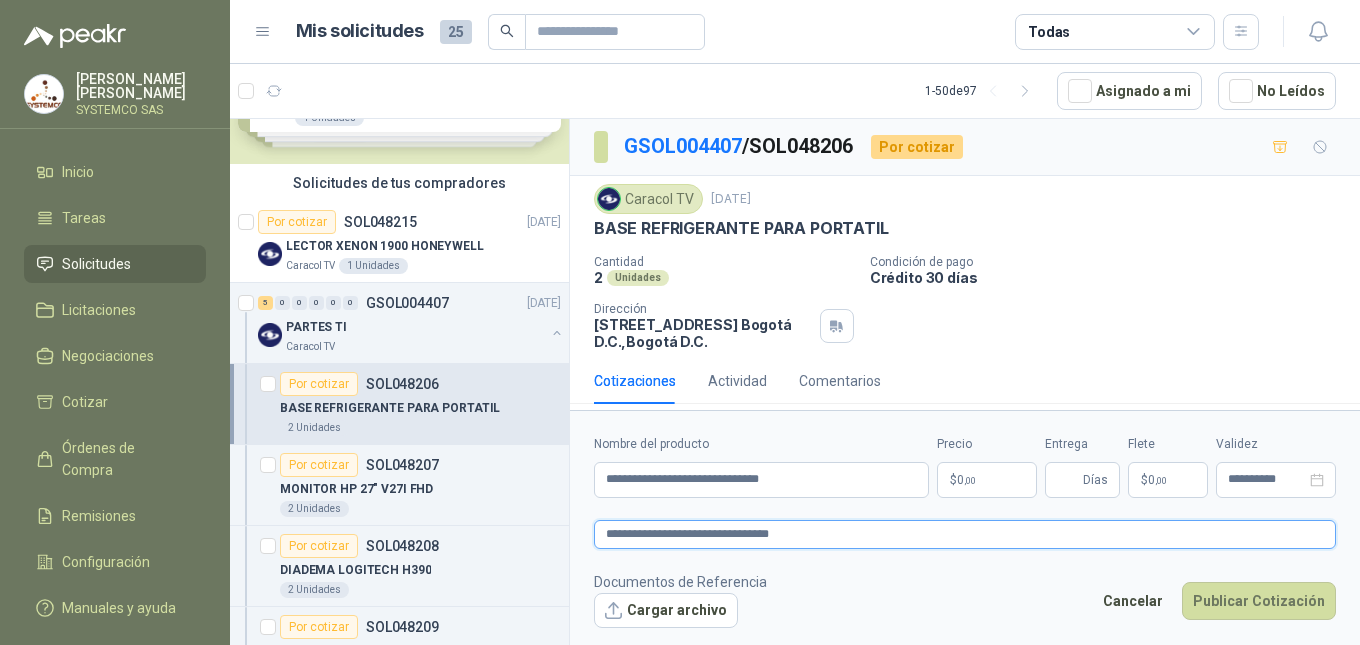 type 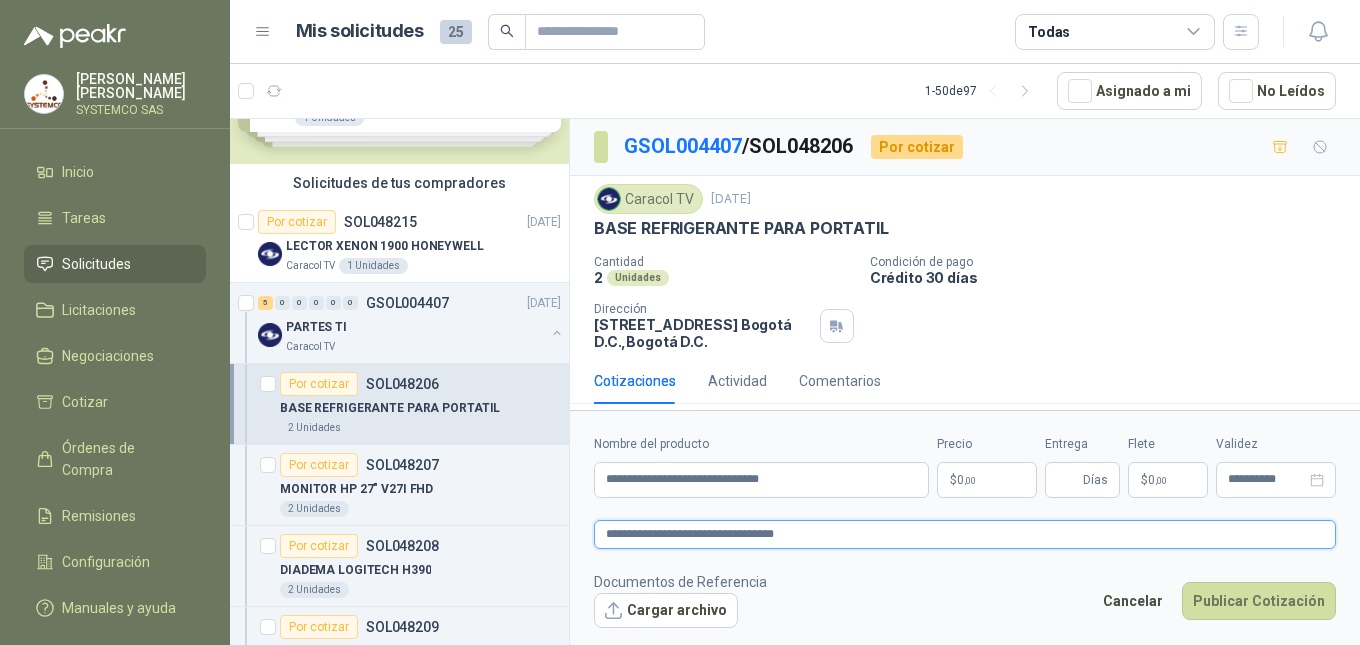 type 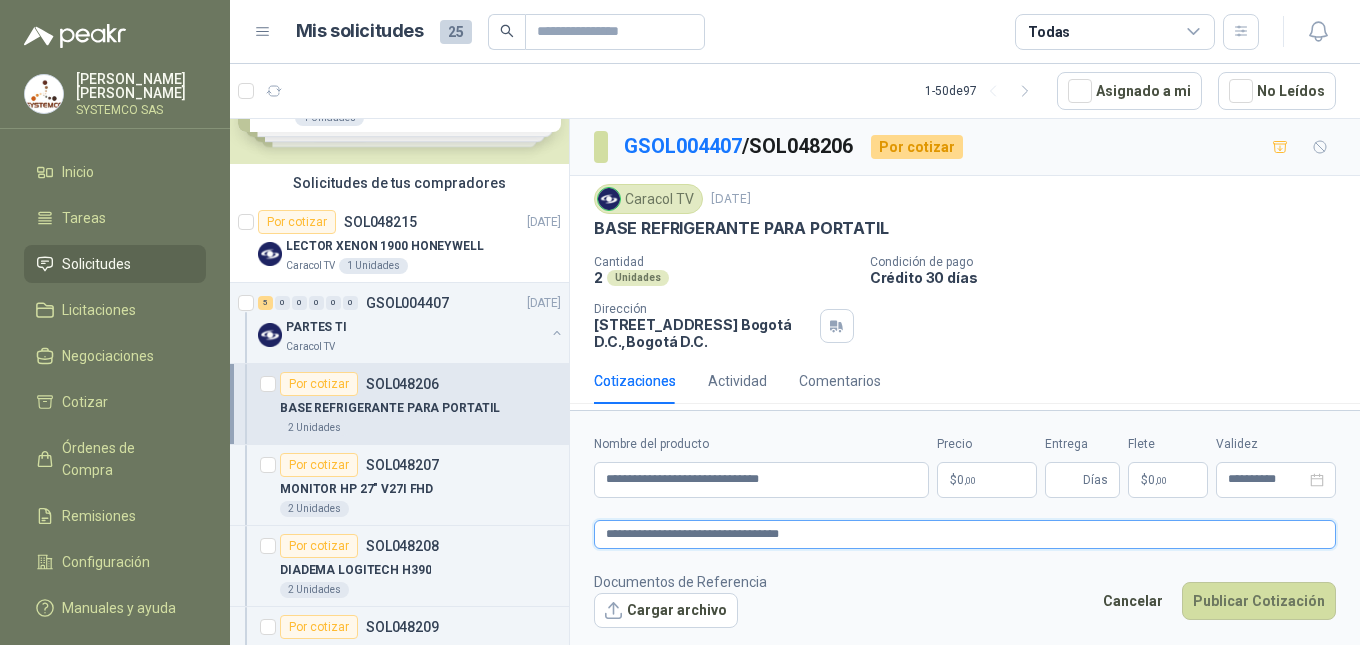 type 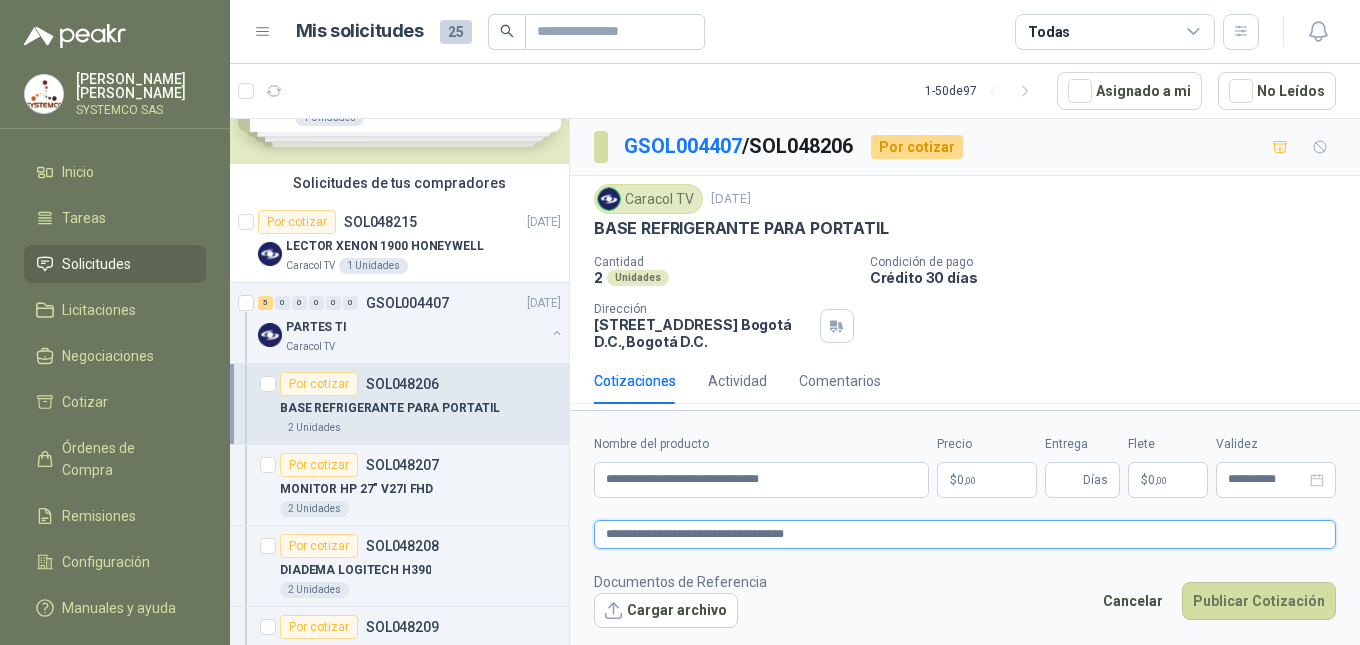 type 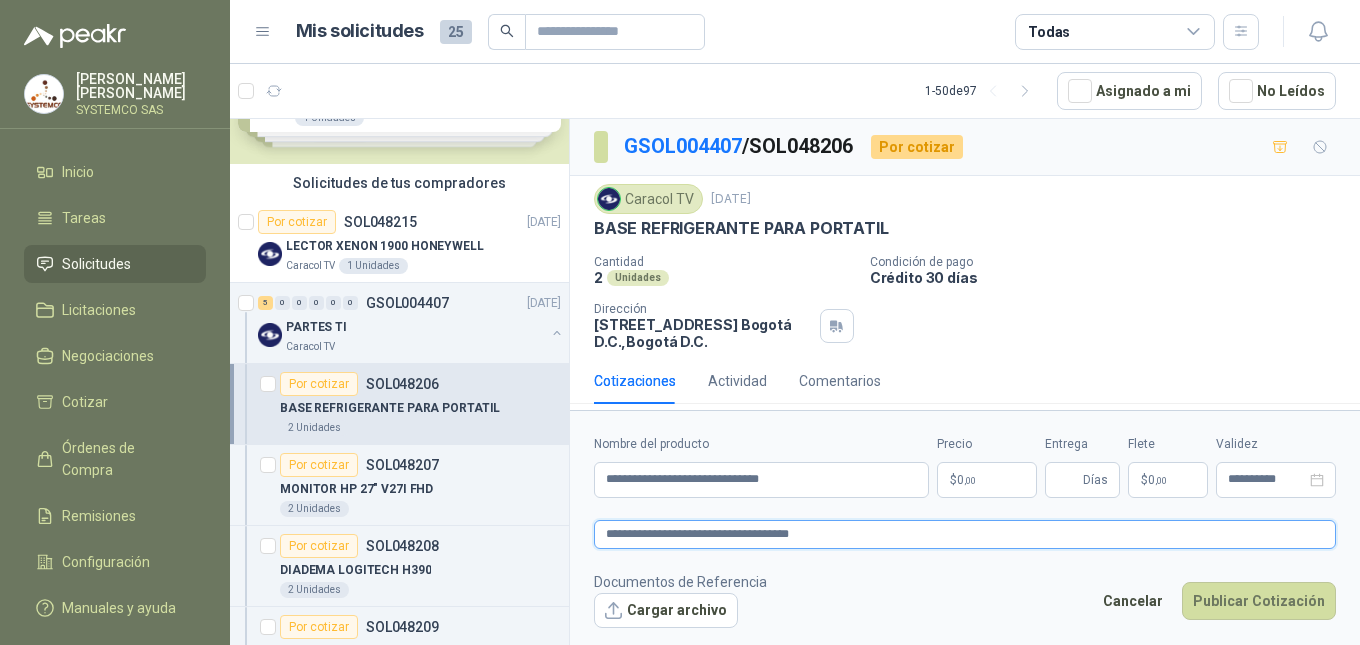 type 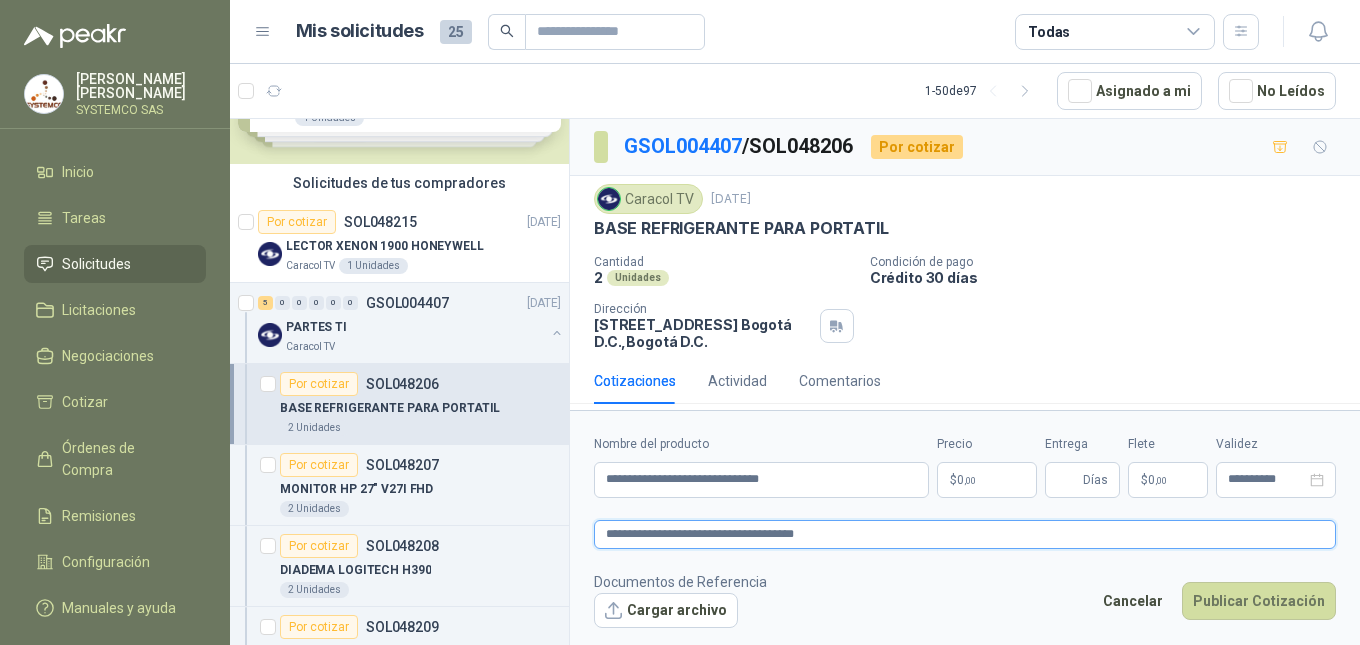 type 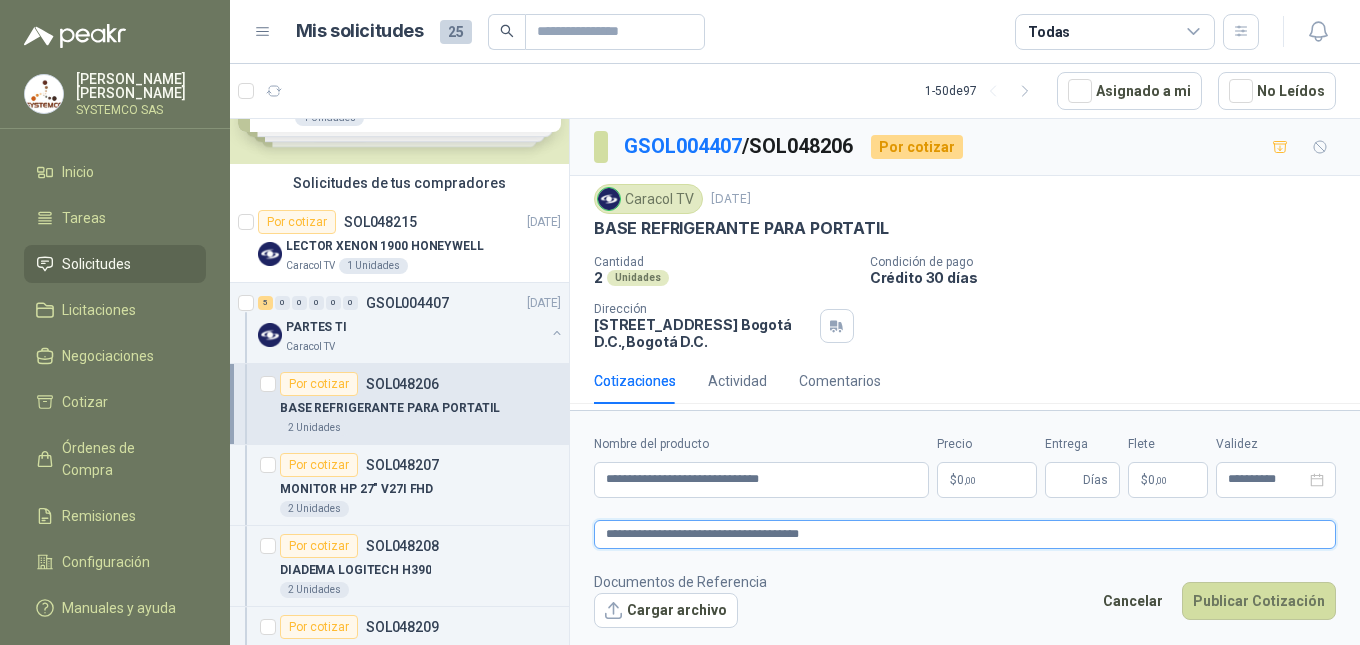 type 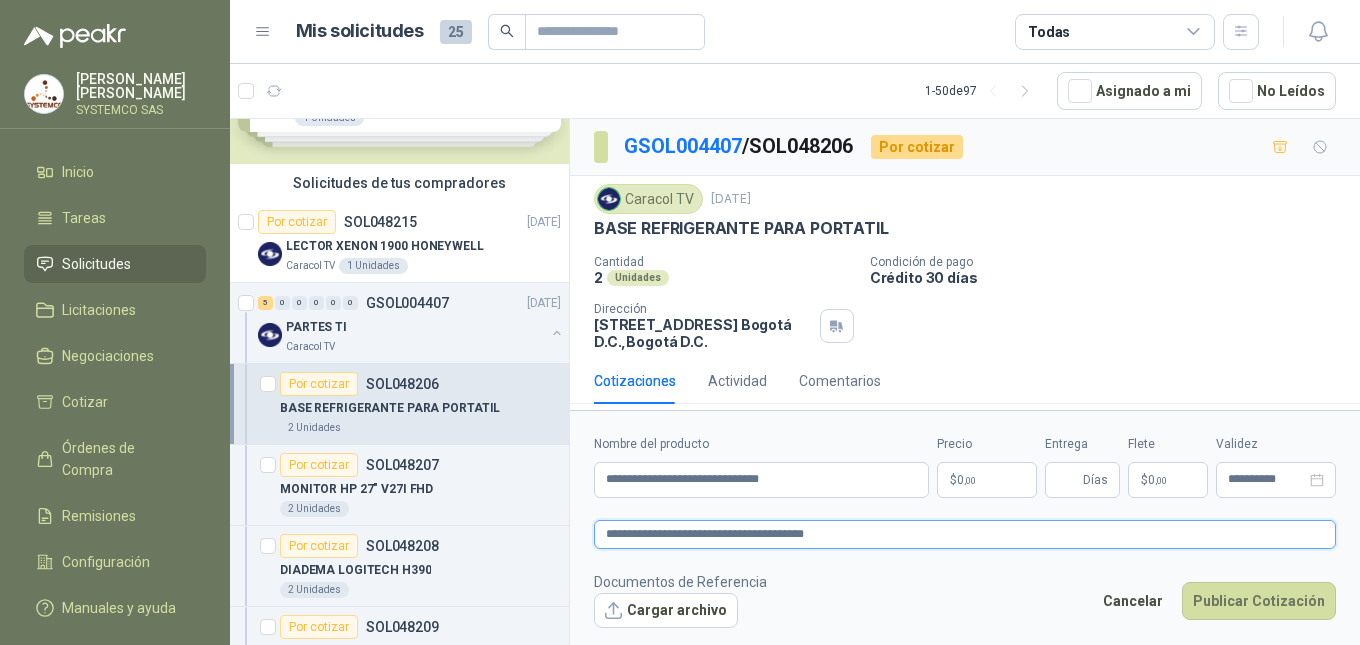 type 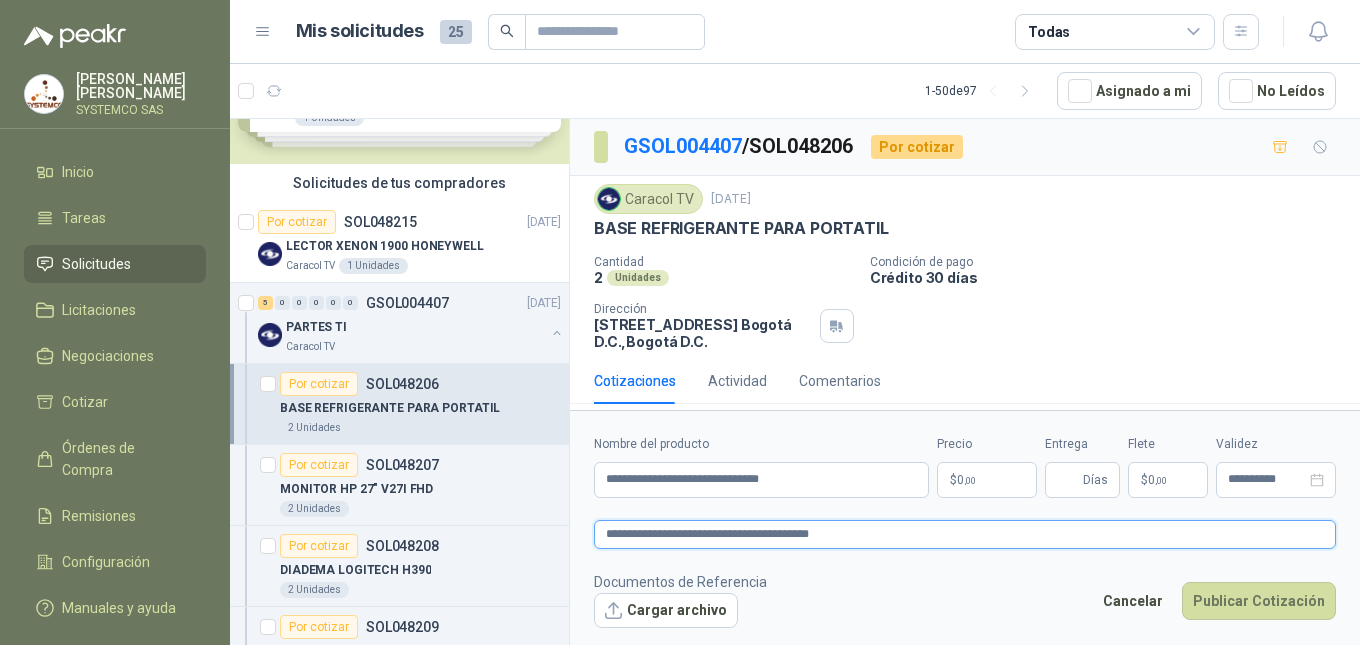 type 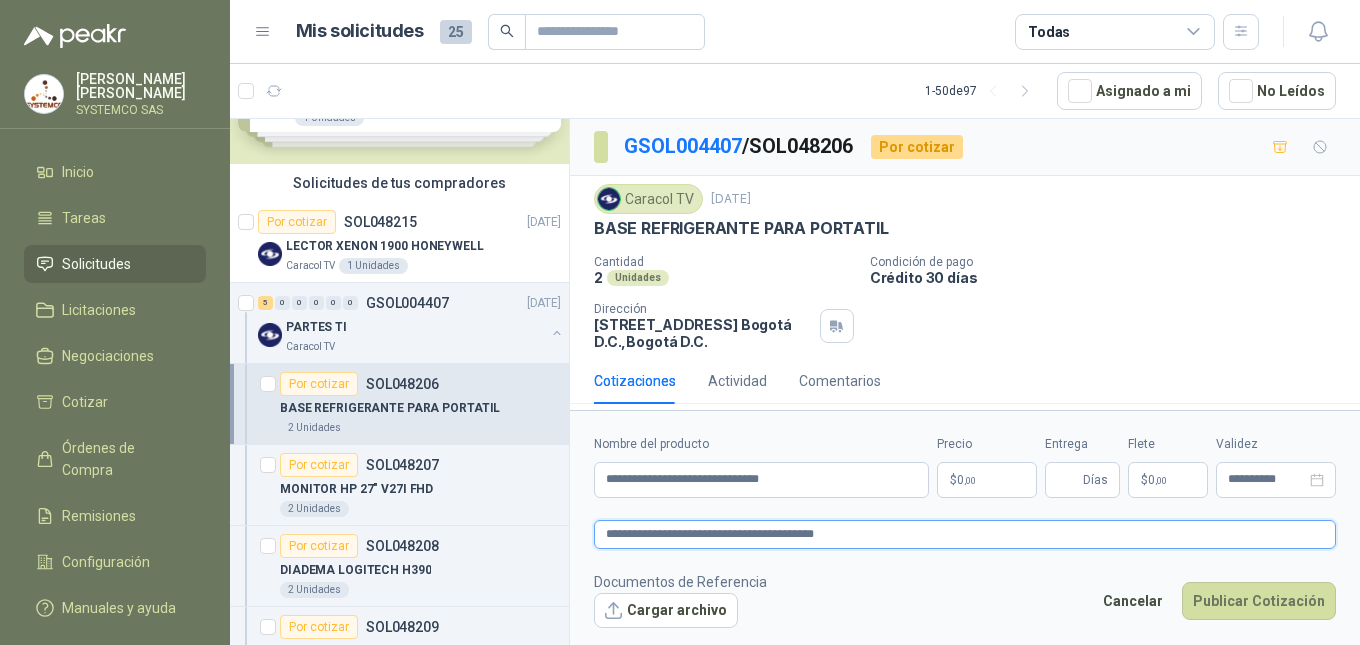 type 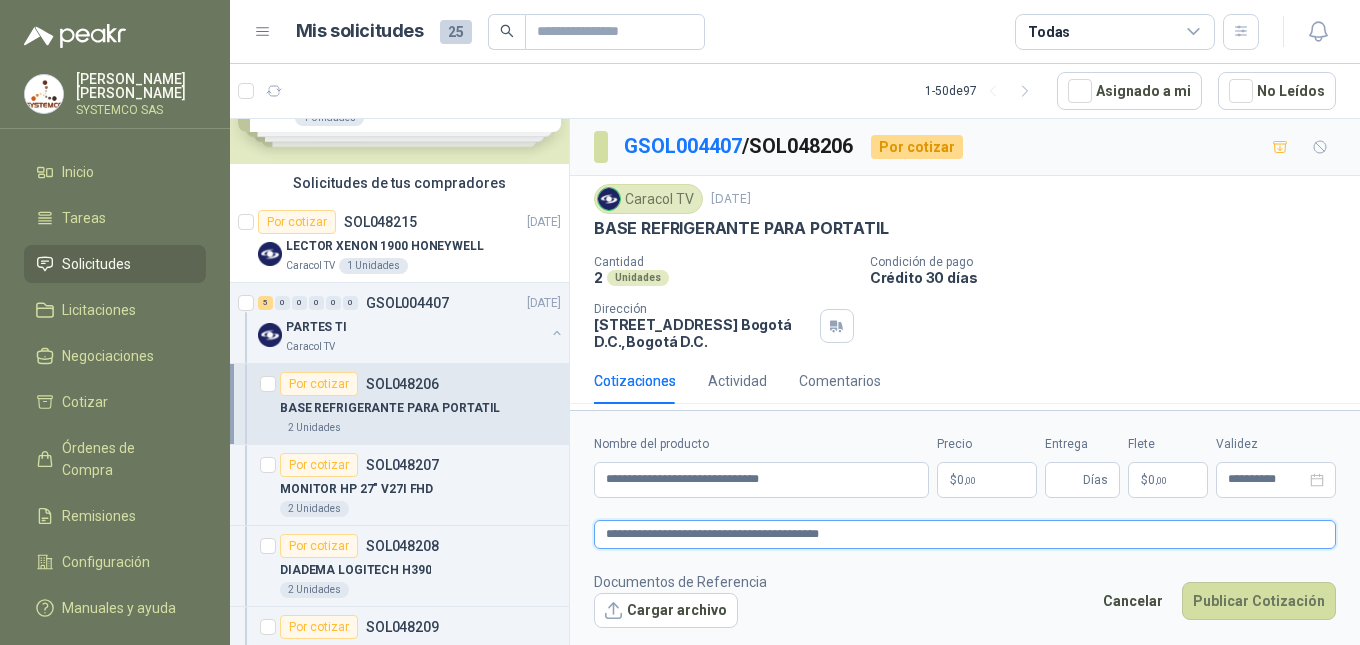 type 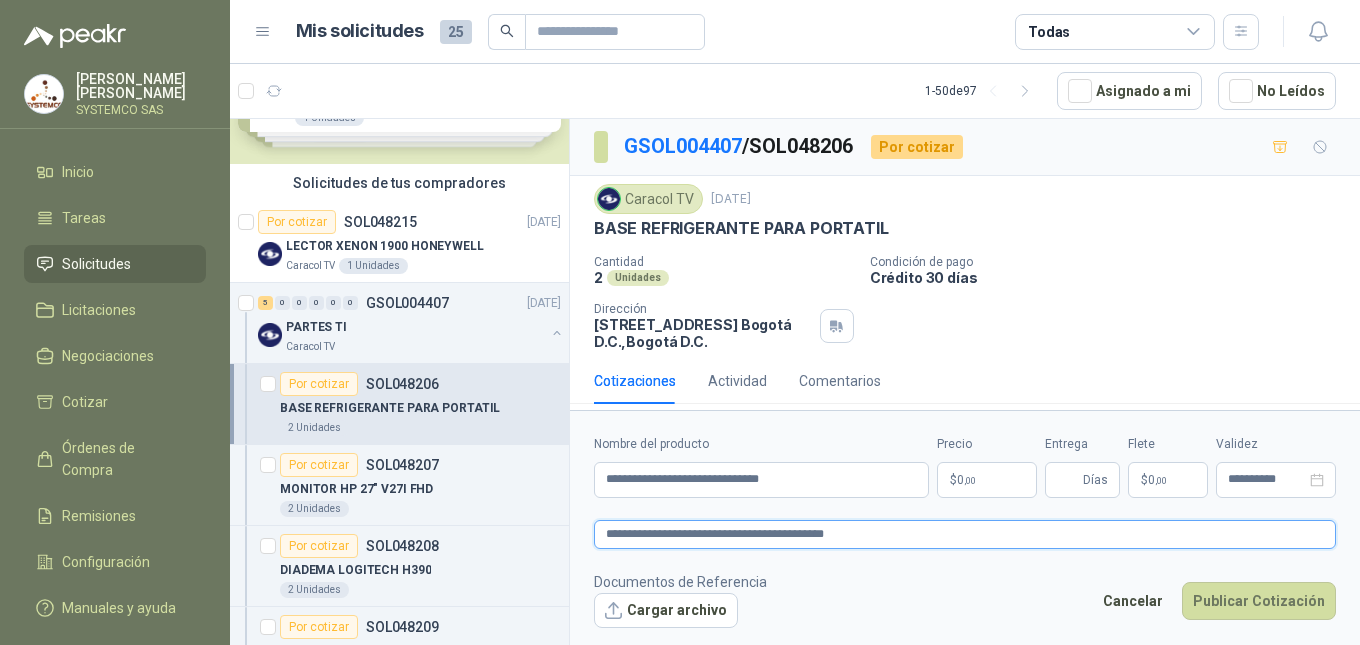 type 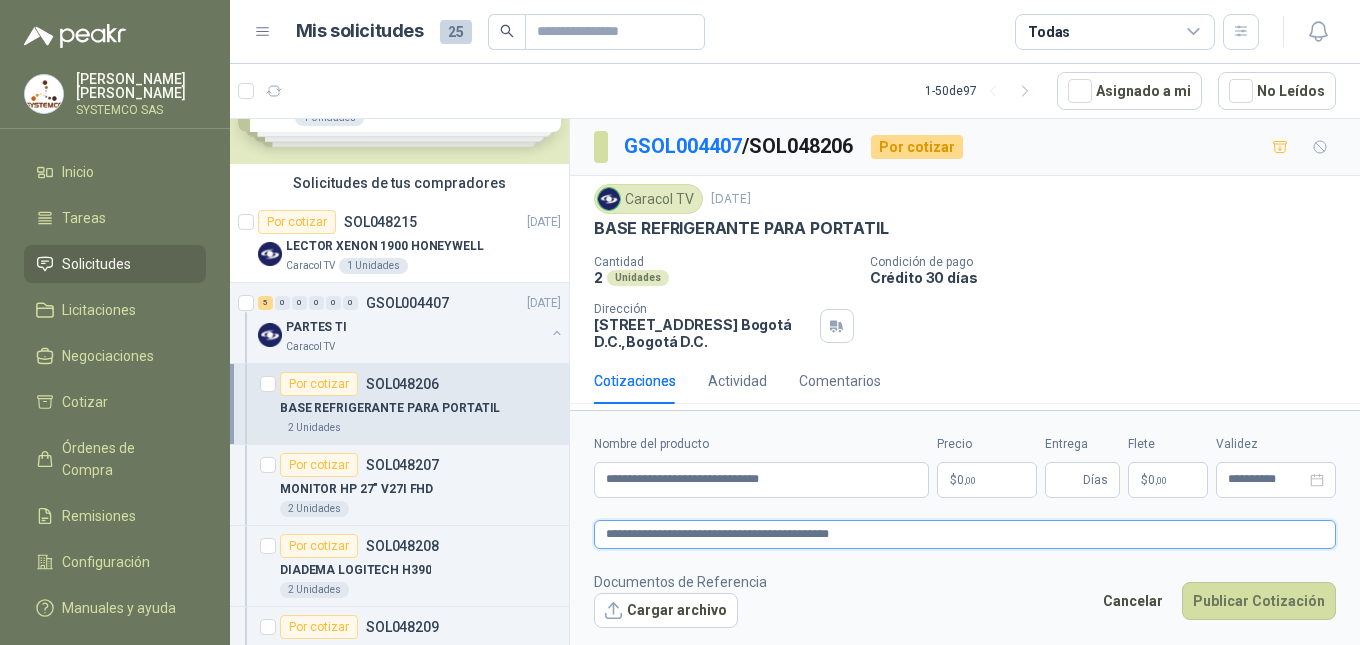 type 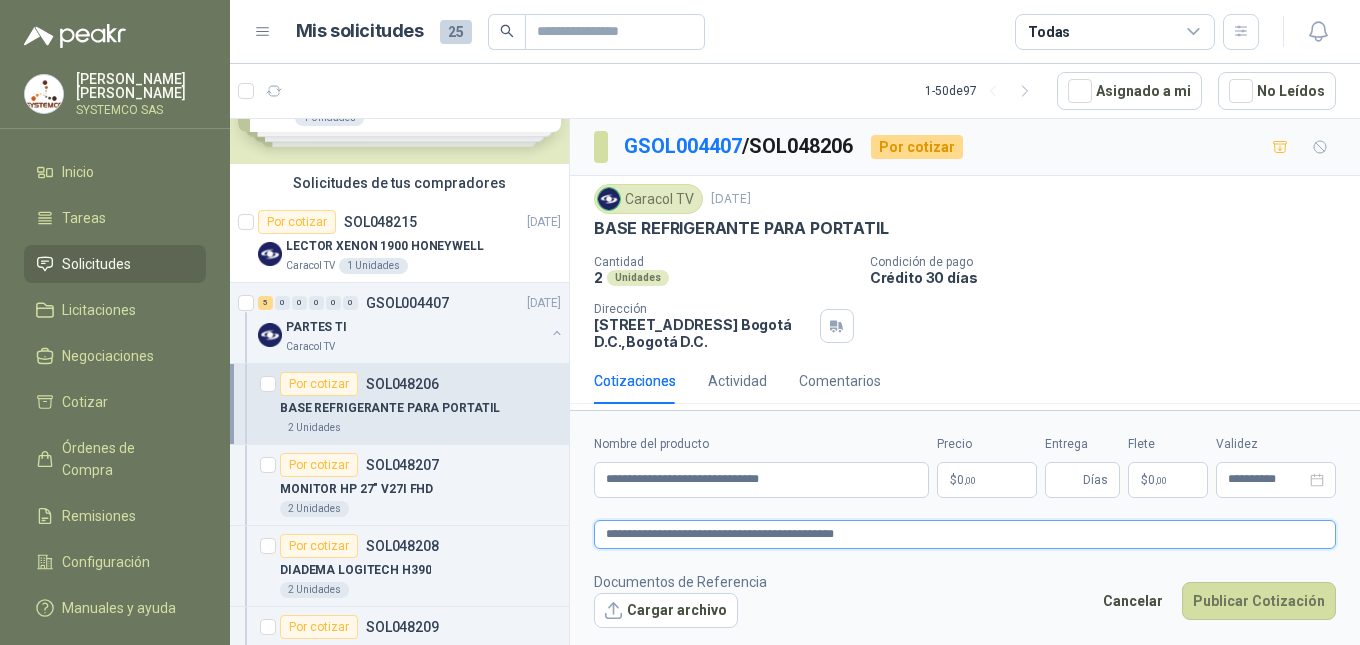 type 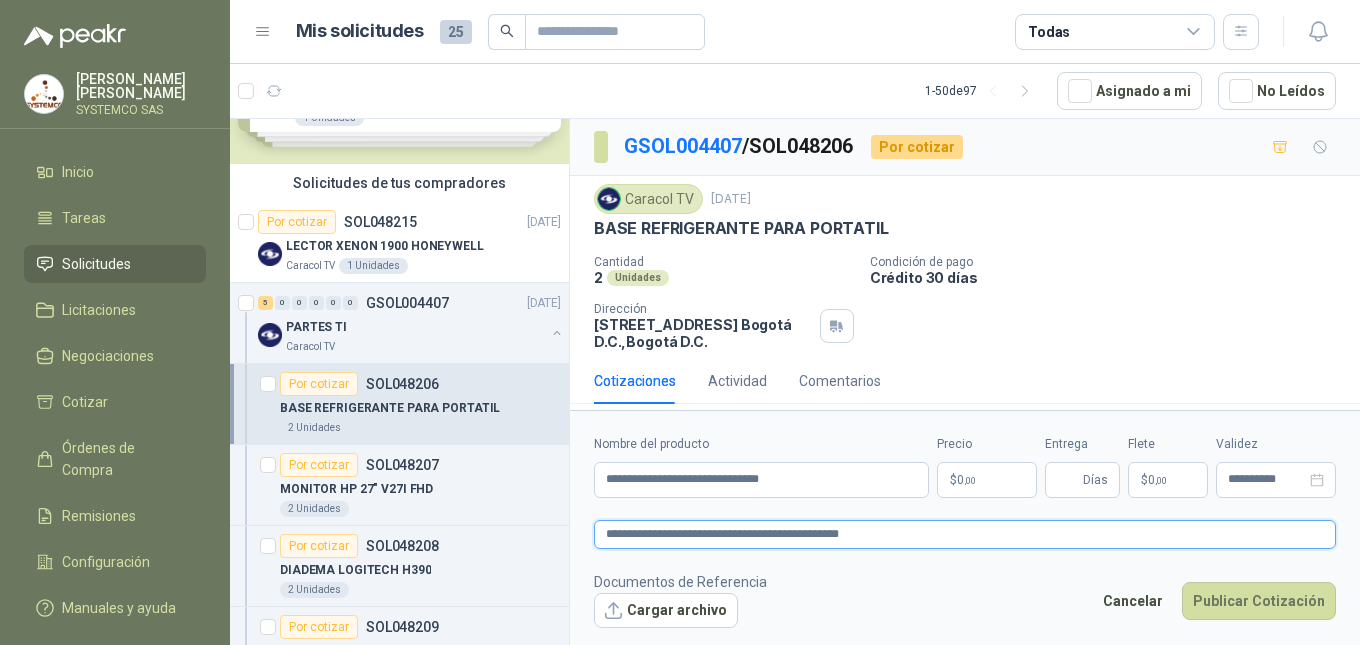 type on "**********" 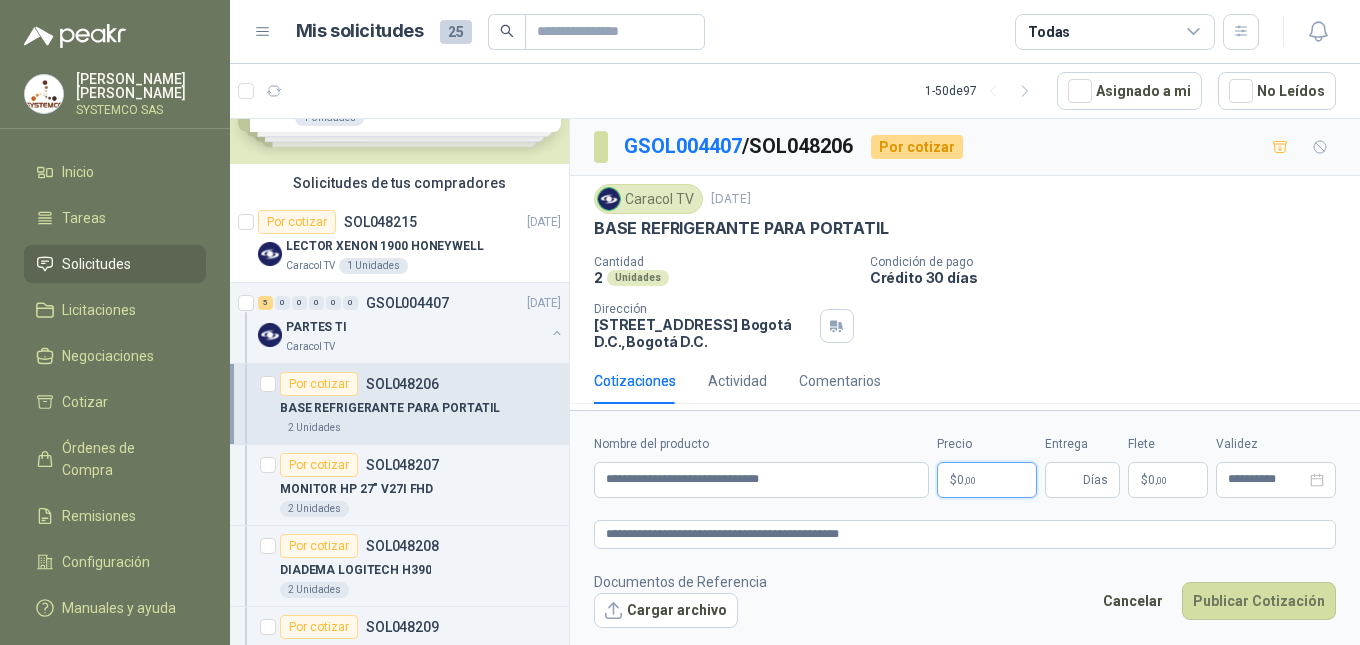 click on "$  0 ,00" at bounding box center [987, 480] 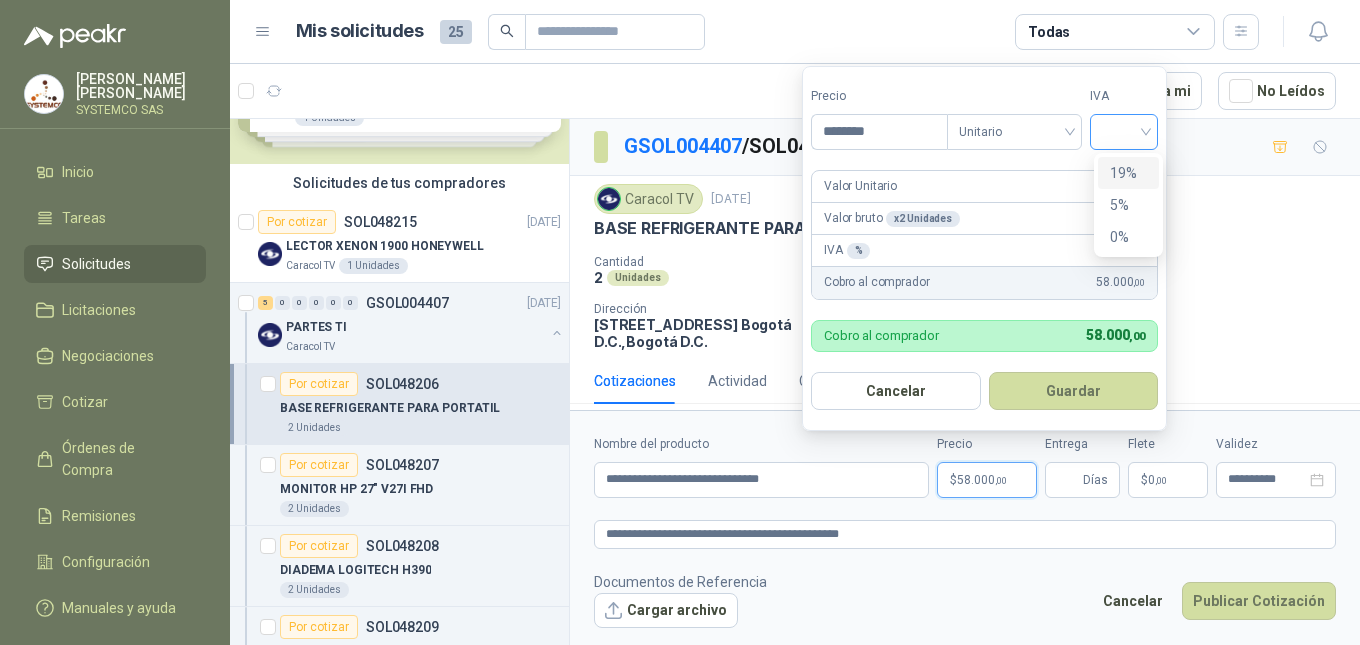 click at bounding box center [1124, 132] 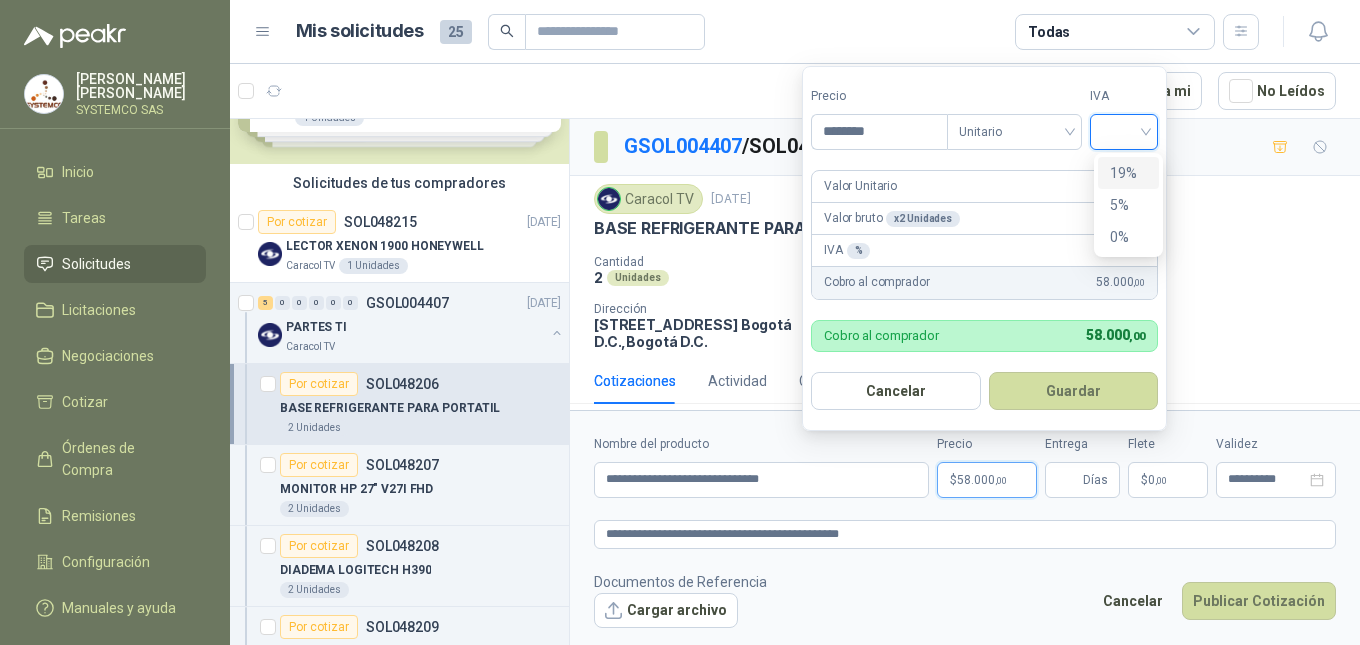 click on "19%" at bounding box center [1128, 173] 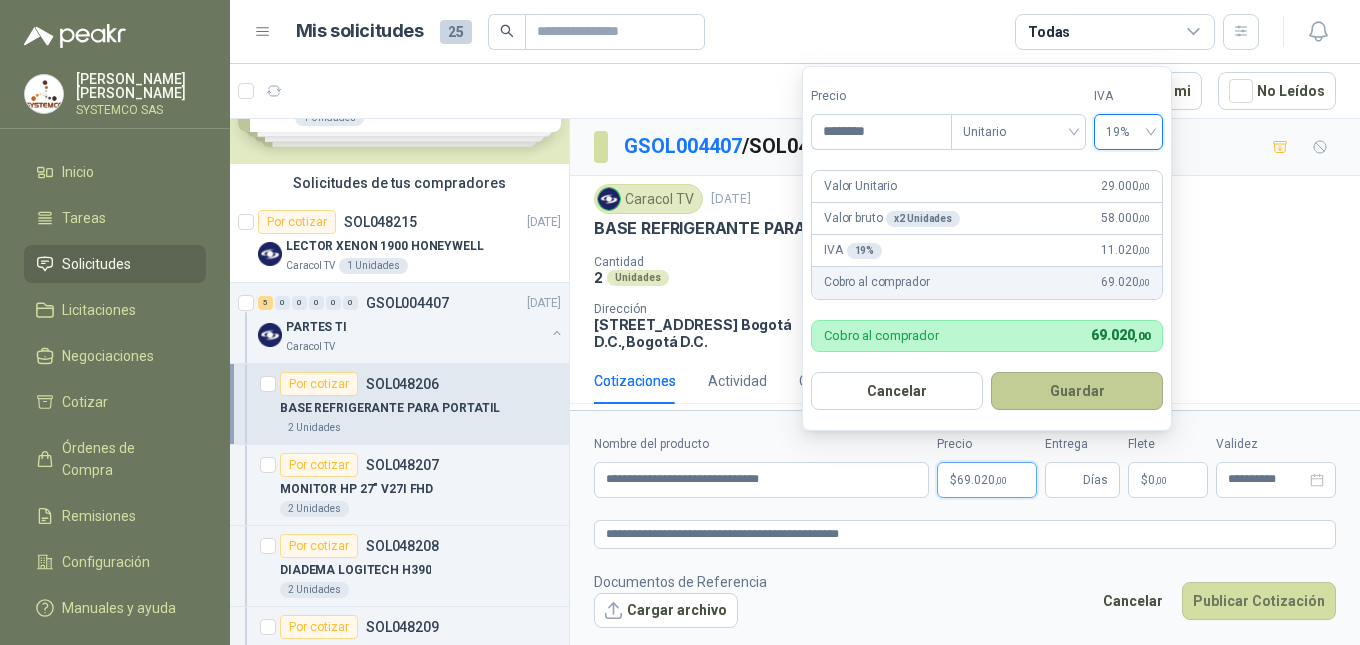 click on "Guardar" at bounding box center [1077, 391] 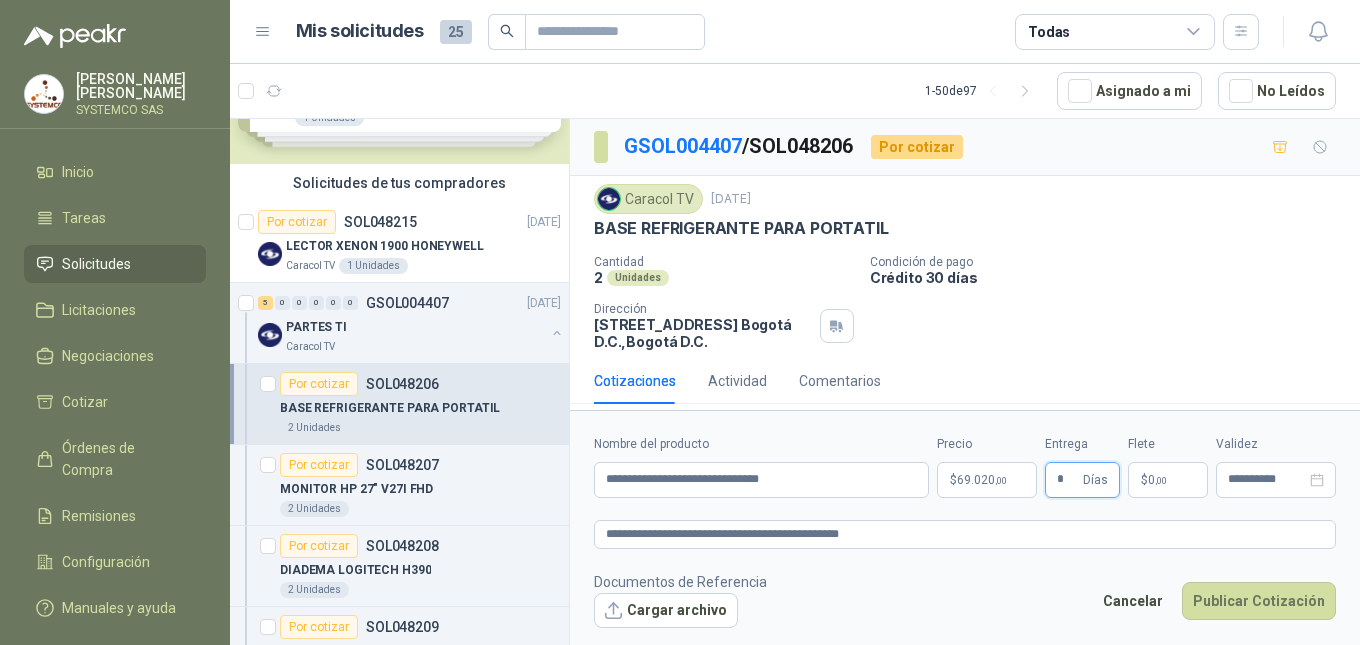 type on "*" 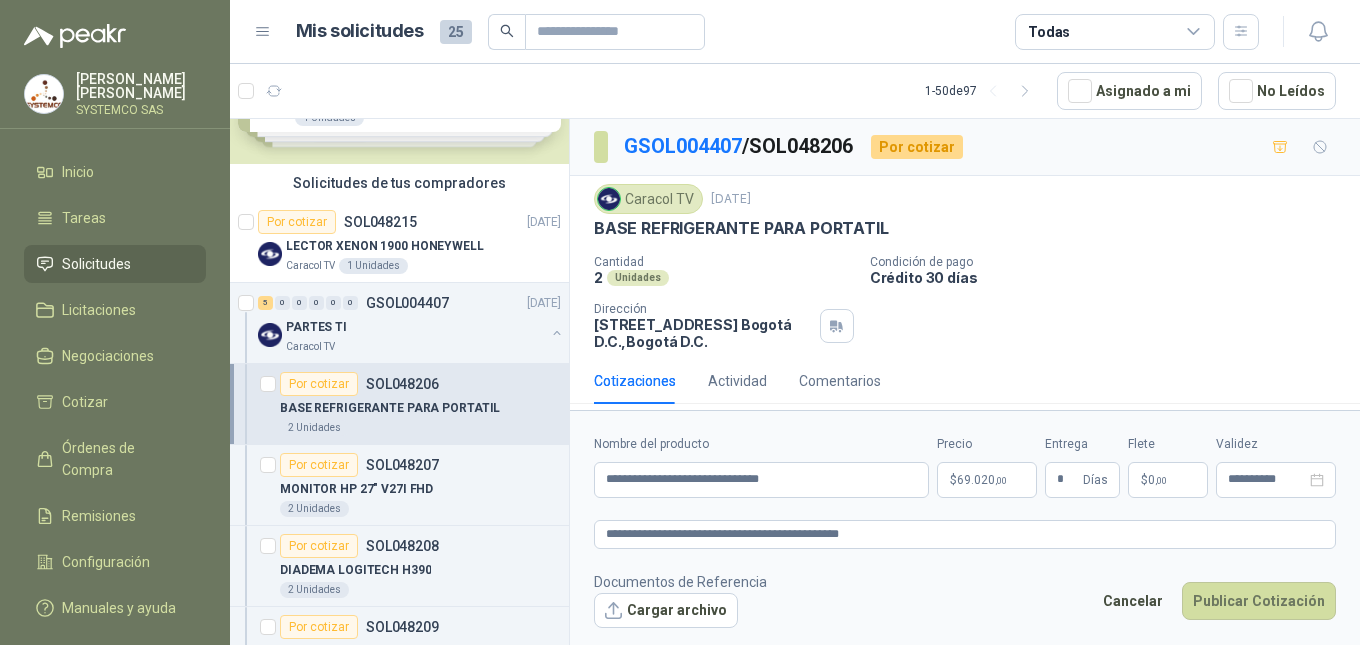click on "Documentos de Referencia Cargar archivo Cancelar Publicar Cotización" at bounding box center (965, 600) 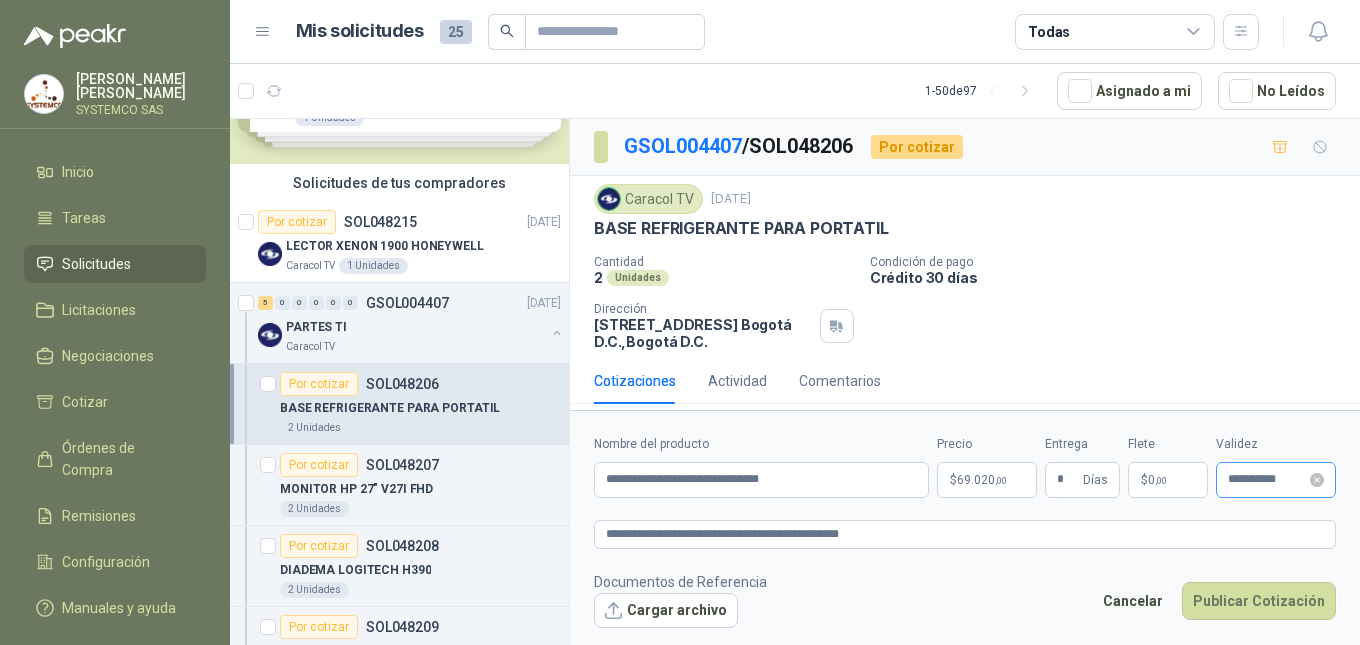 click on "**********" at bounding box center [1276, 480] 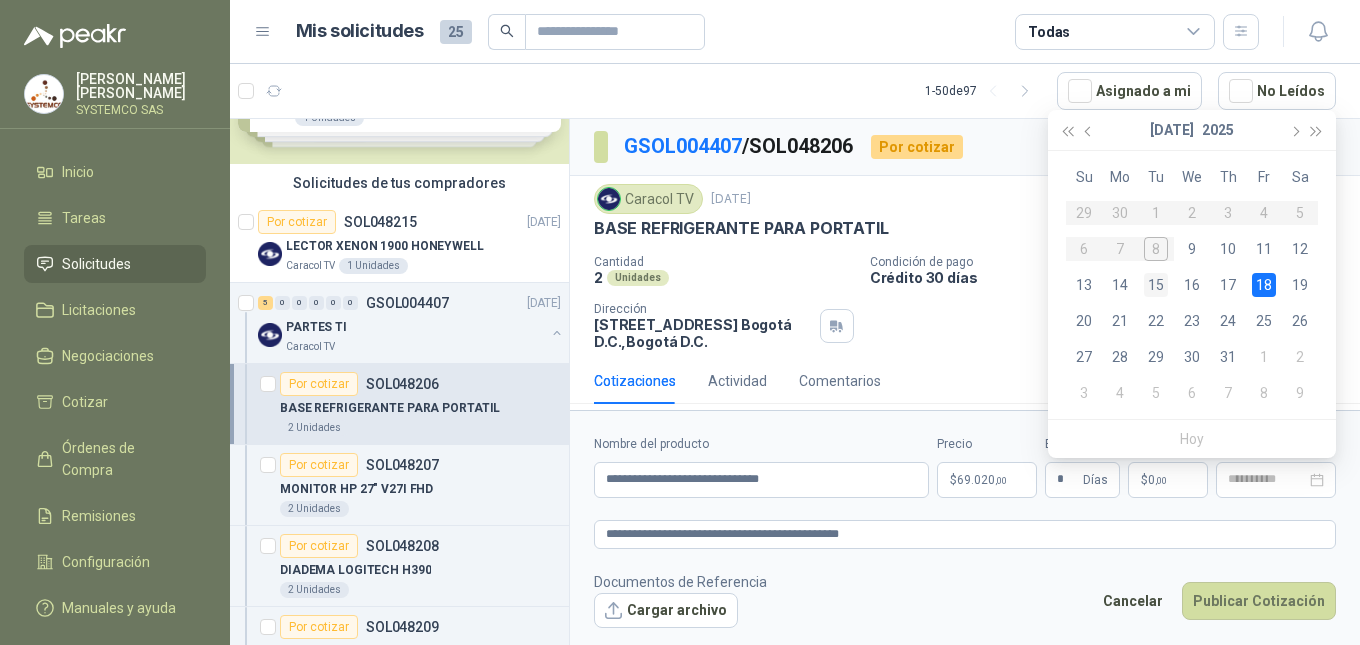 click on "15" at bounding box center [1156, 285] 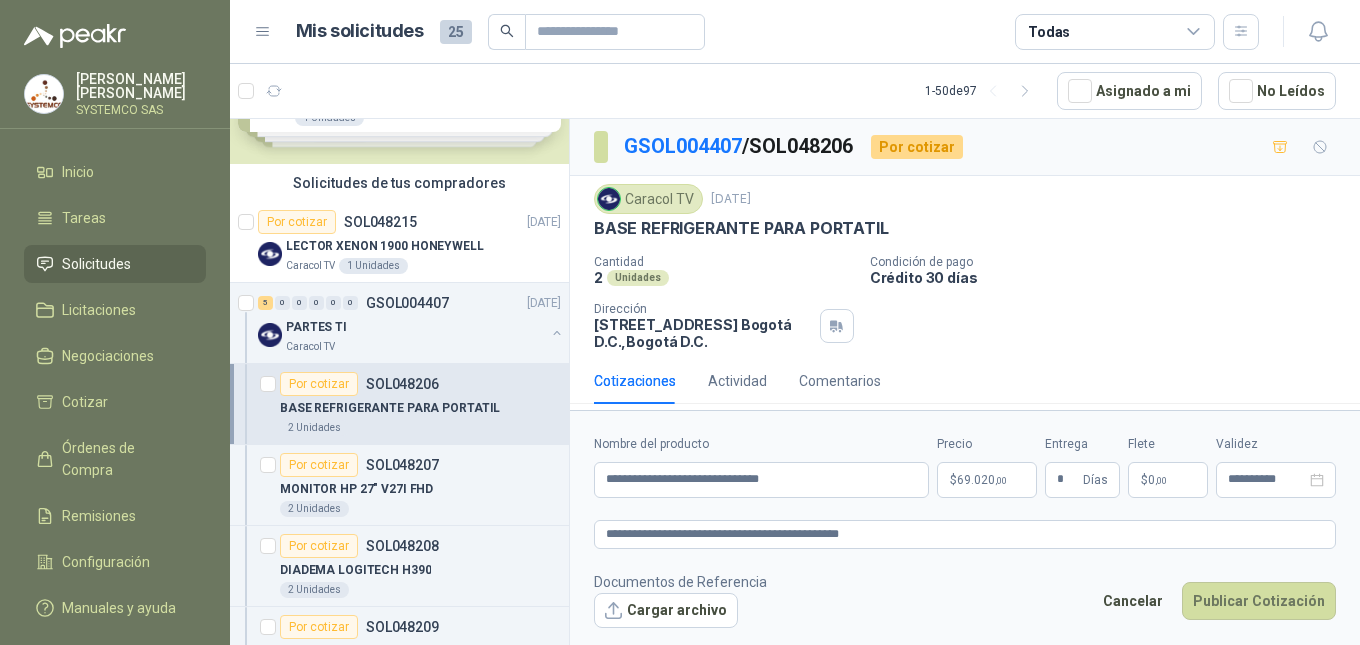 type on "**********" 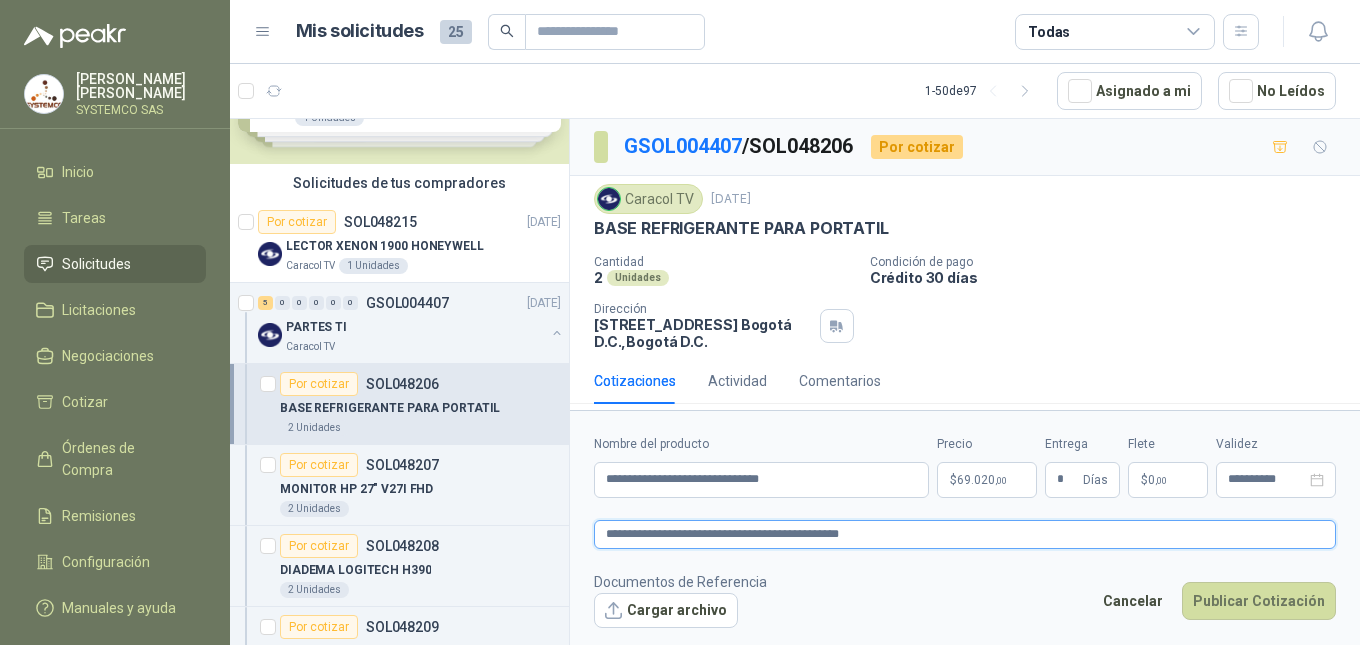 click on "**********" at bounding box center [965, 534] 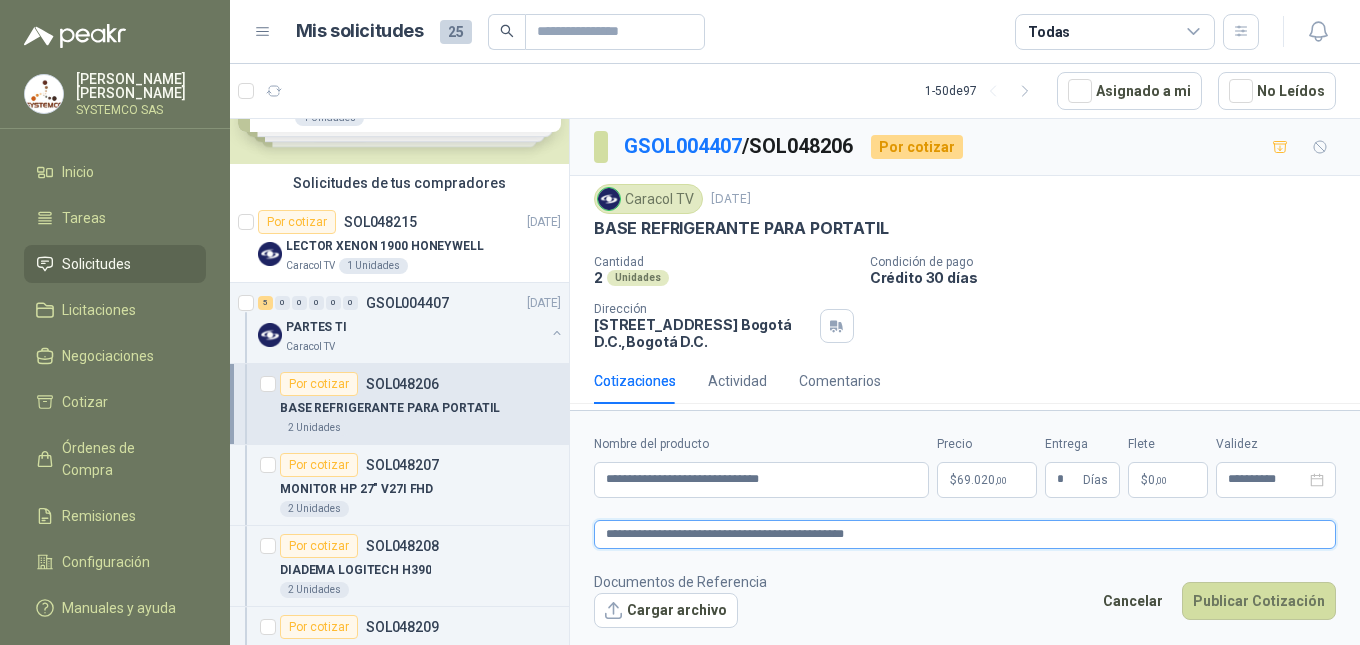 type 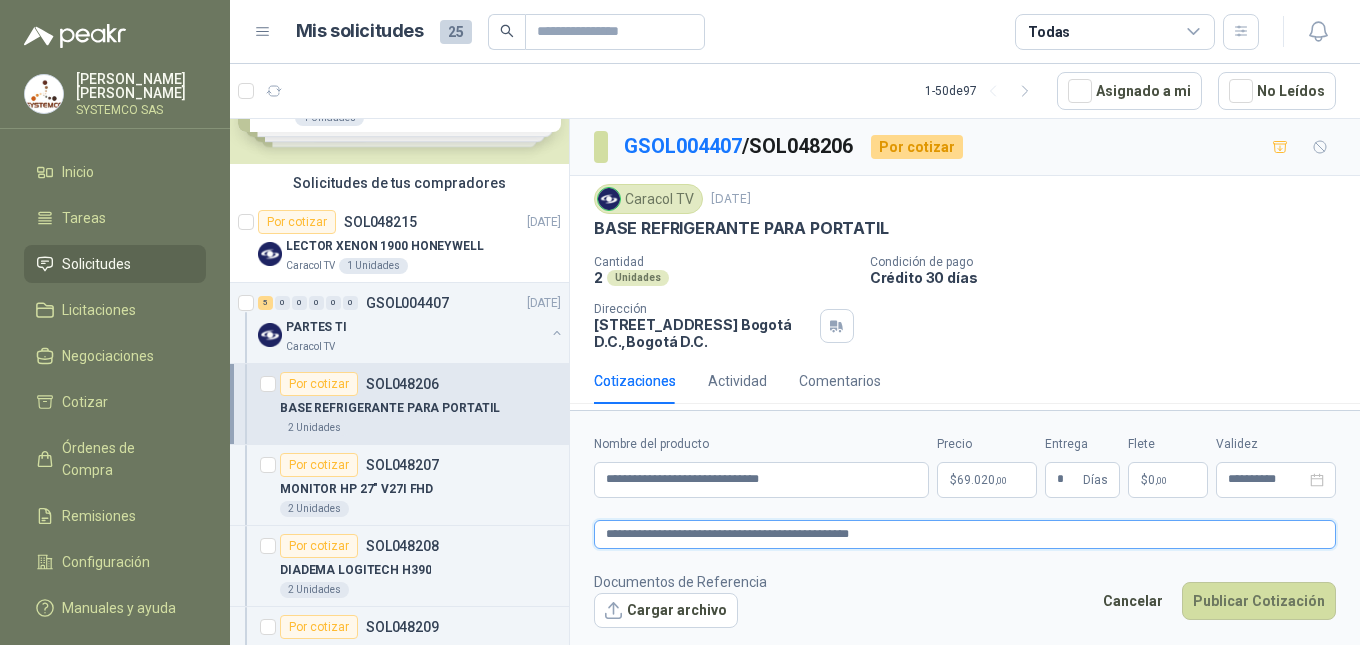 type 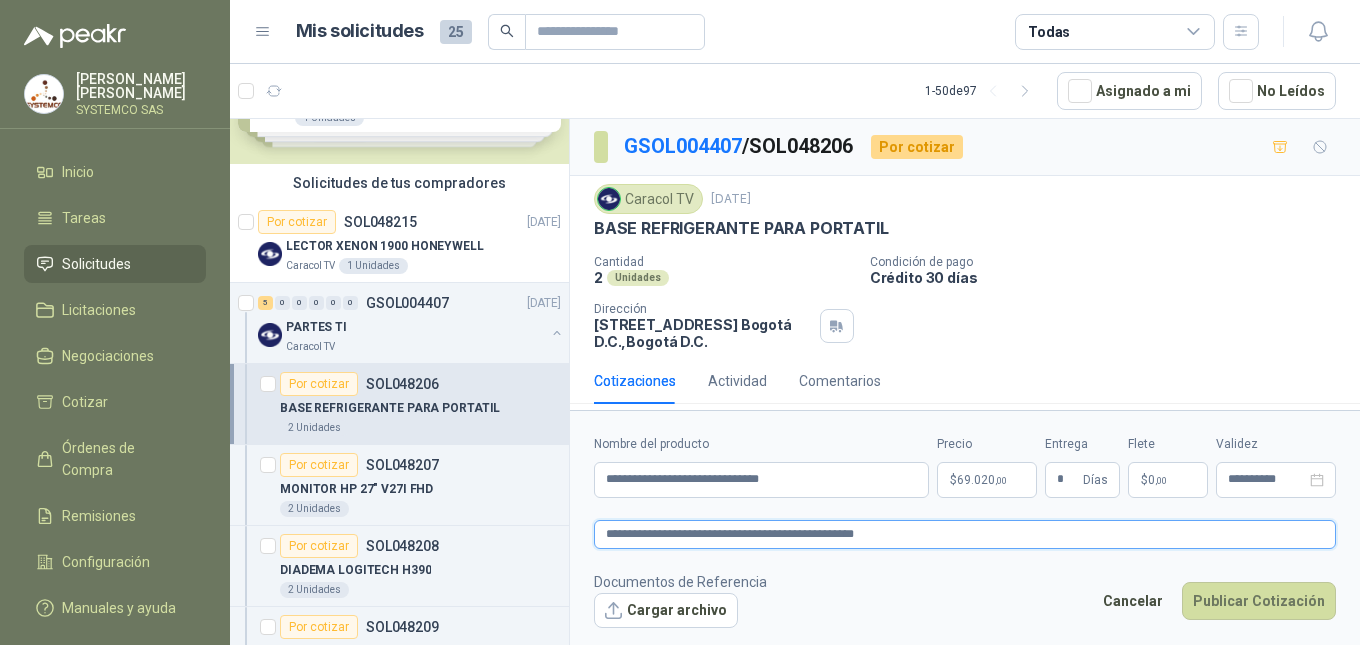 type 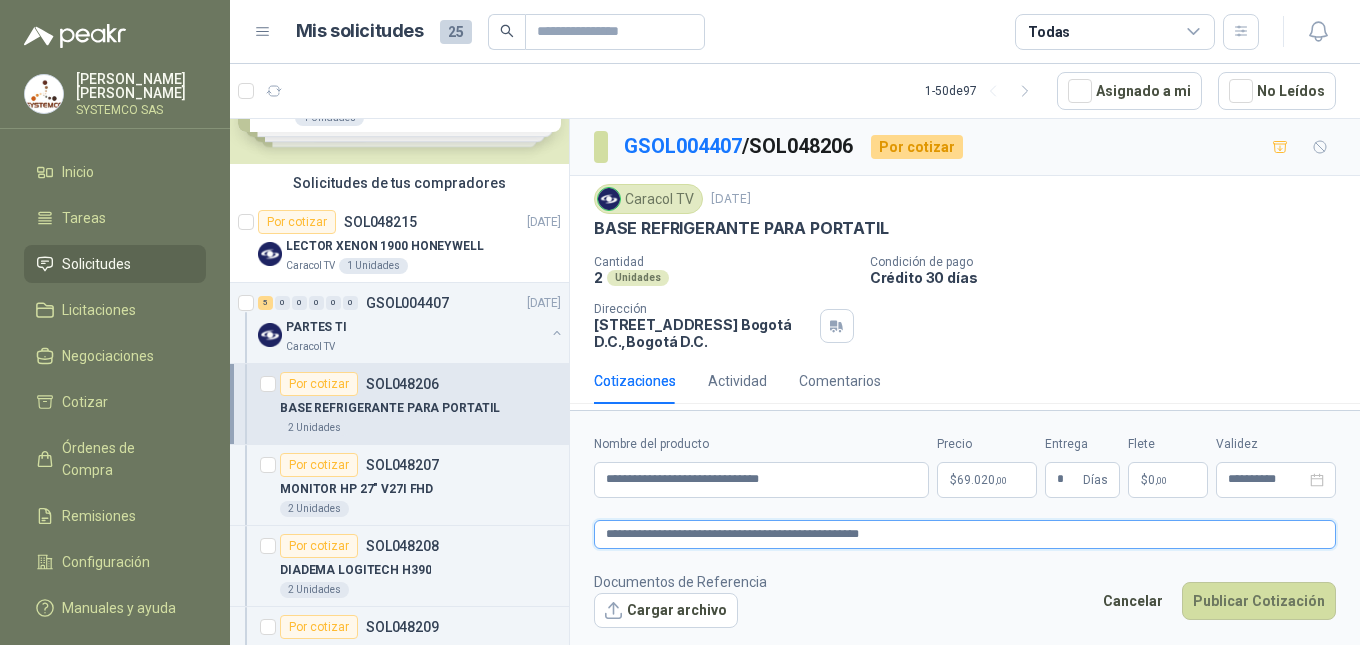 type 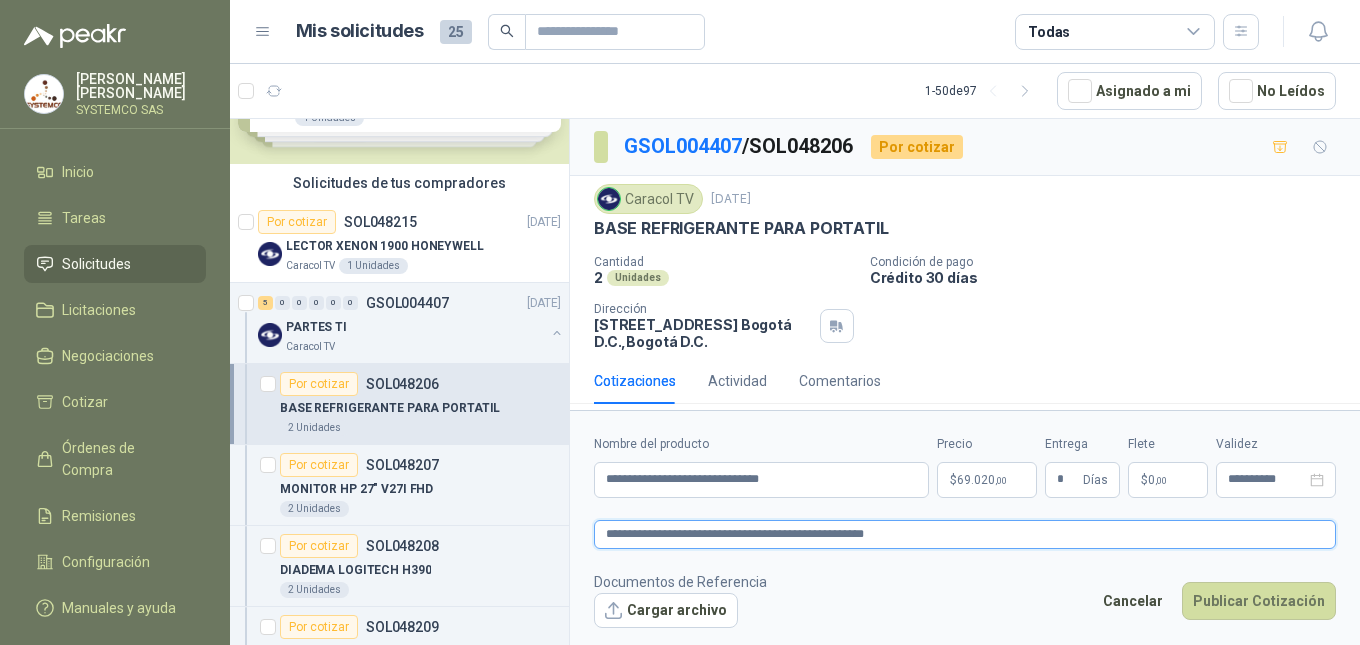 type 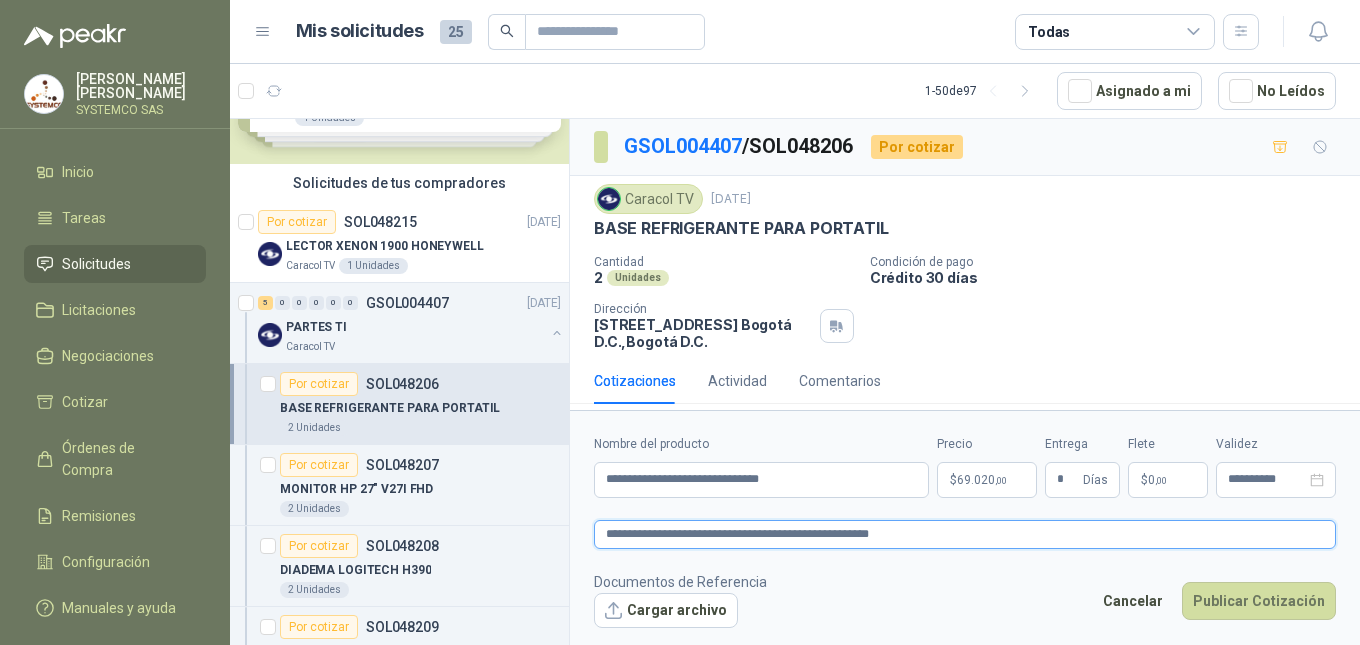type 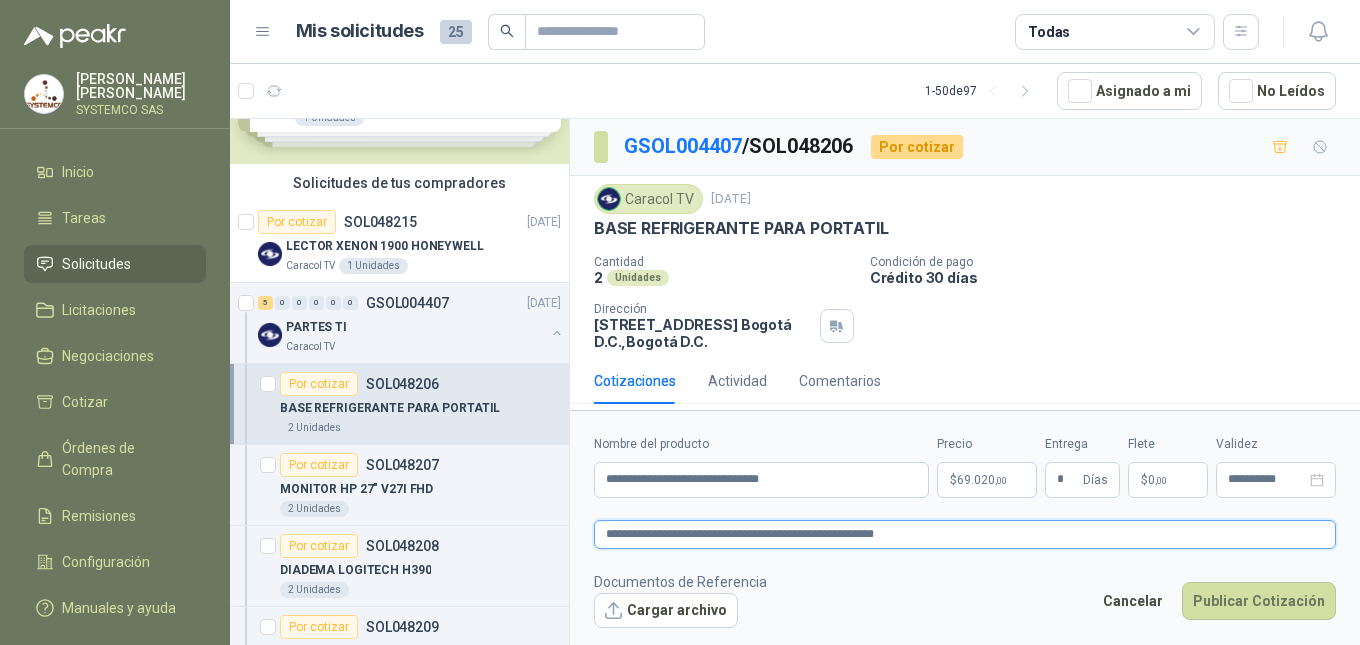 type 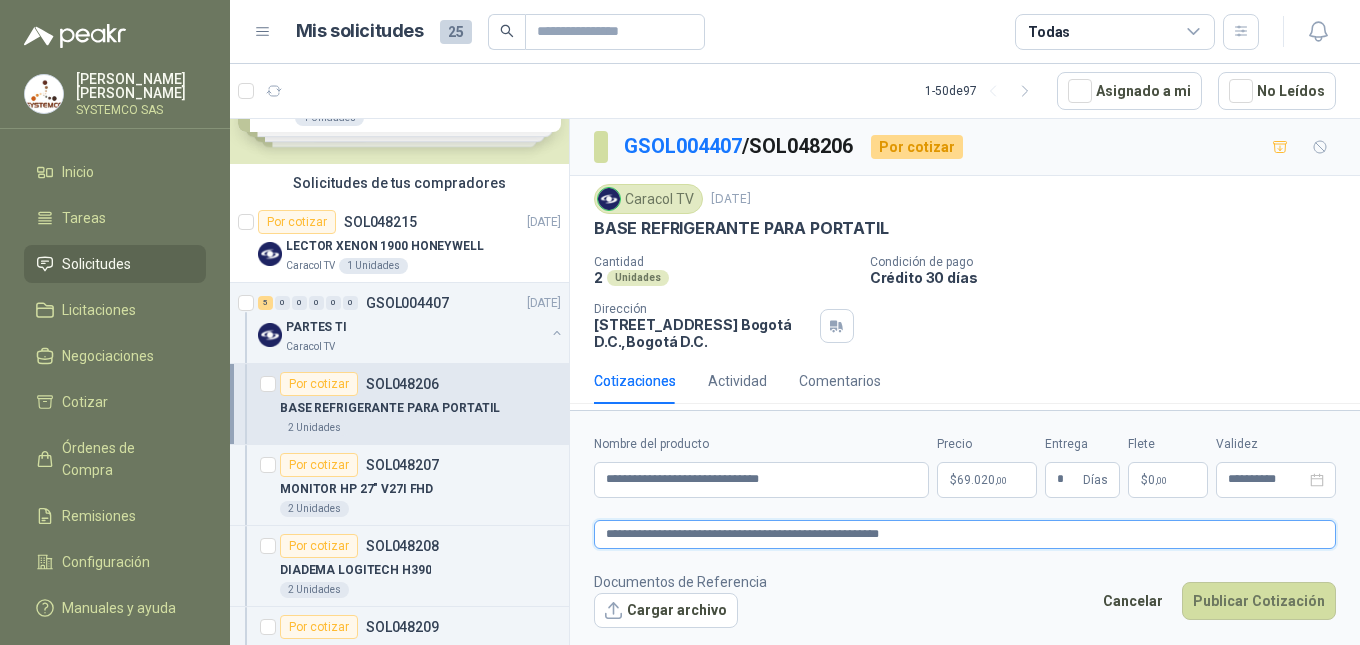type 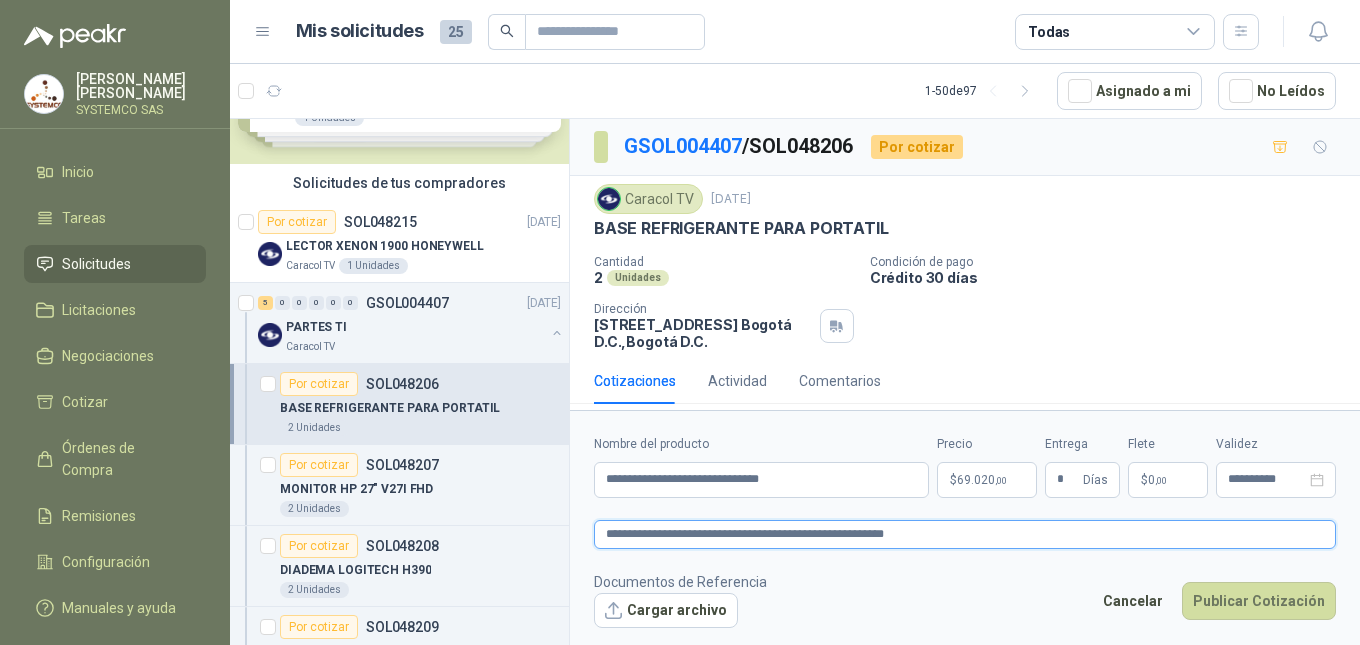 type 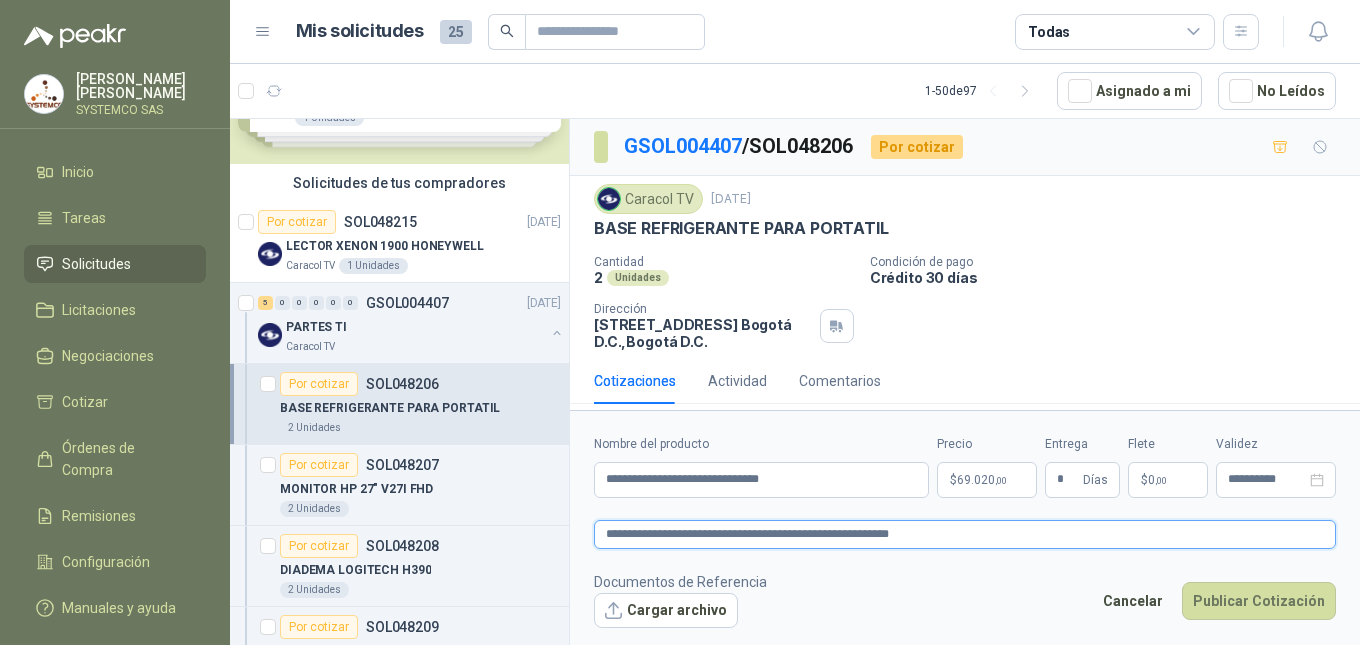 type 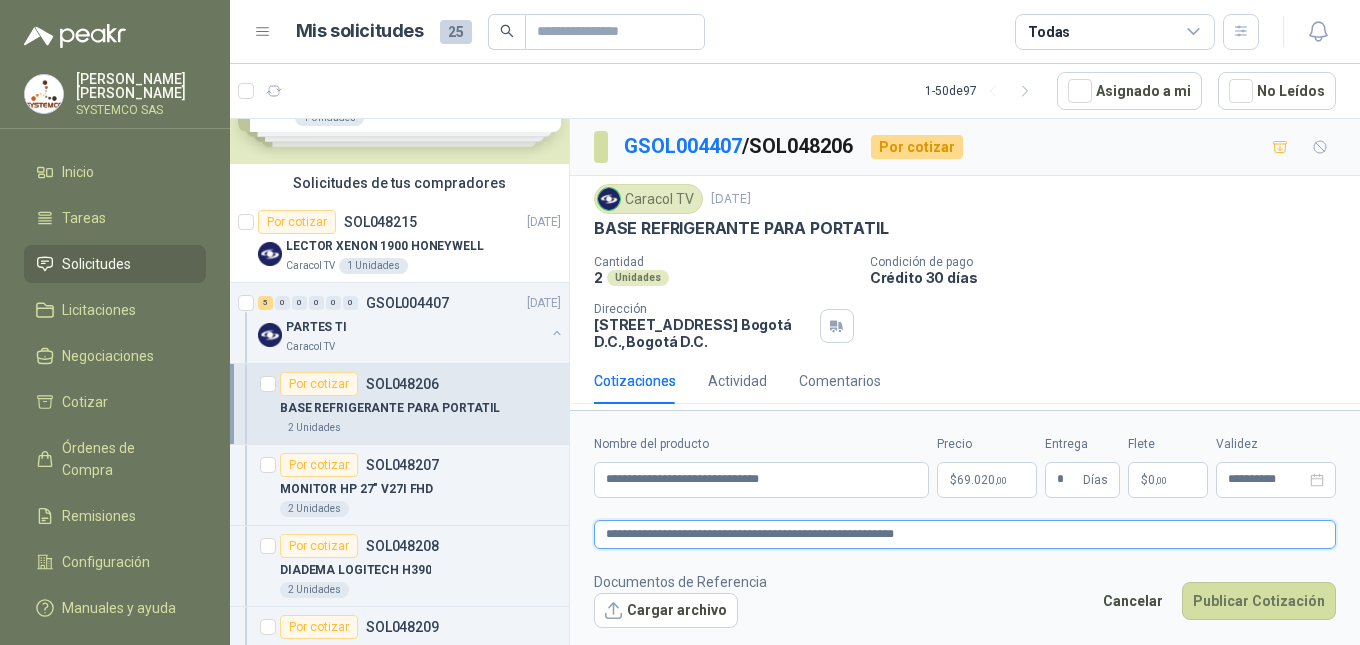 type 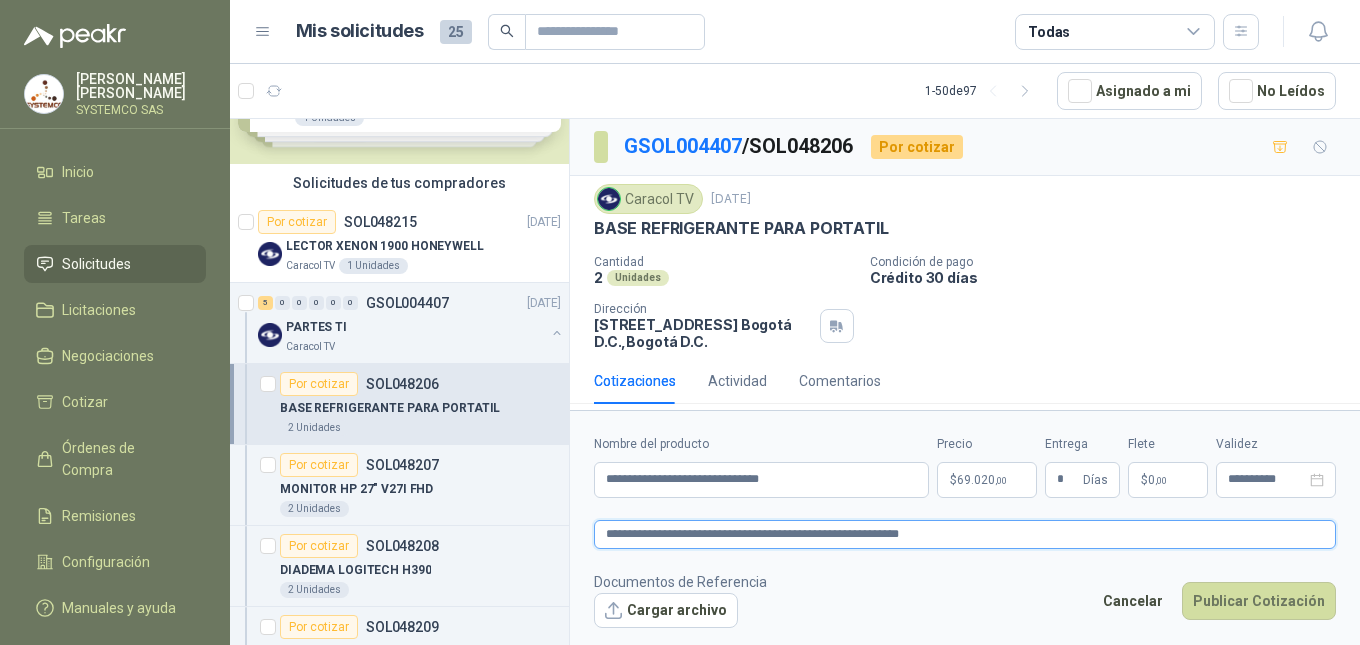 type 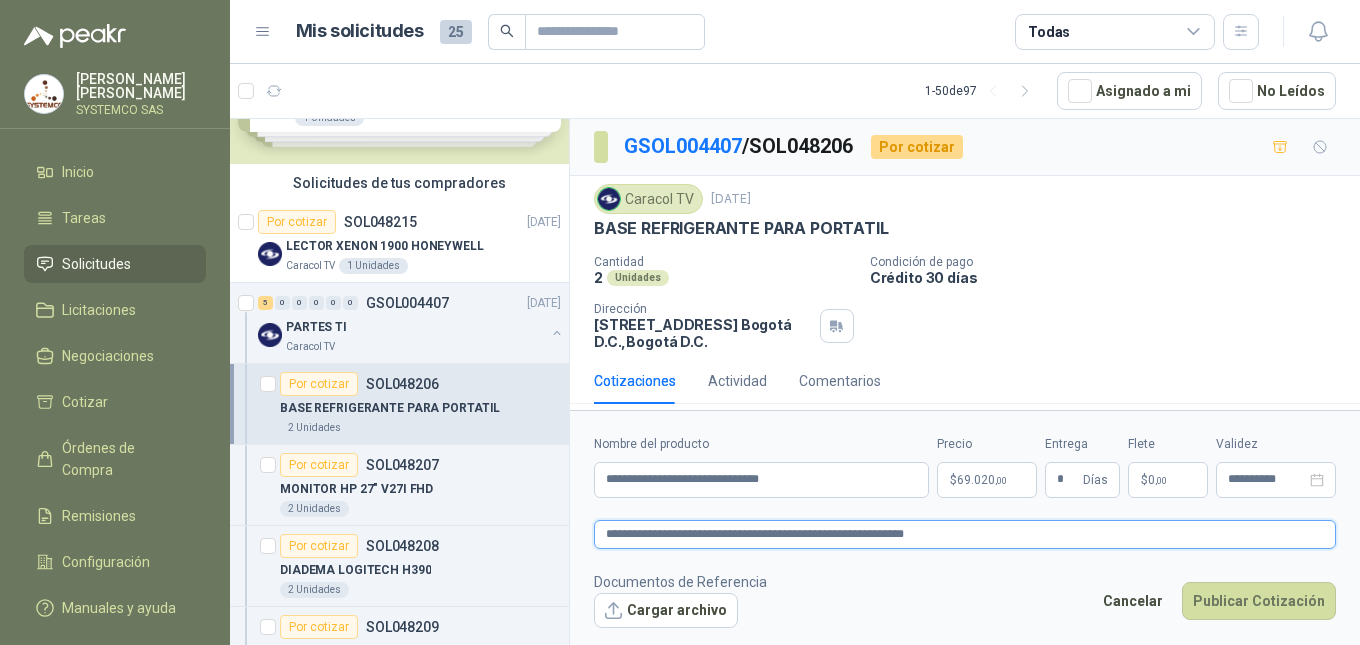 type 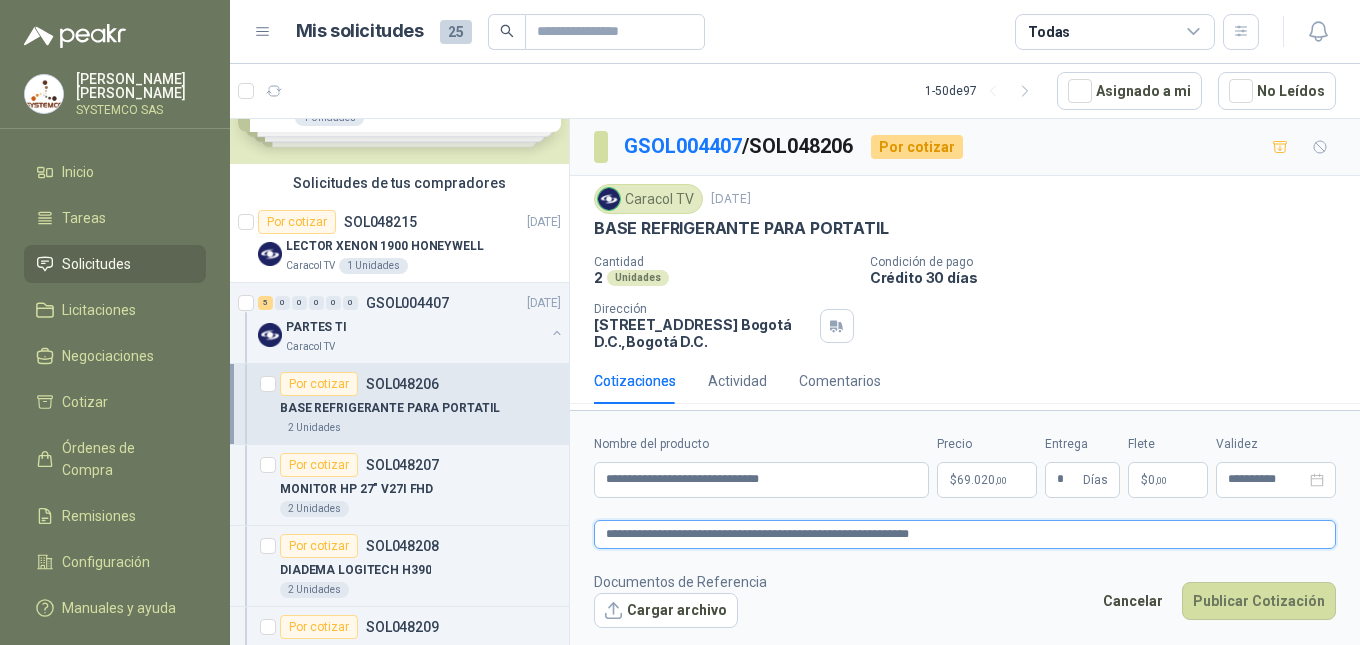 type 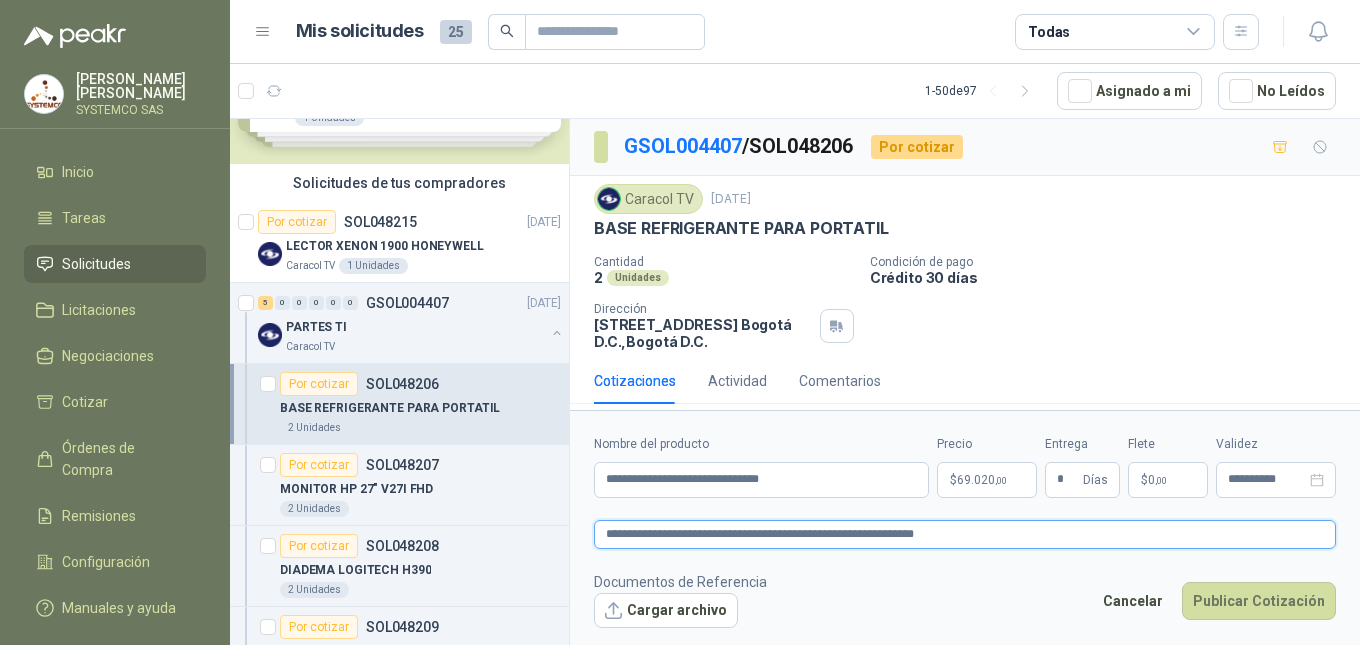 type 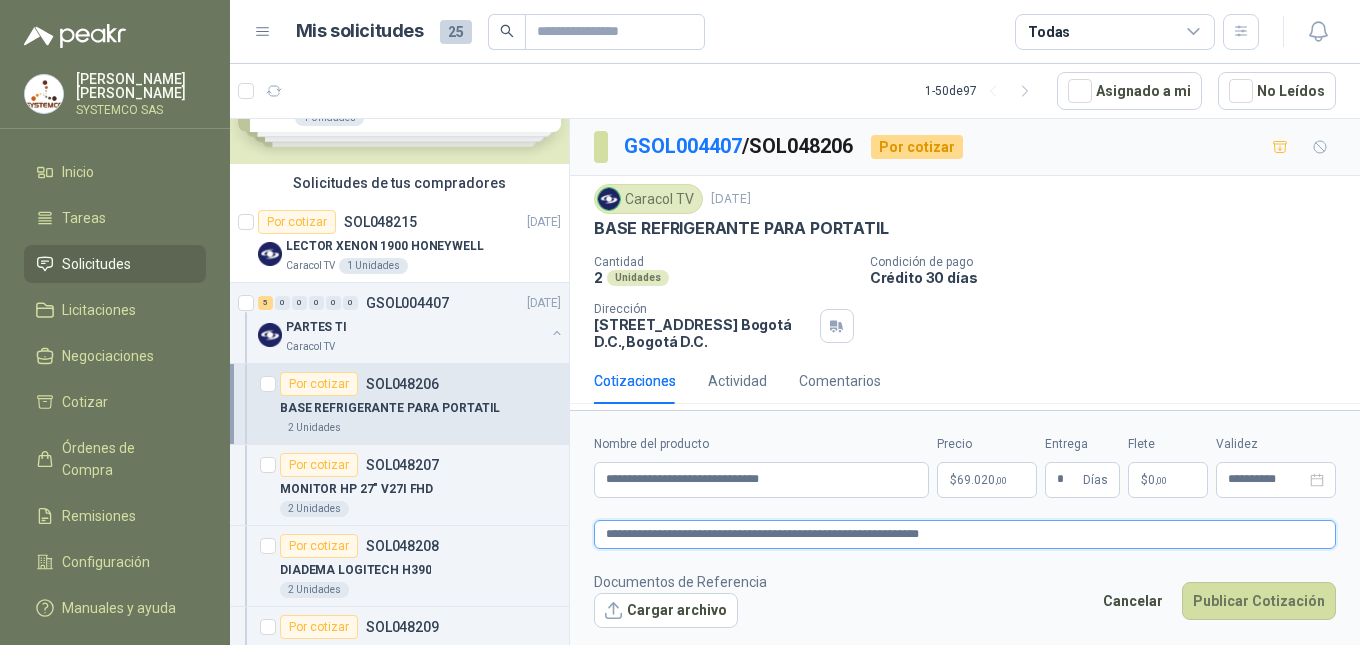 type 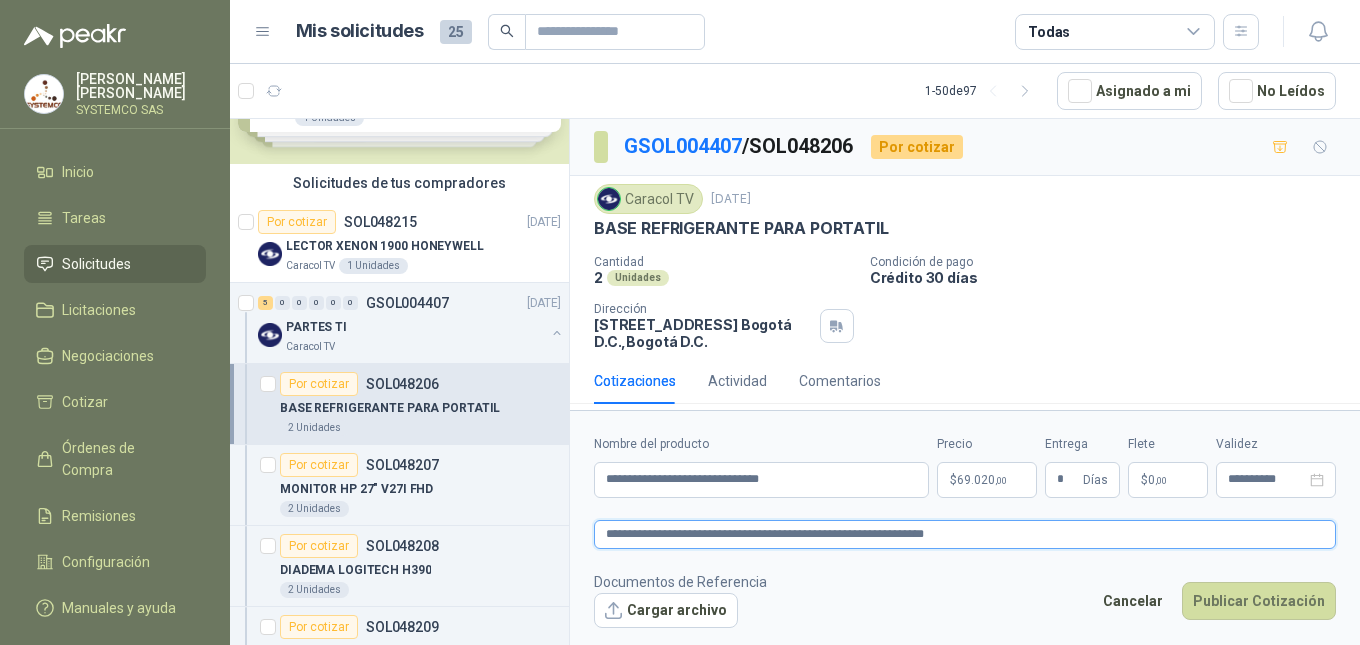 type 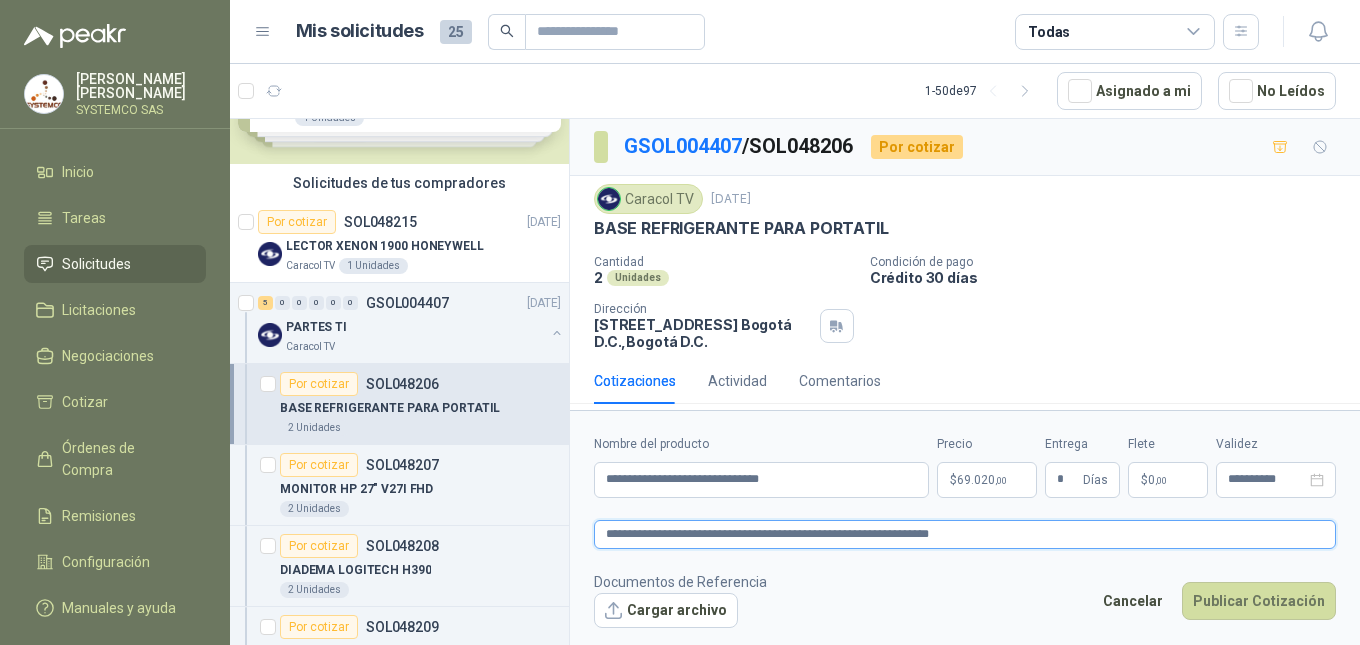 type on "**********" 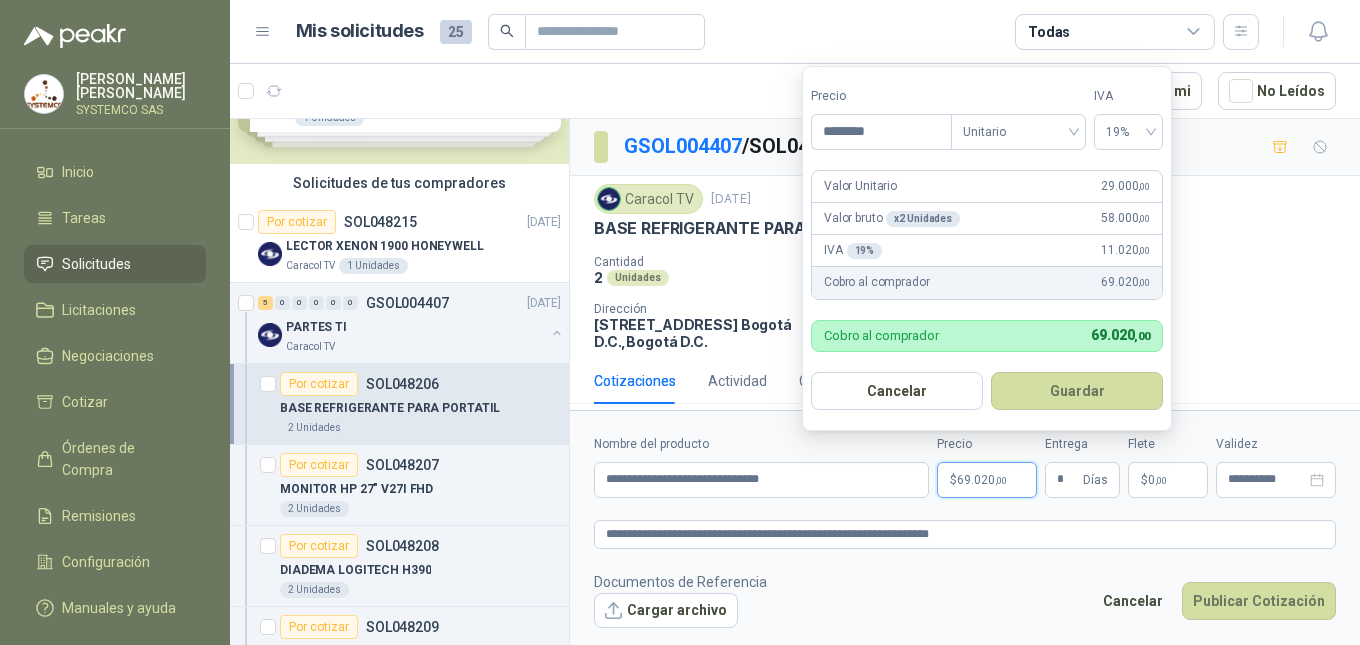 click on "$  69.020 ,00" at bounding box center (987, 480) 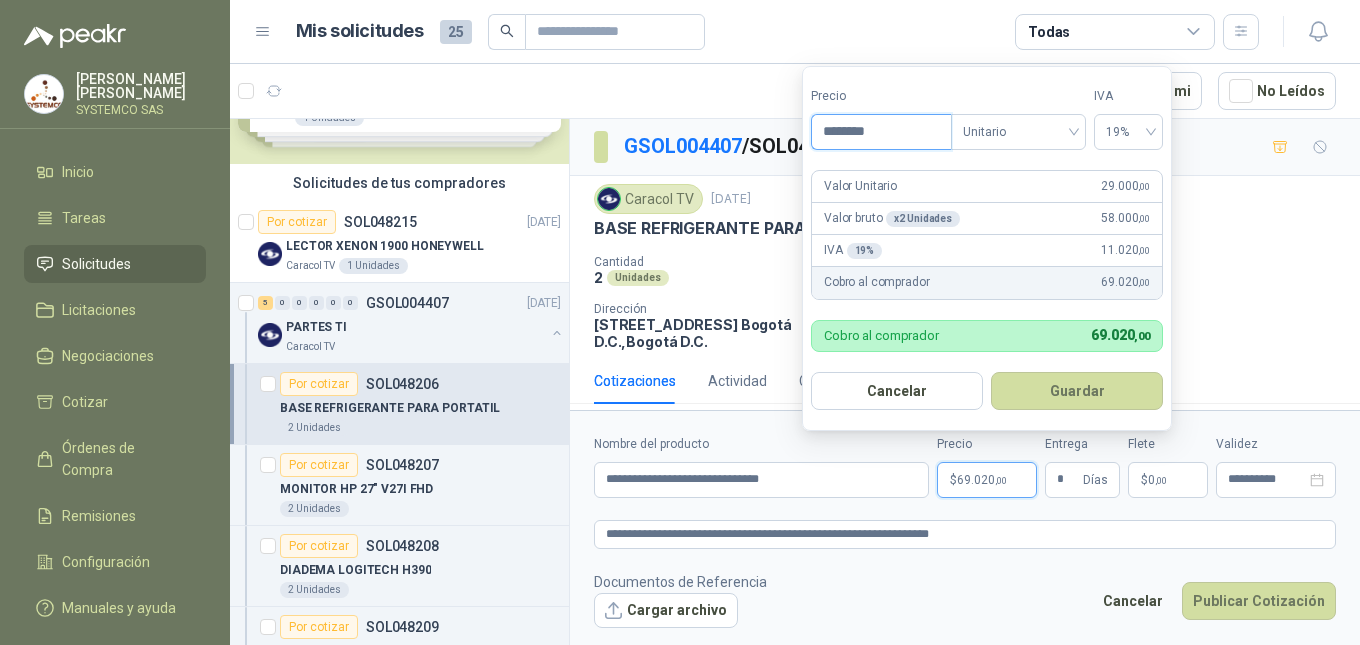 click on "********" at bounding box center (881, 132) 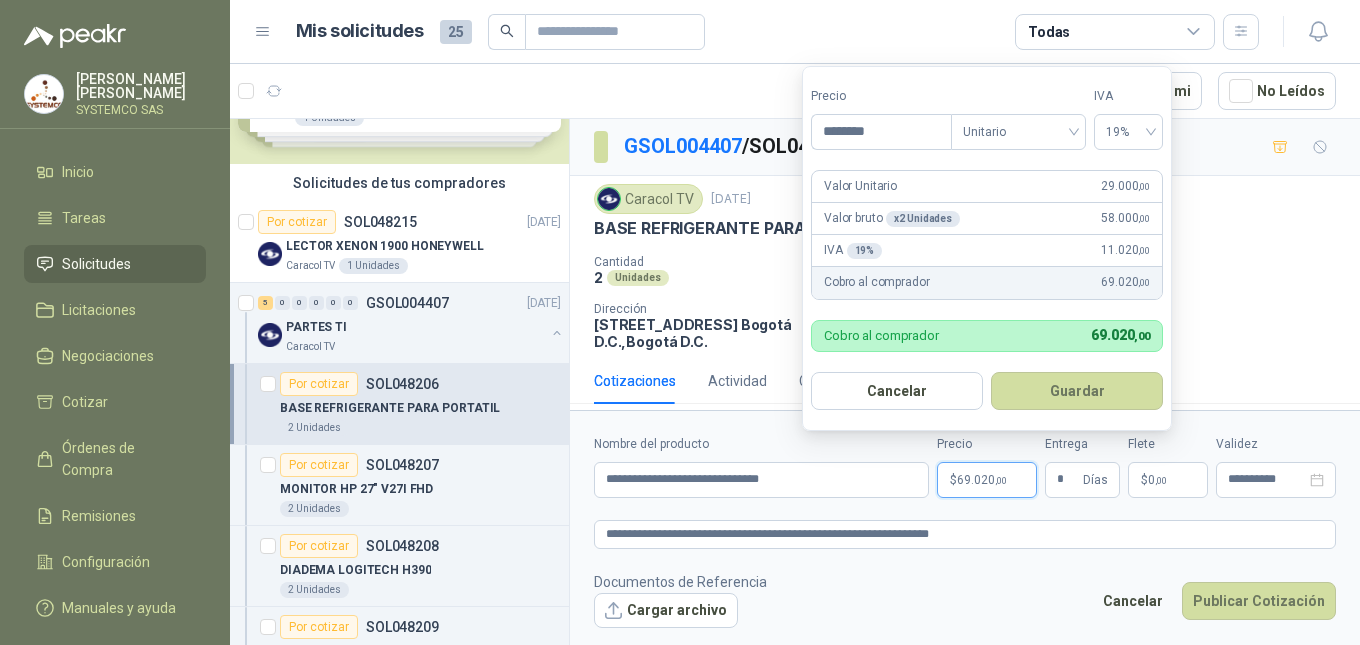 click on "Crédito 30 días" at bounding box center (1111, 277) 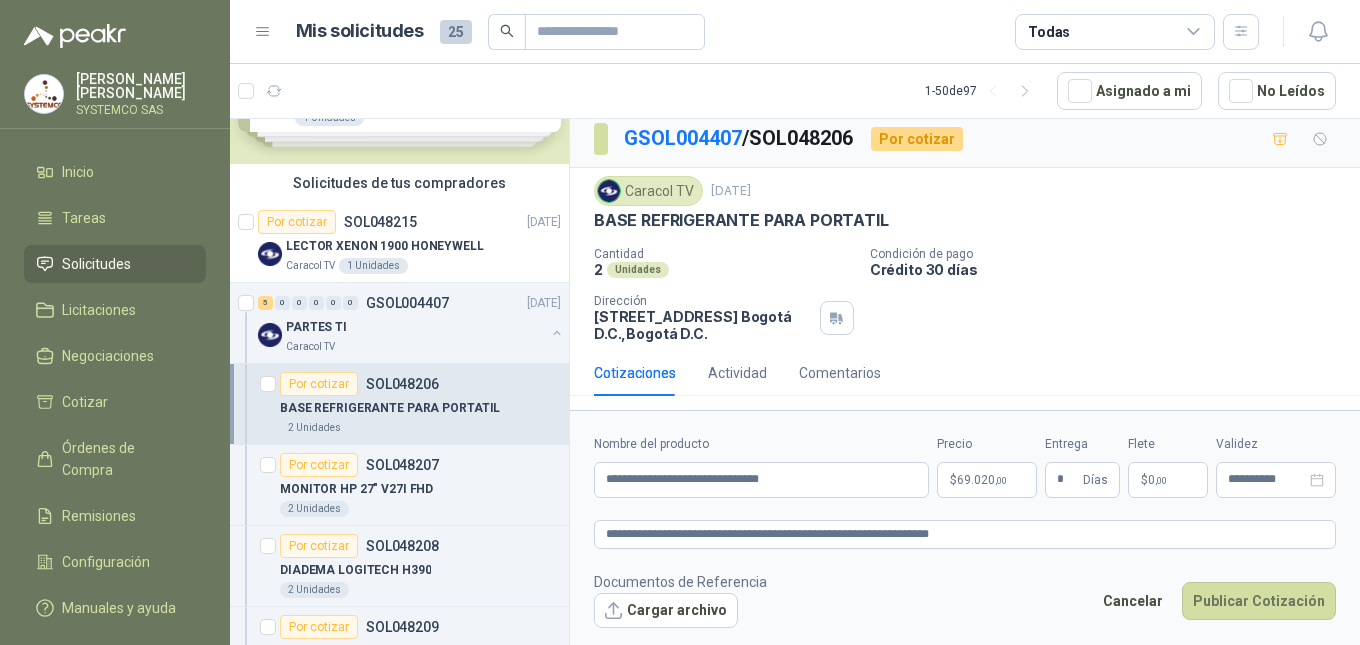 scroll, scrollTop: 10, scrollLeft: 0, axis: vertical 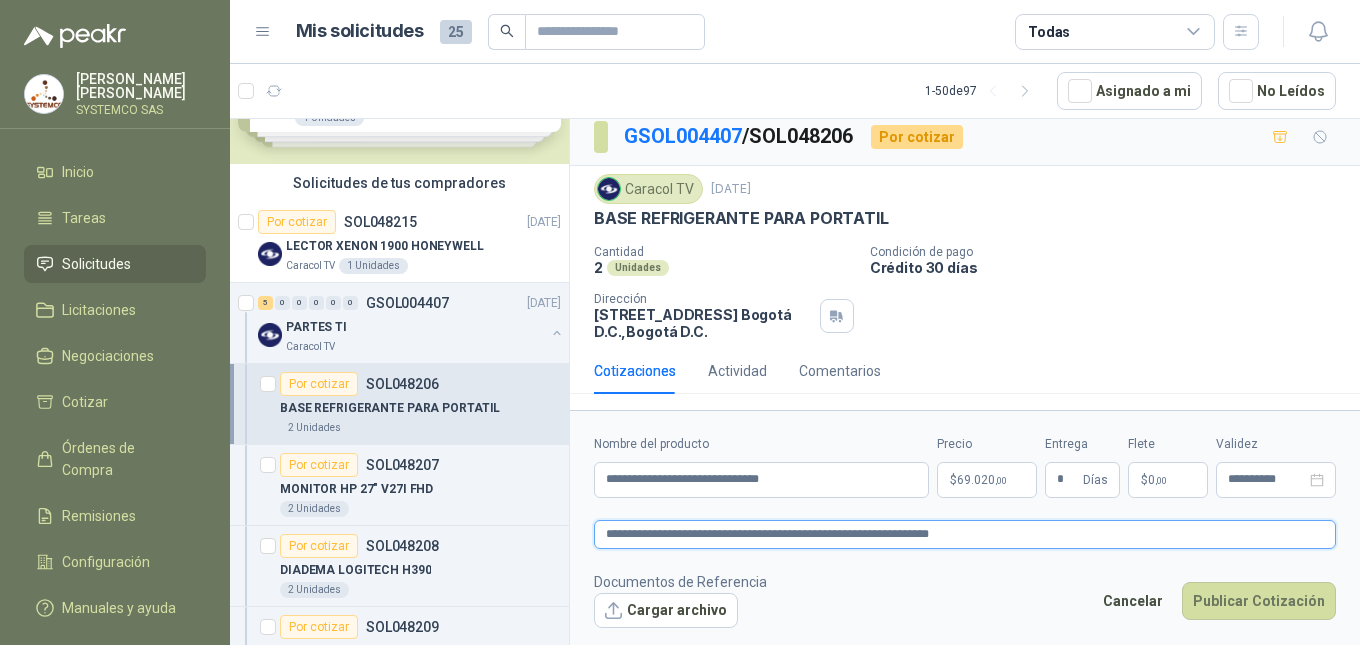 type 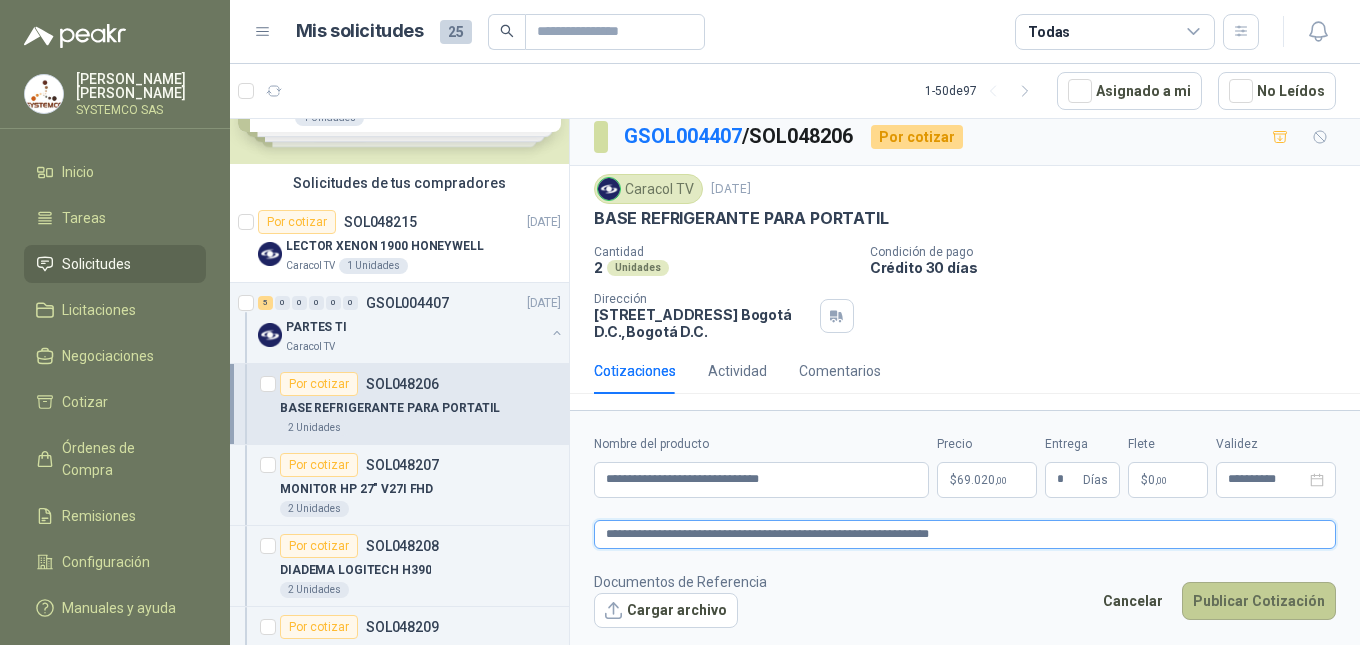 type on "**********" 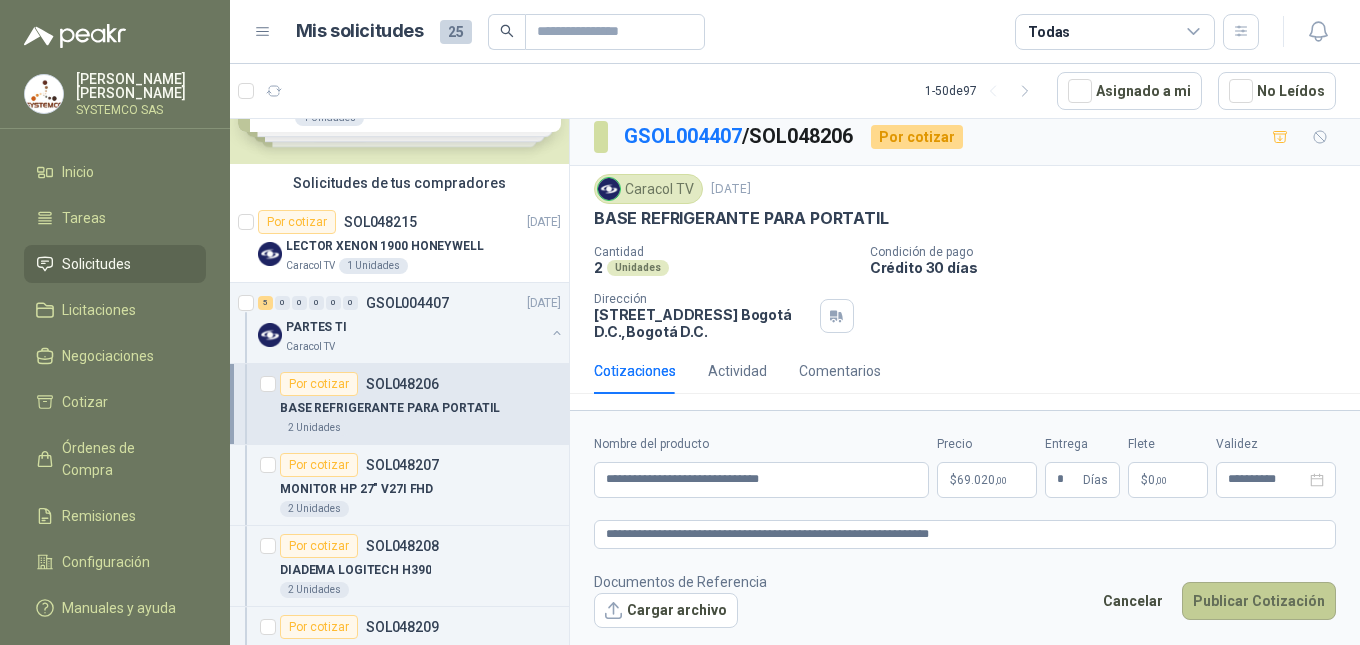 click on "Publicar Cotización" at bounding box center [1259, 601] 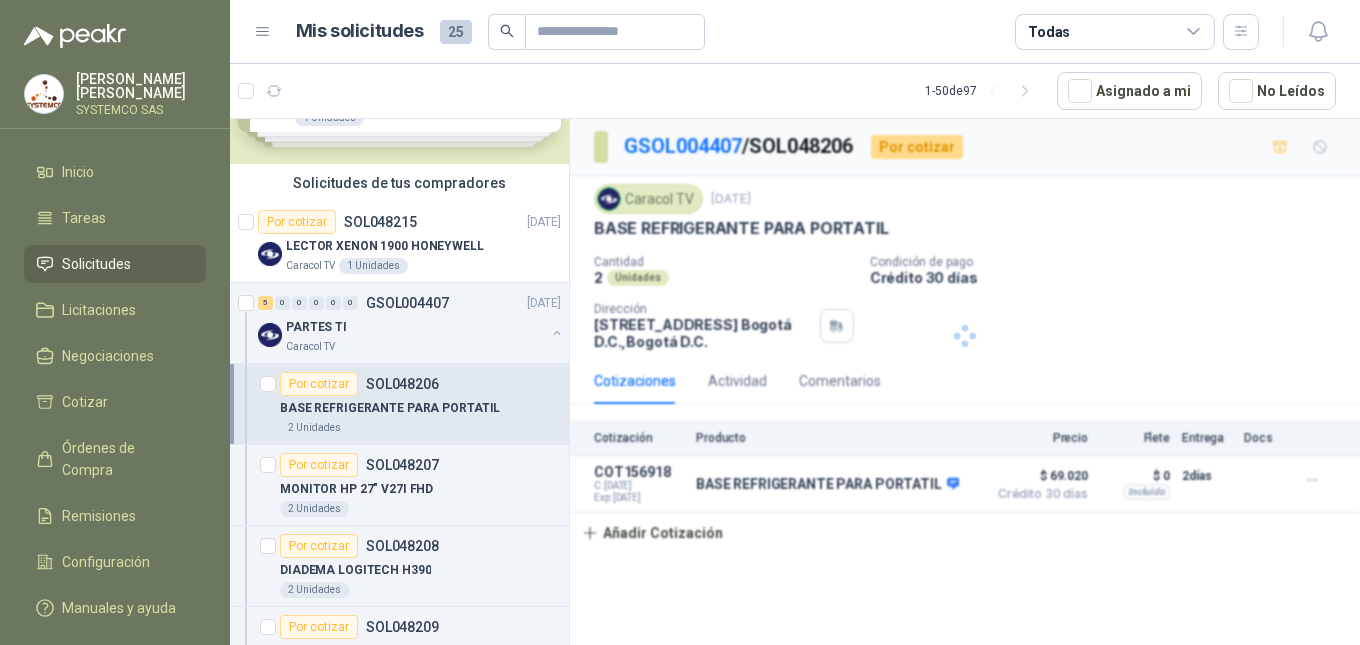 scroll, scrollTop: 0, scrollLeft: 0, axis: both 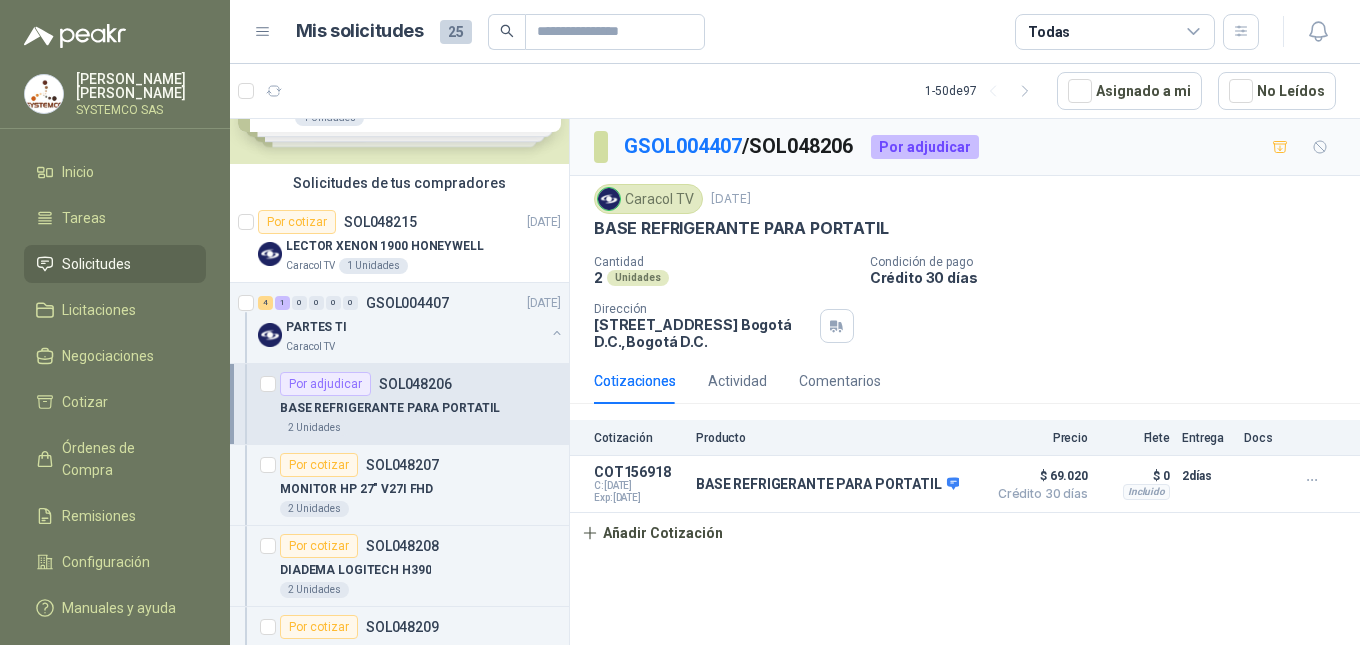 click on "BASE REFRIGERANTE PARA PORTATIL" at bounding box center [420, 408] 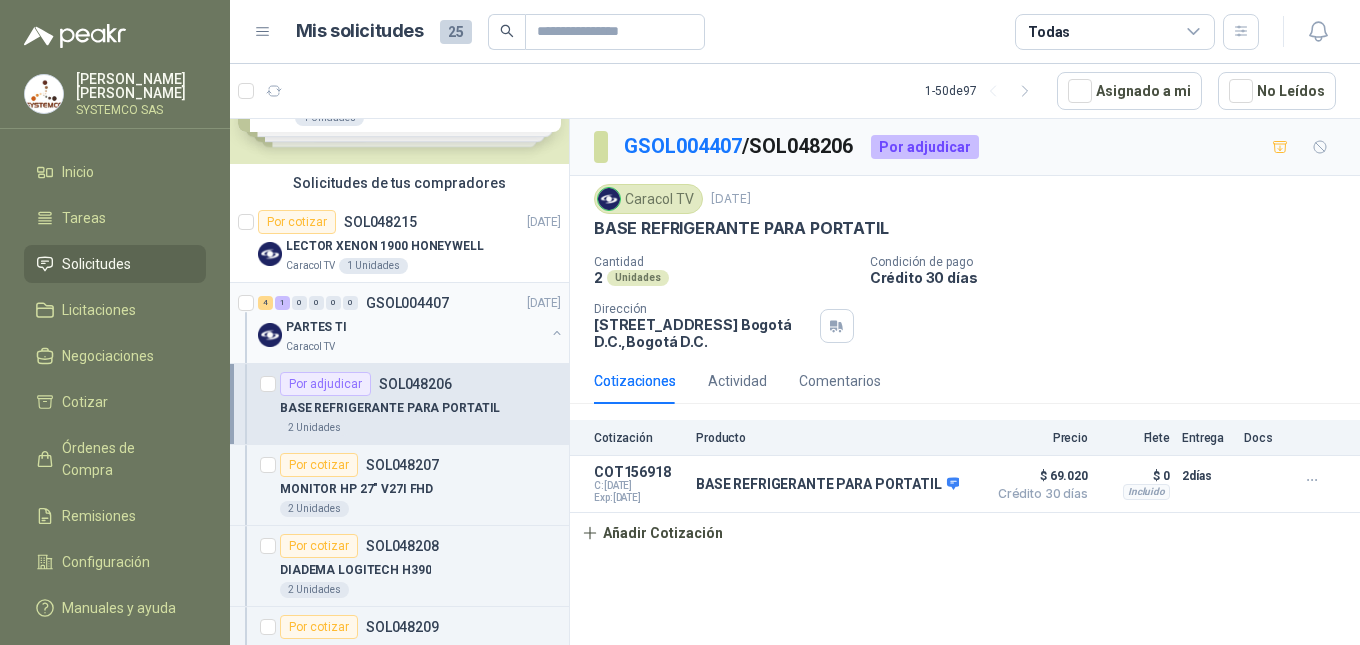 click on "PARTES TI" at bounding box center [415, 327] 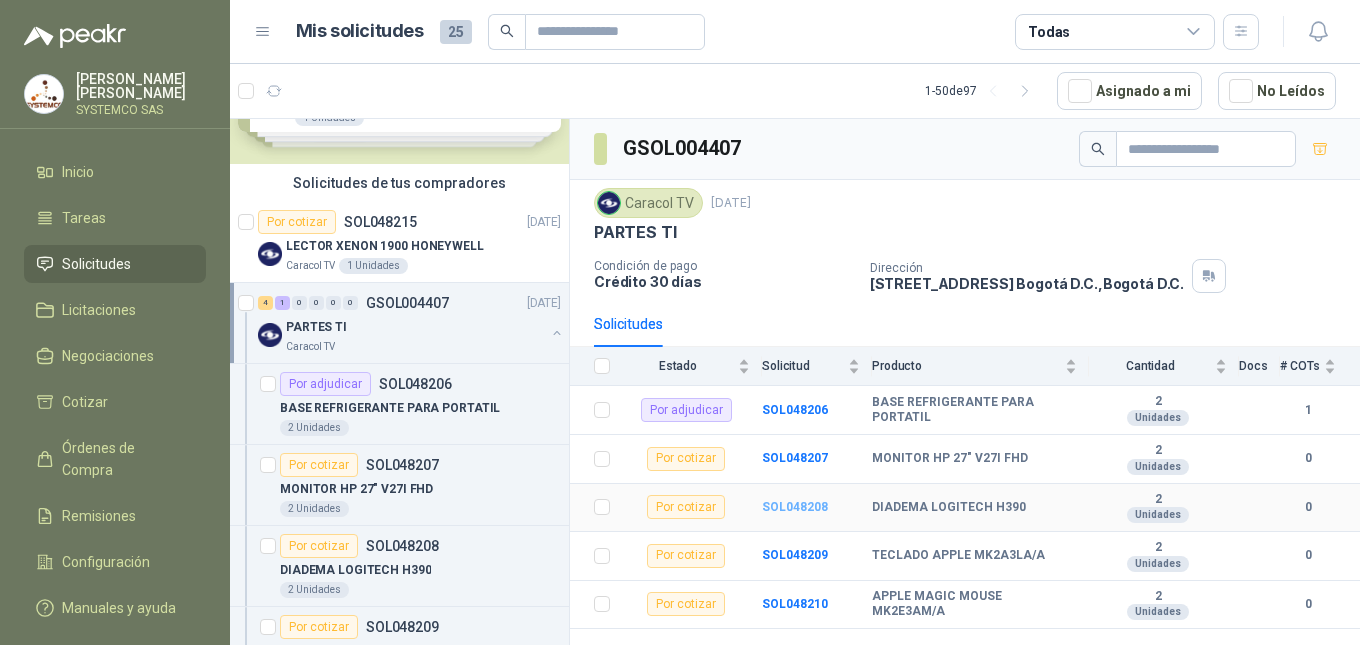 click on "SOL048208" at bounding box center (795, 507) 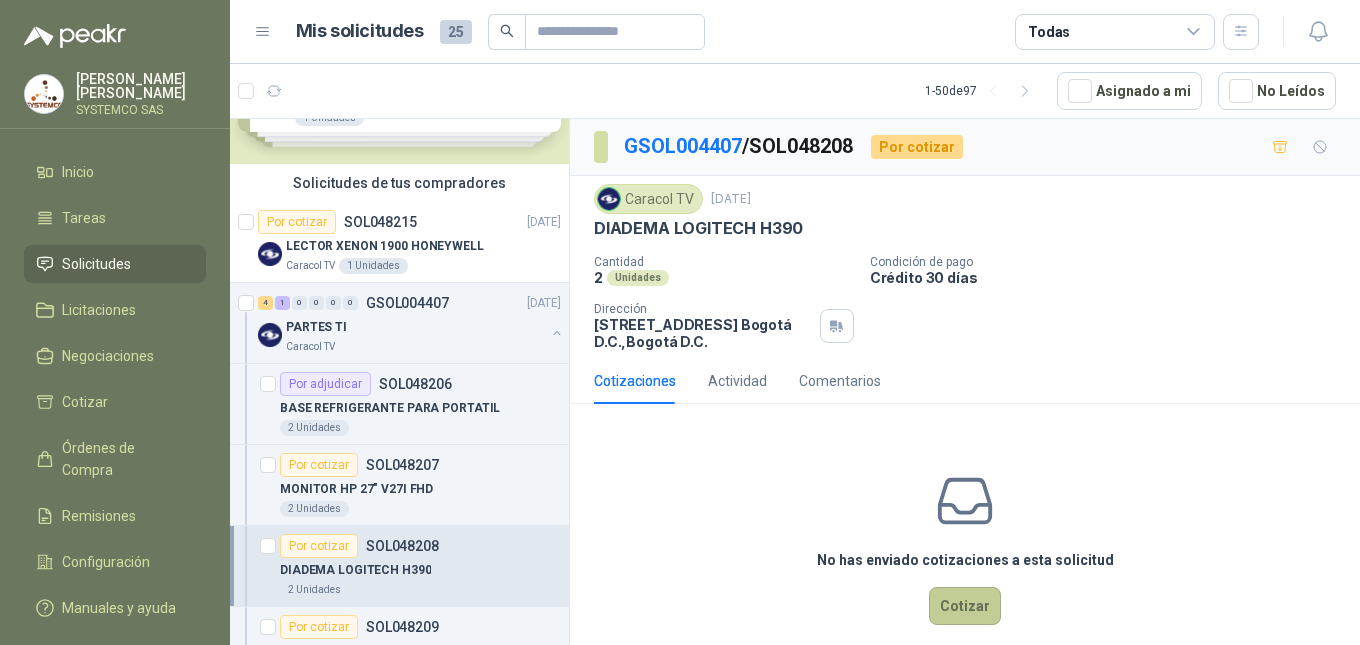 click on "Cotizar" at bounding box center [965, 606] 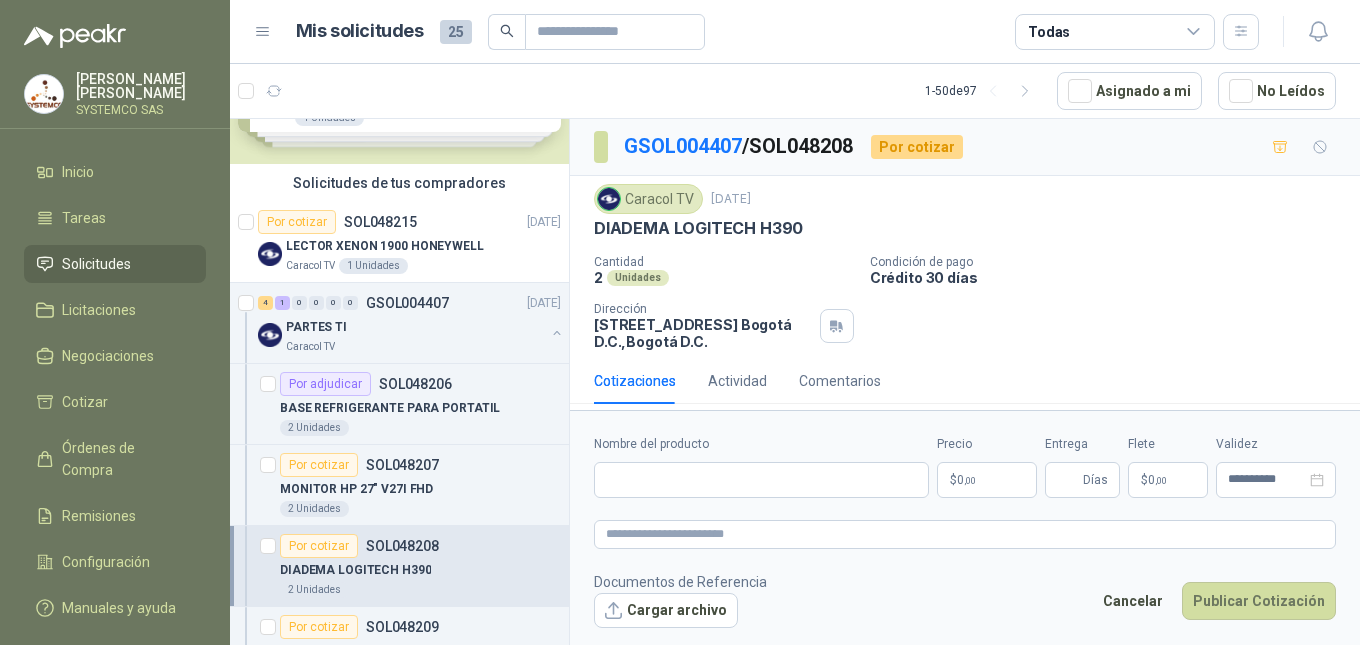 type 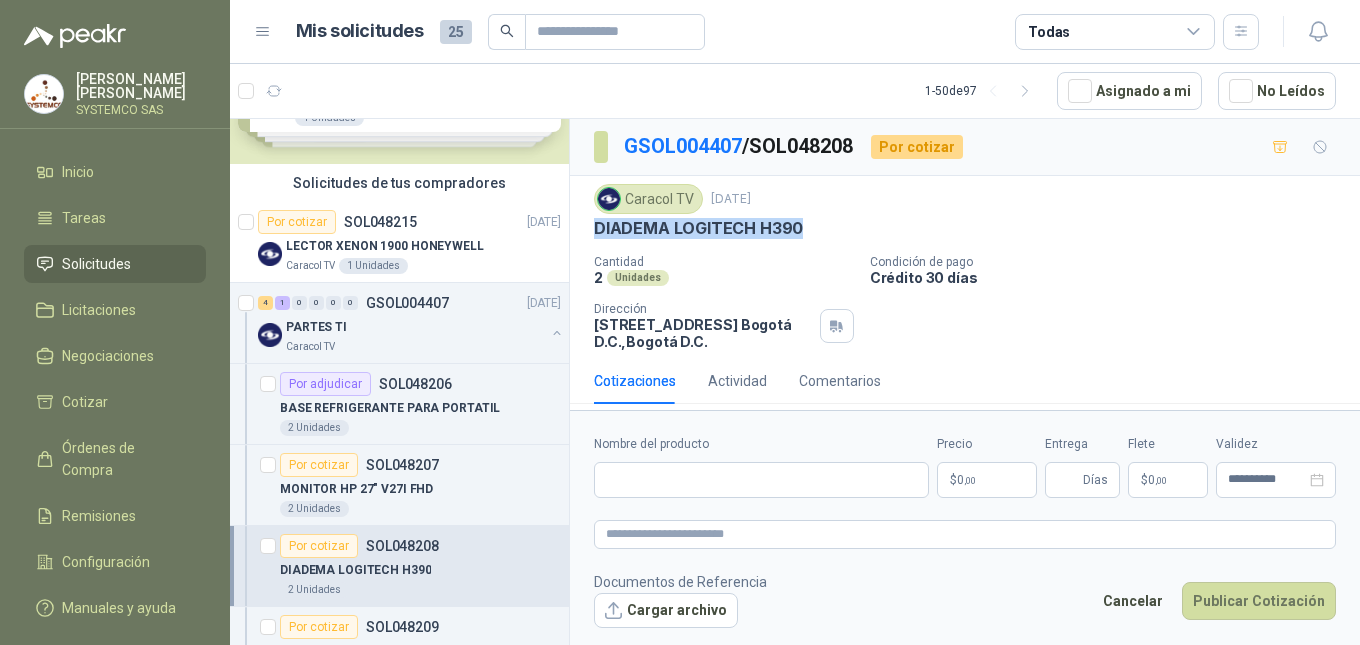 drag, startPoint x: 804, startPoint y: 227, endPoint x: 589, endPoint y: 240, distance: 215.39267 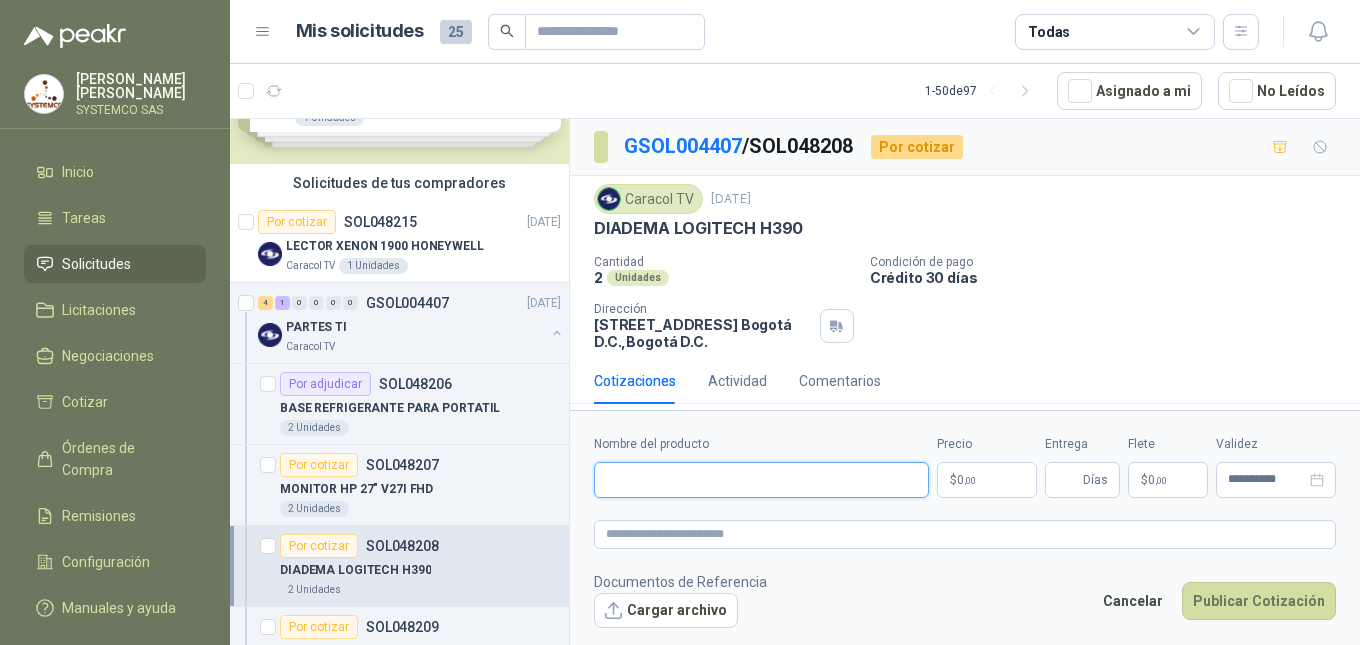 click on "Nombre del producto" at bounding box center [761, 480] 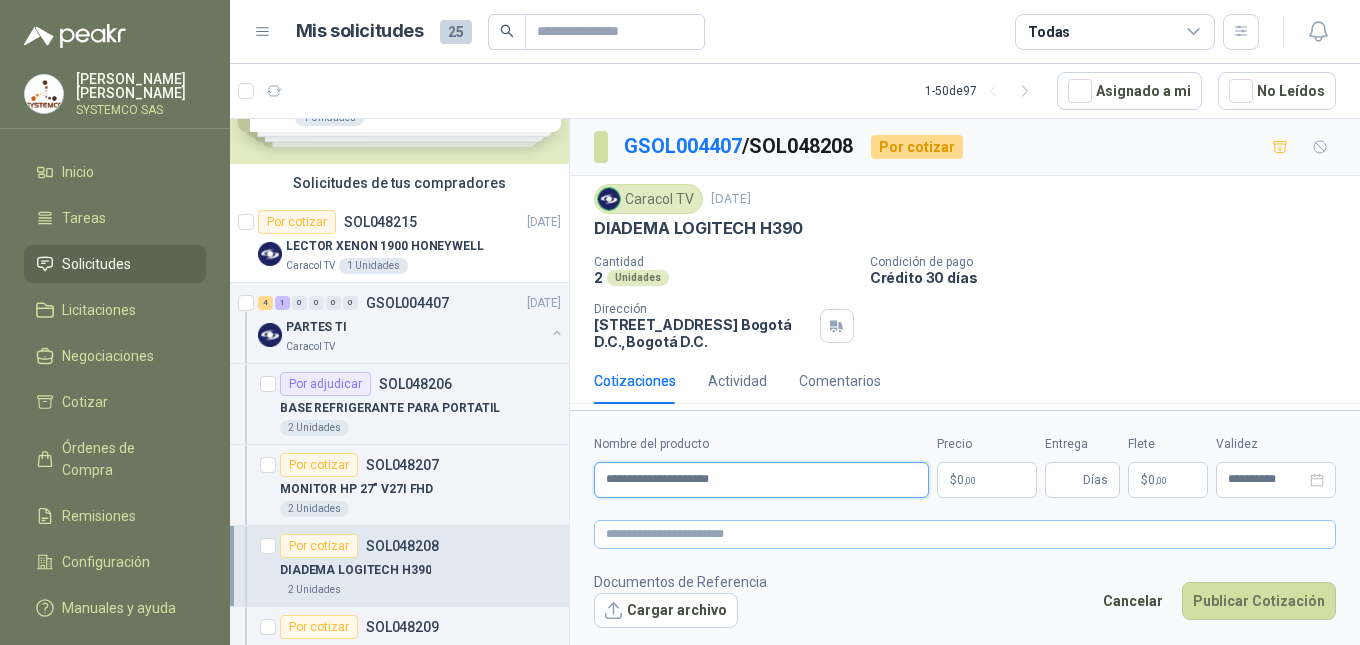 type on "**********" 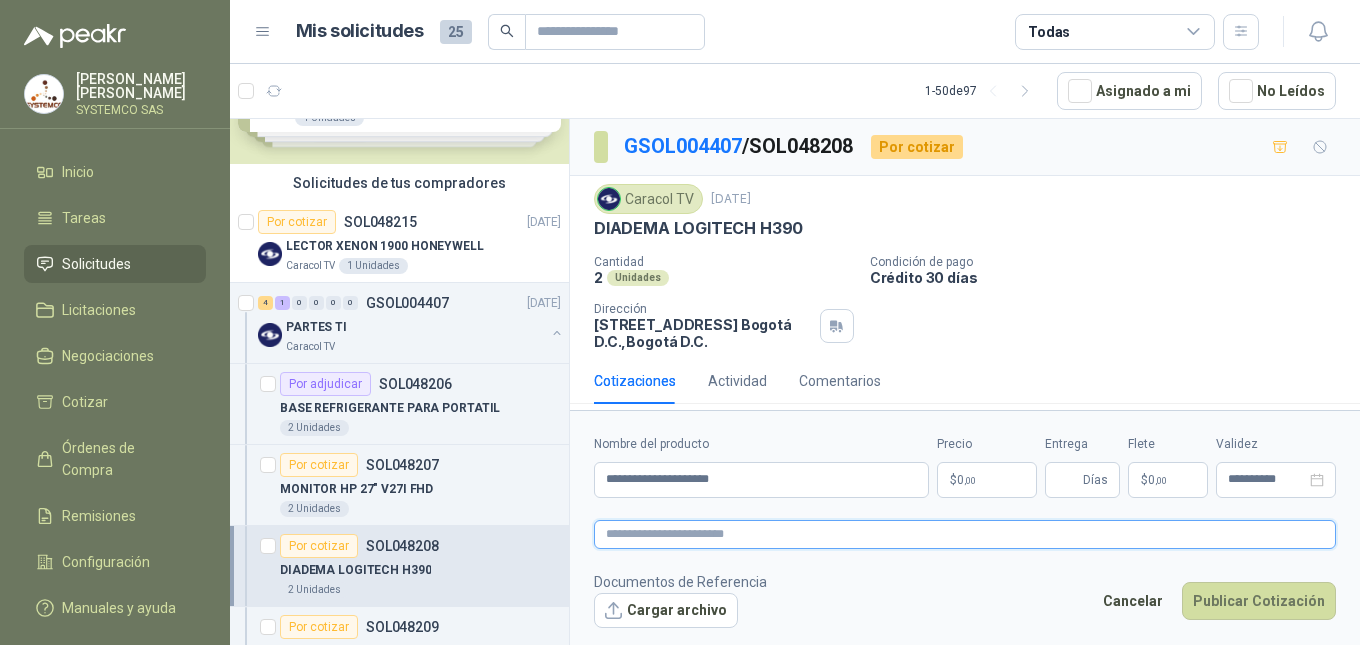 click at bounding box center [965, 534] 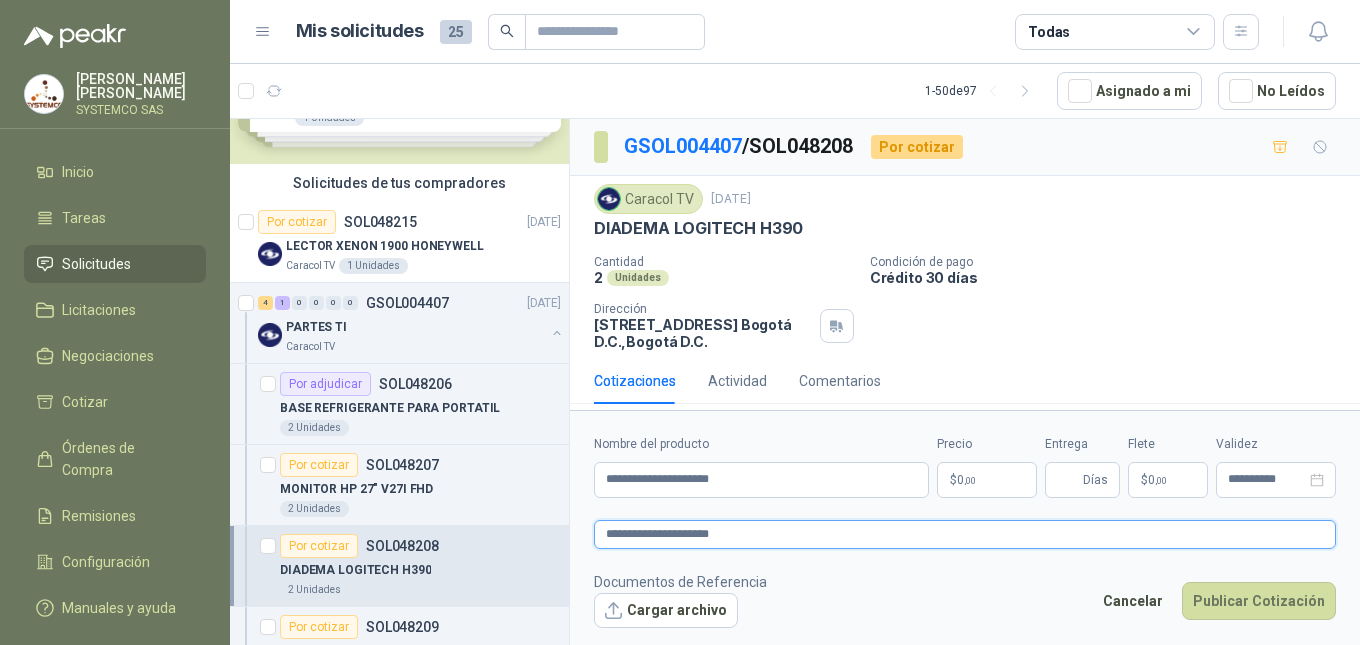 type 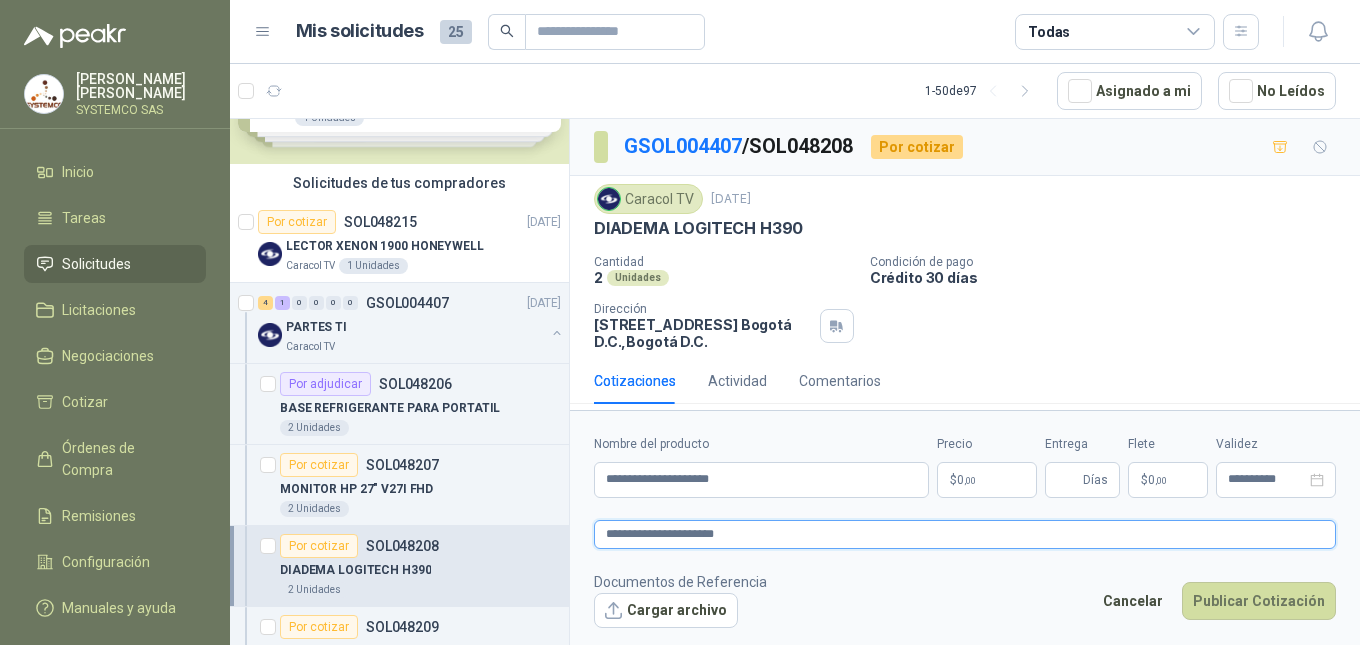 type 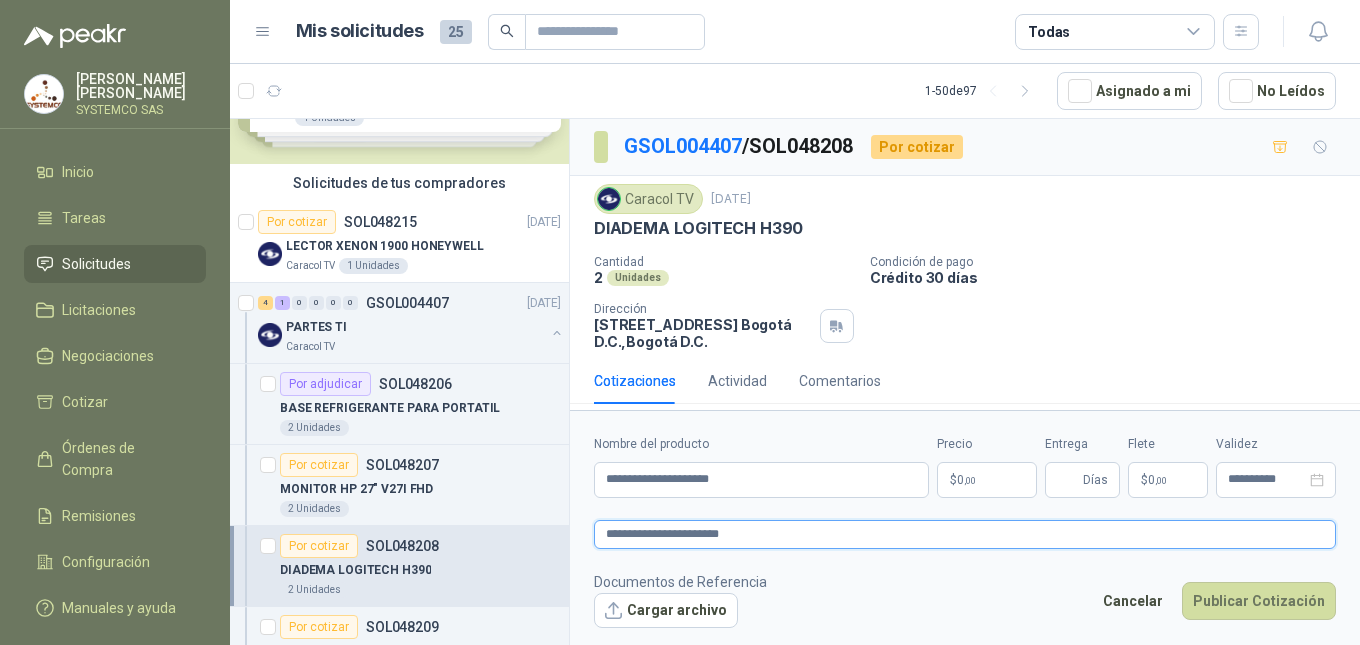 type on "**********" 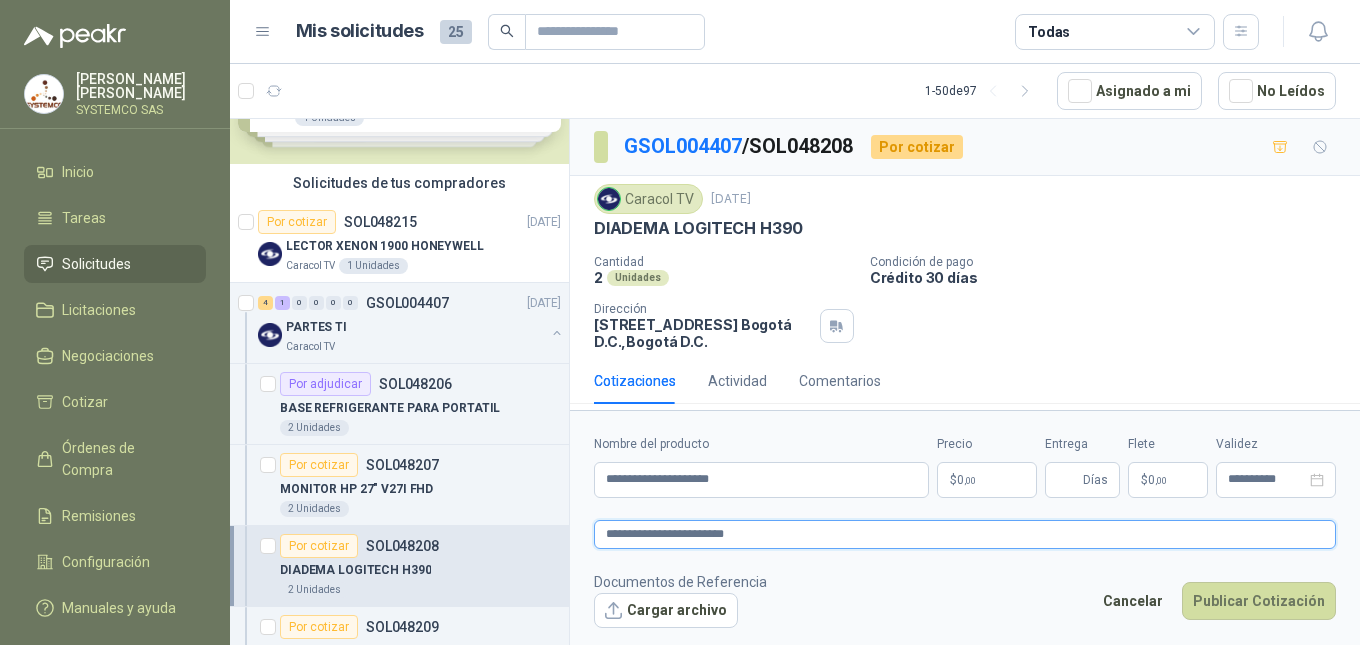 type 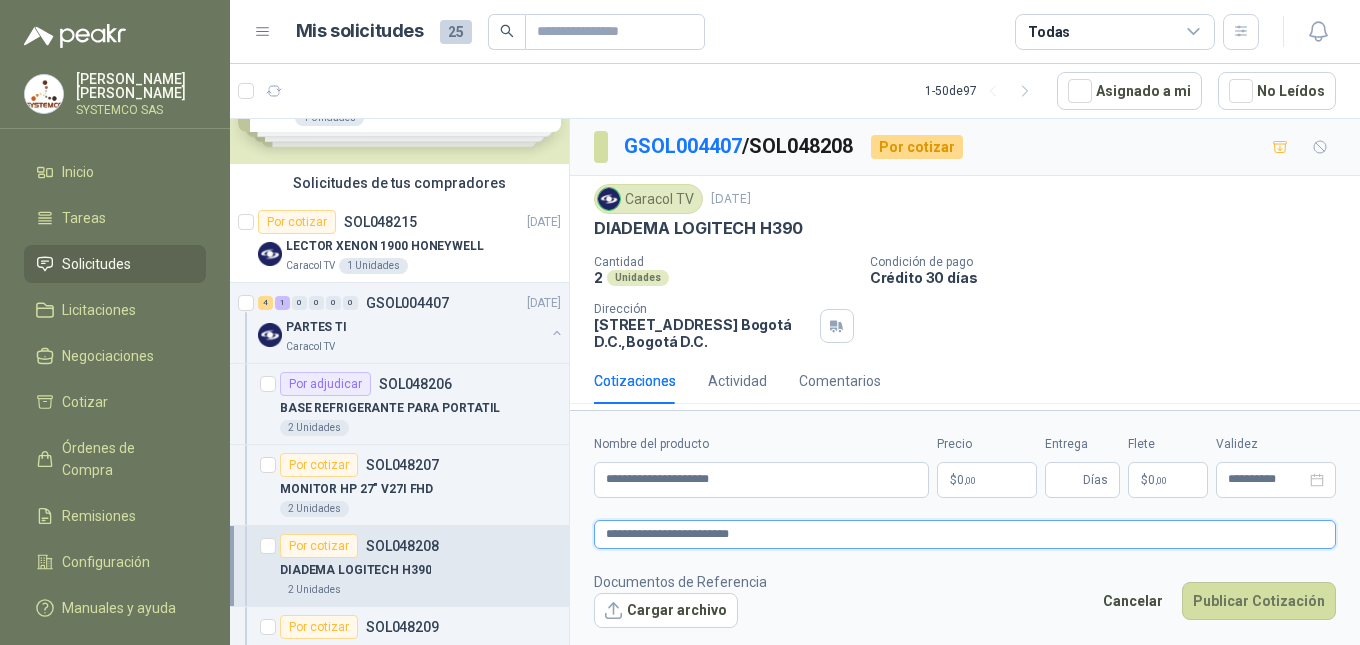 type 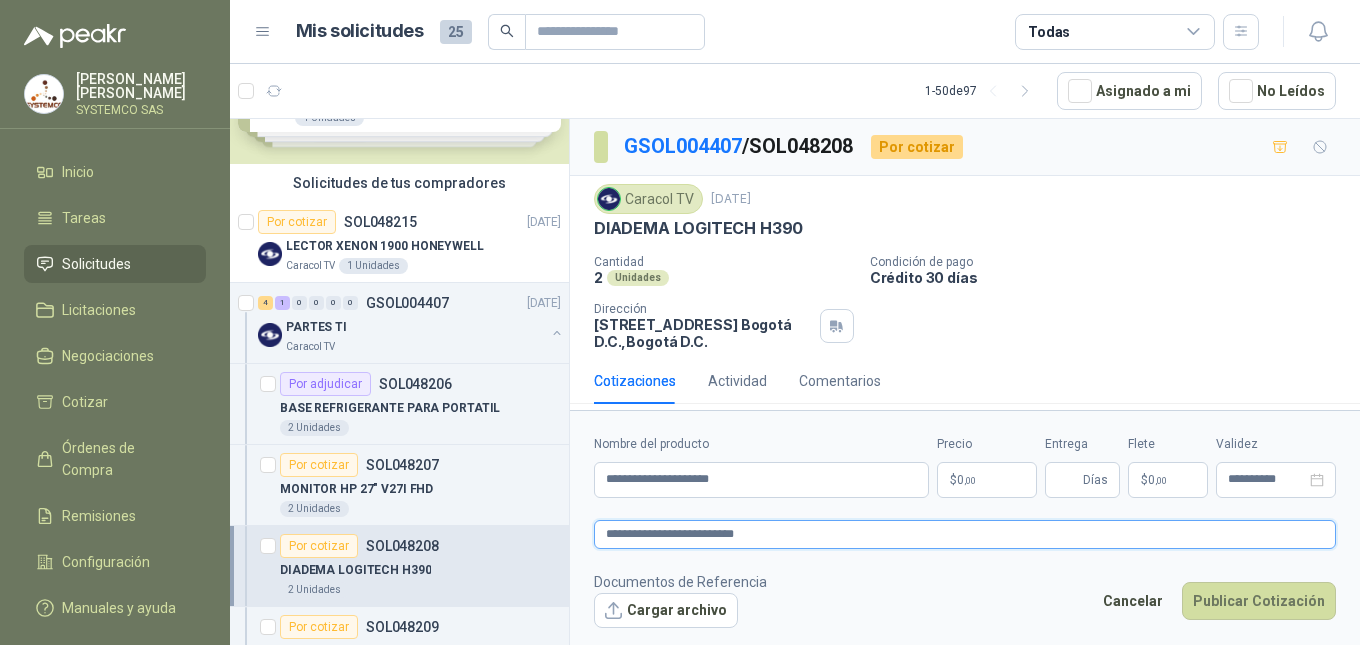 type 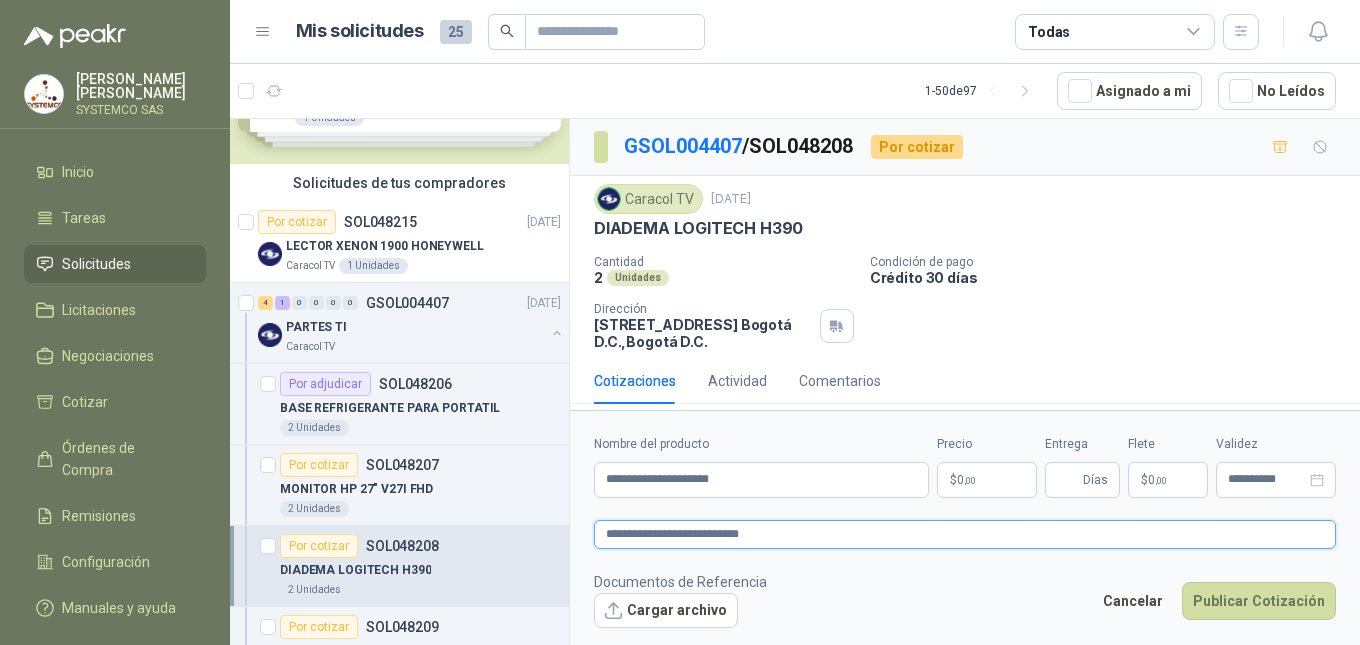 type 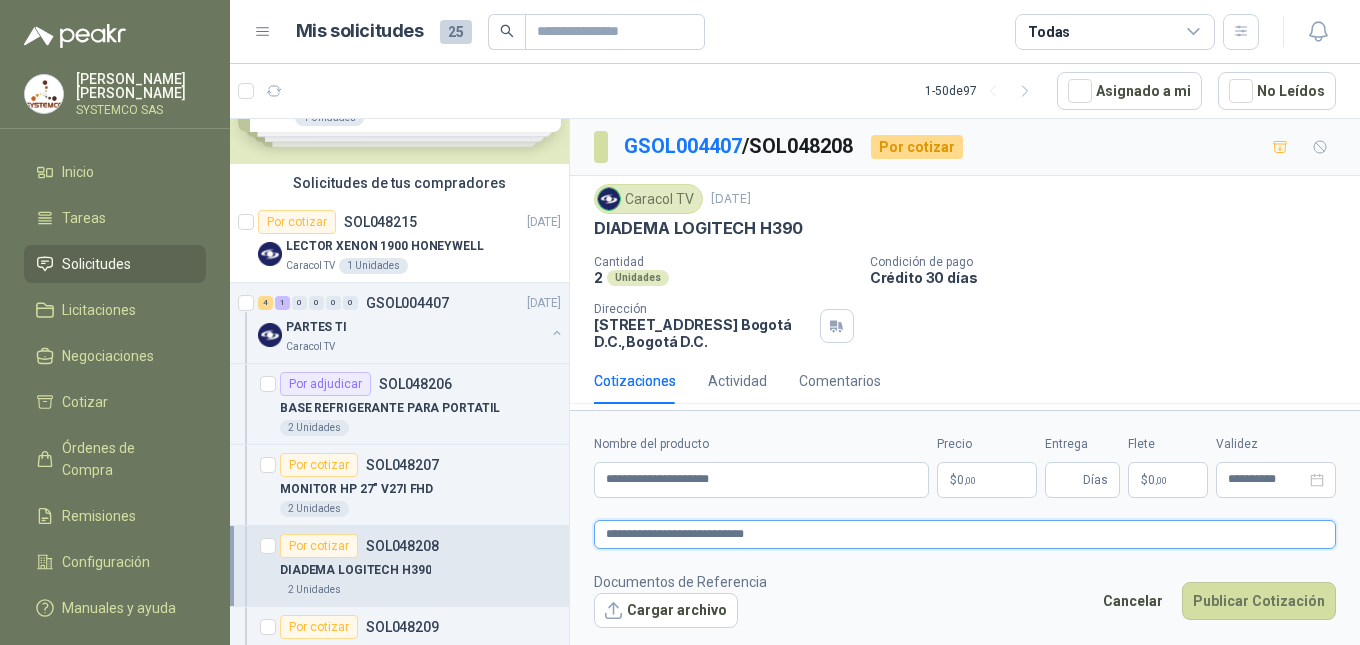 type 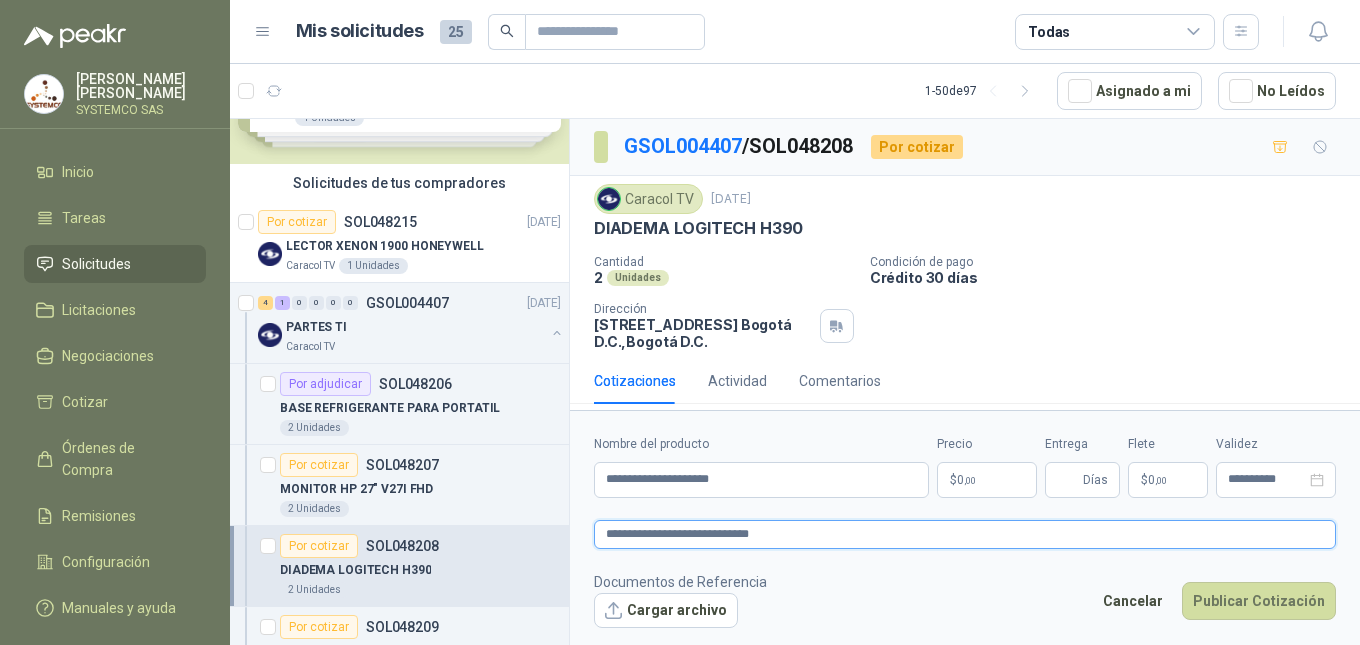 type 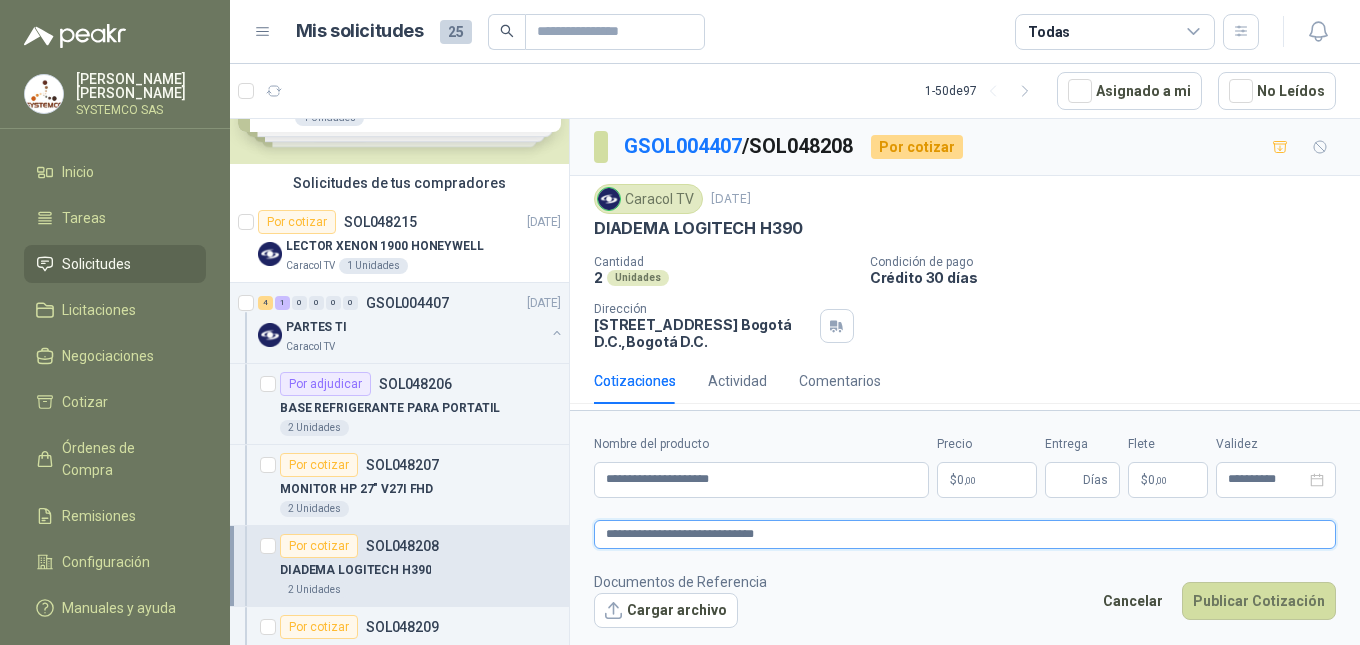 type 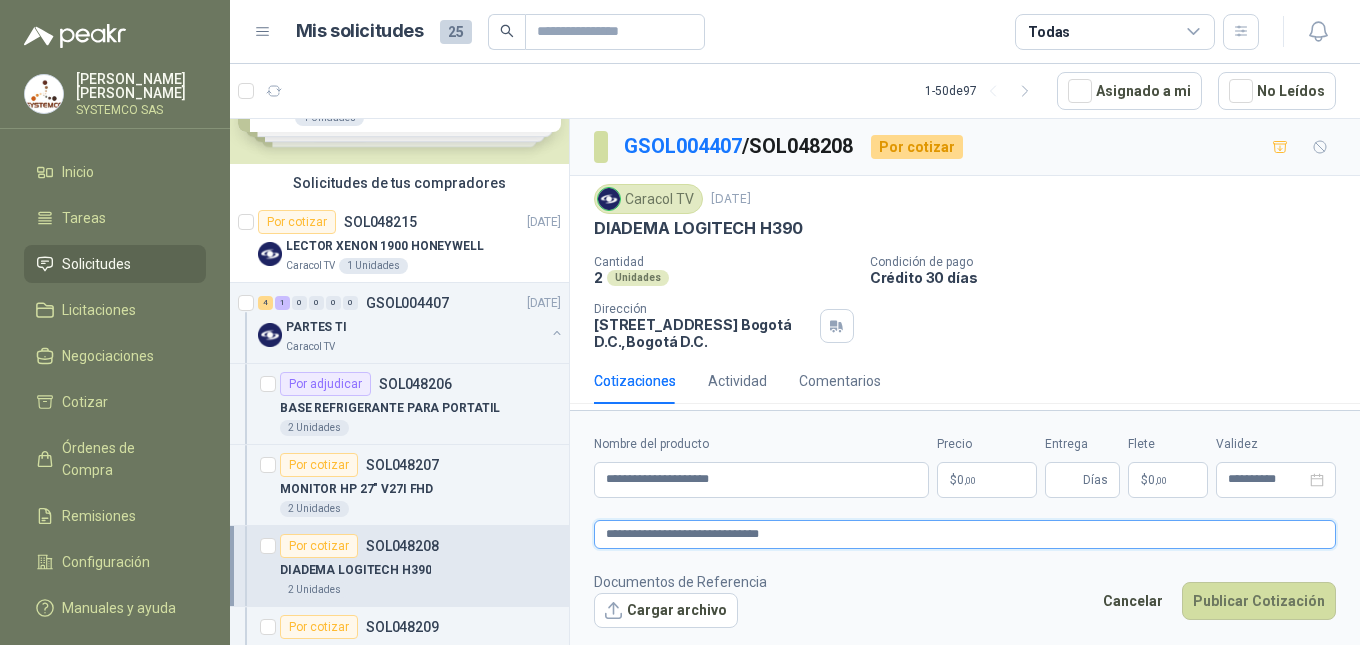 type 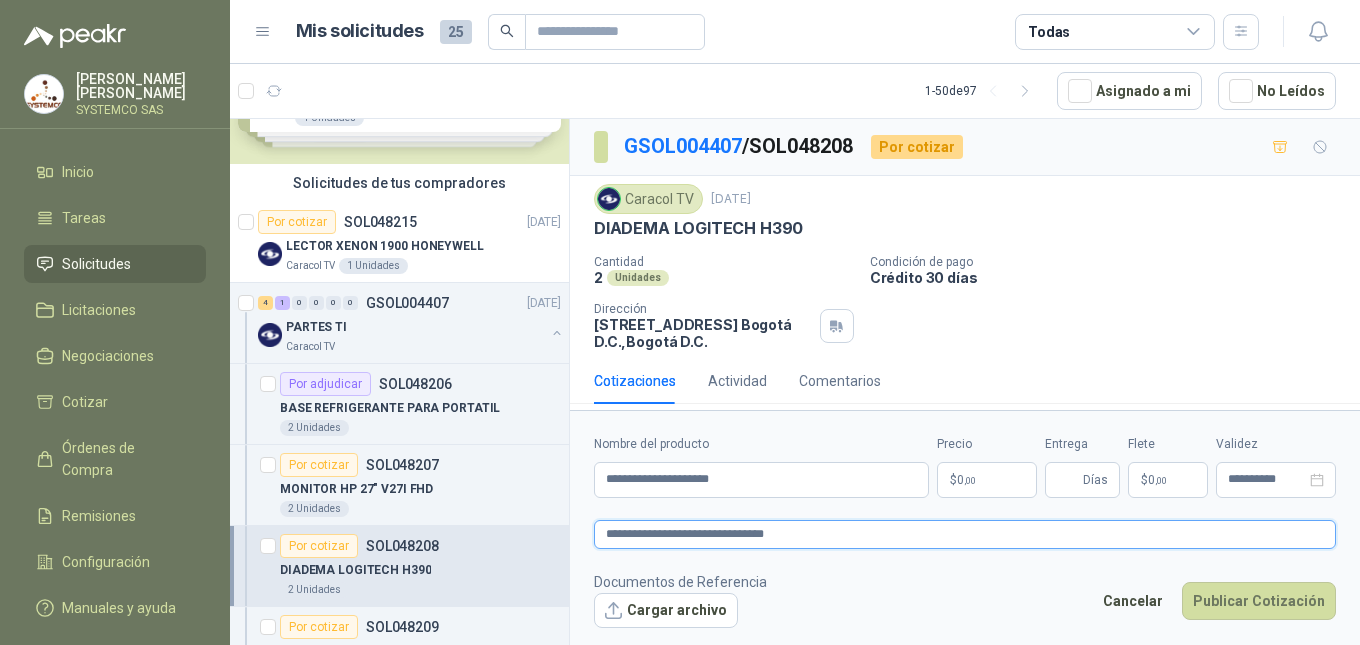 type 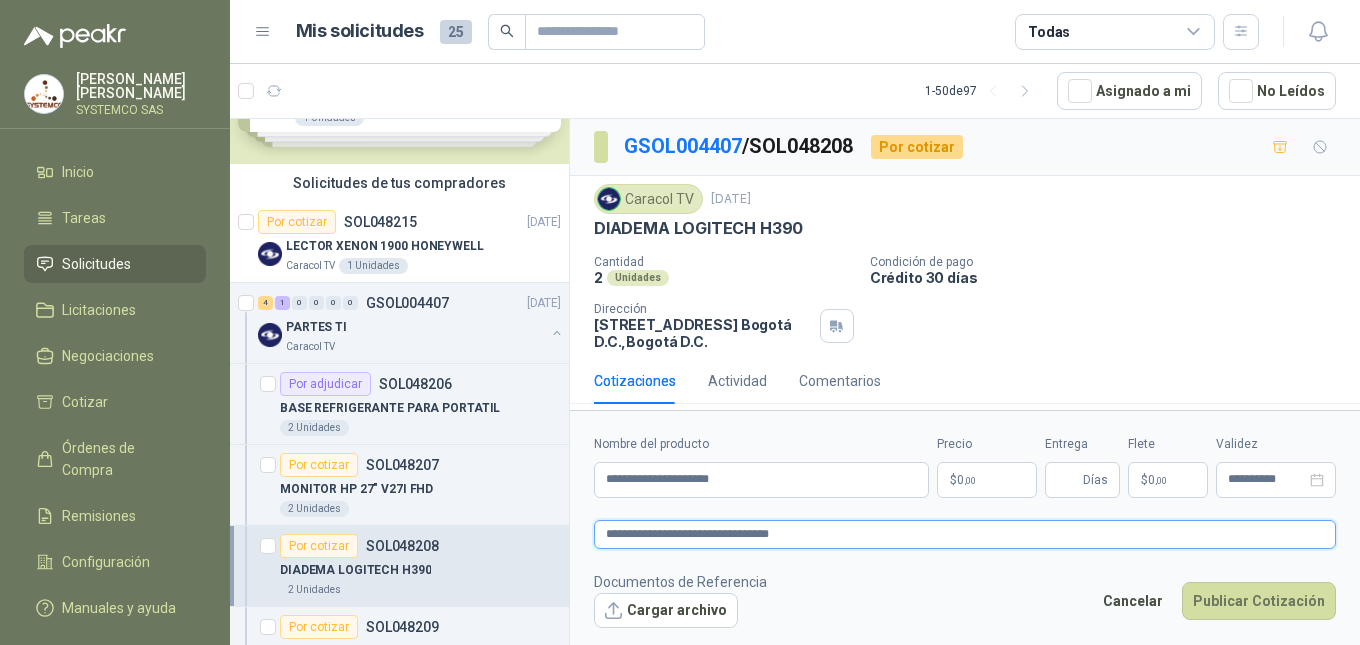type 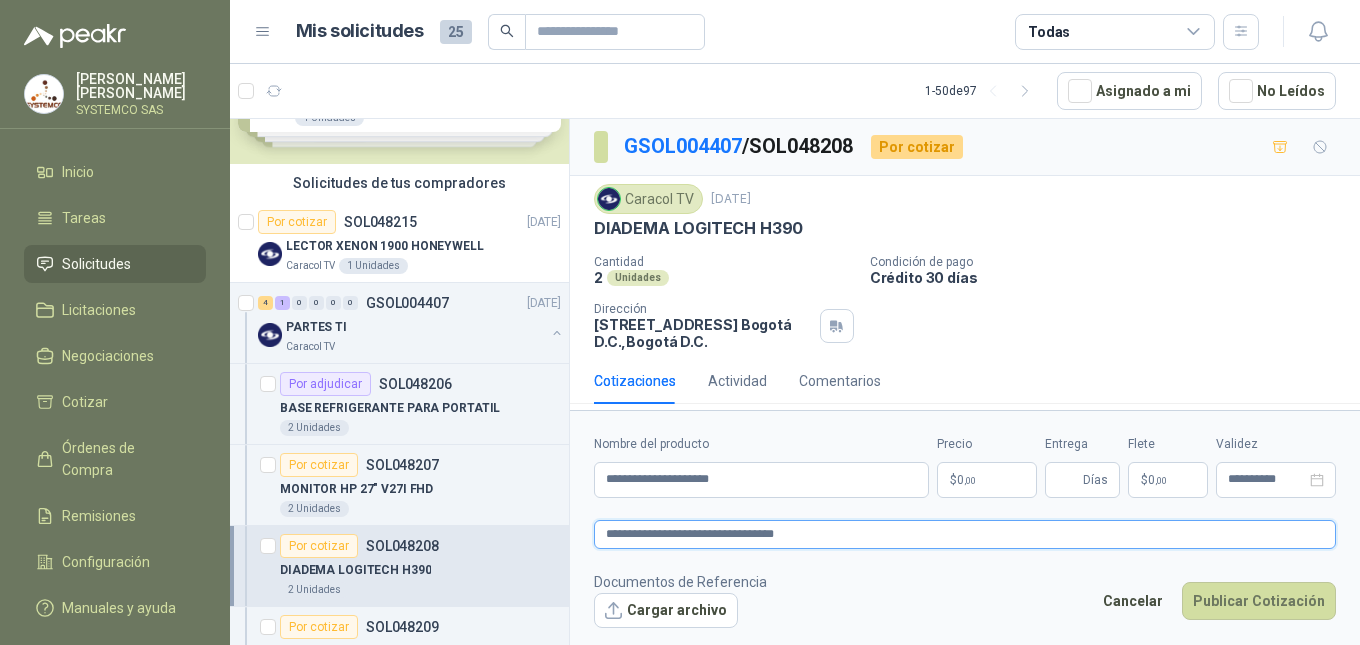 type 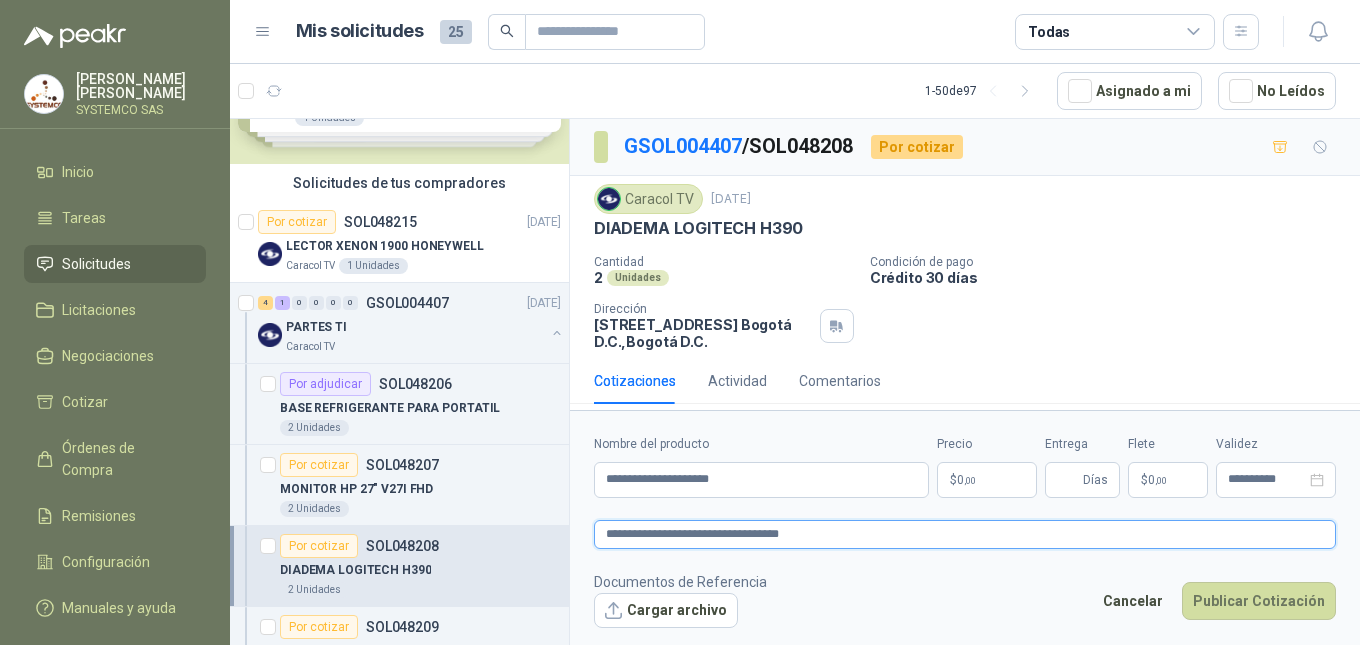 type 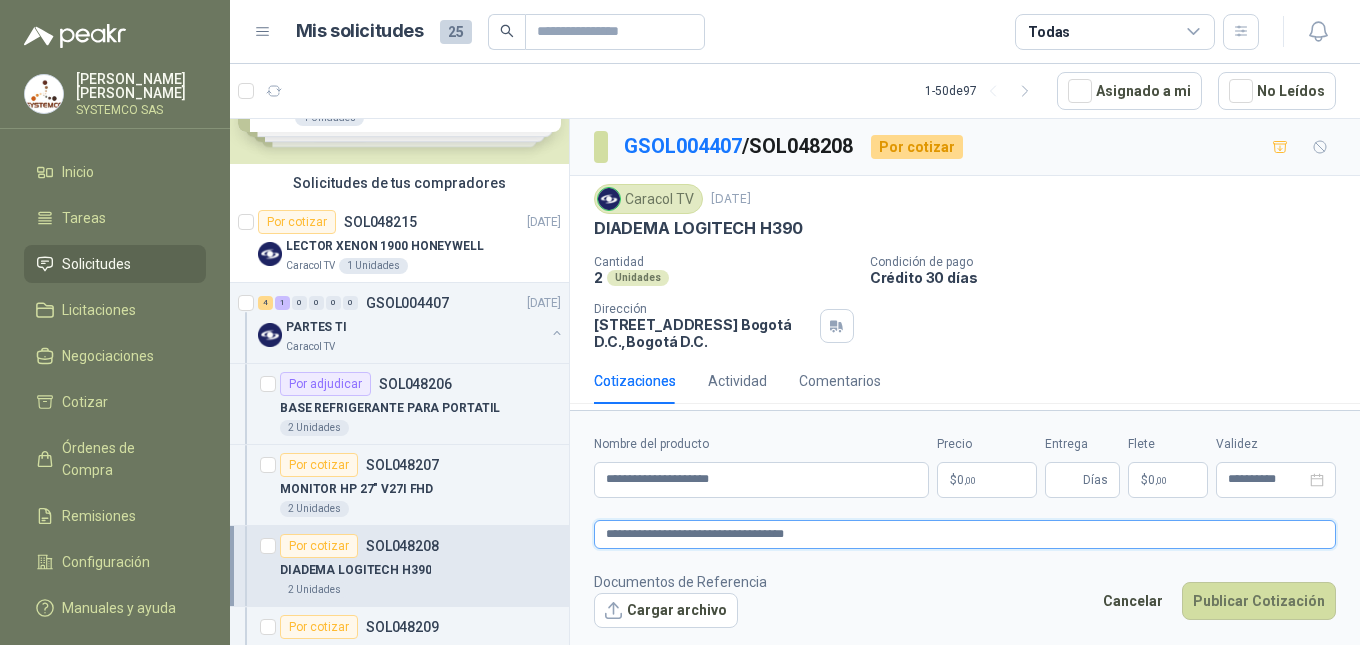 type 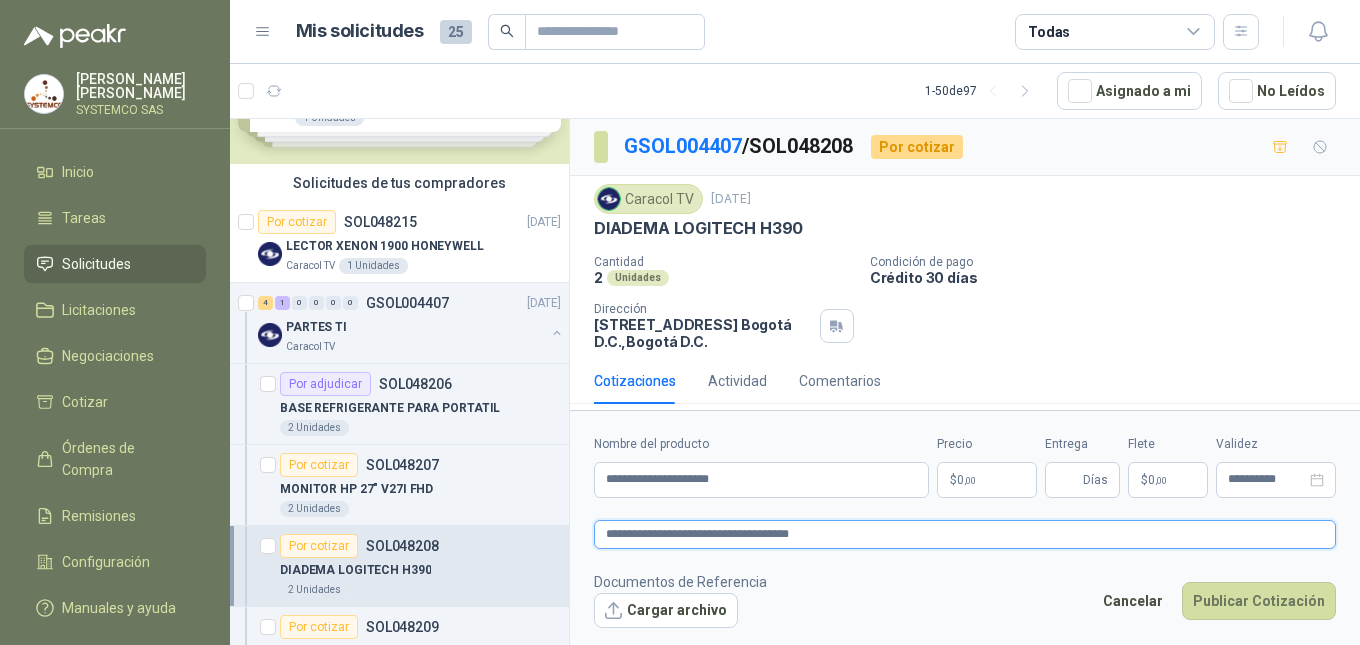 type 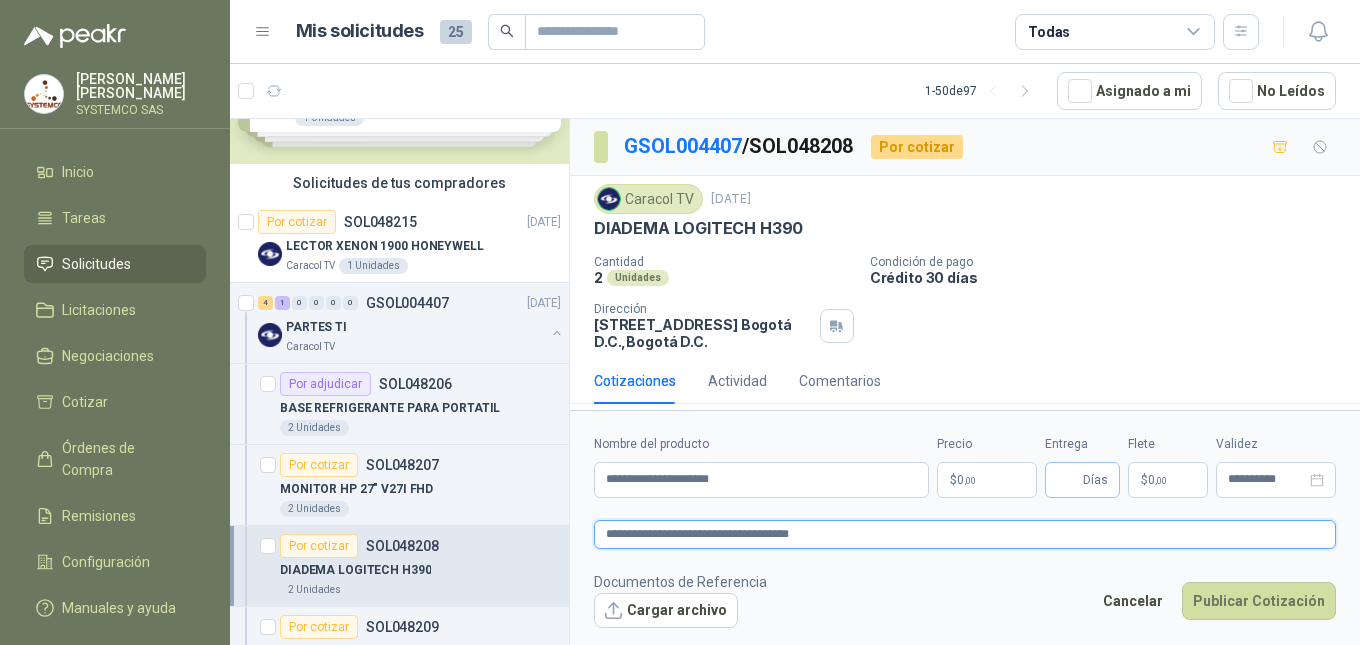 type on "**********" 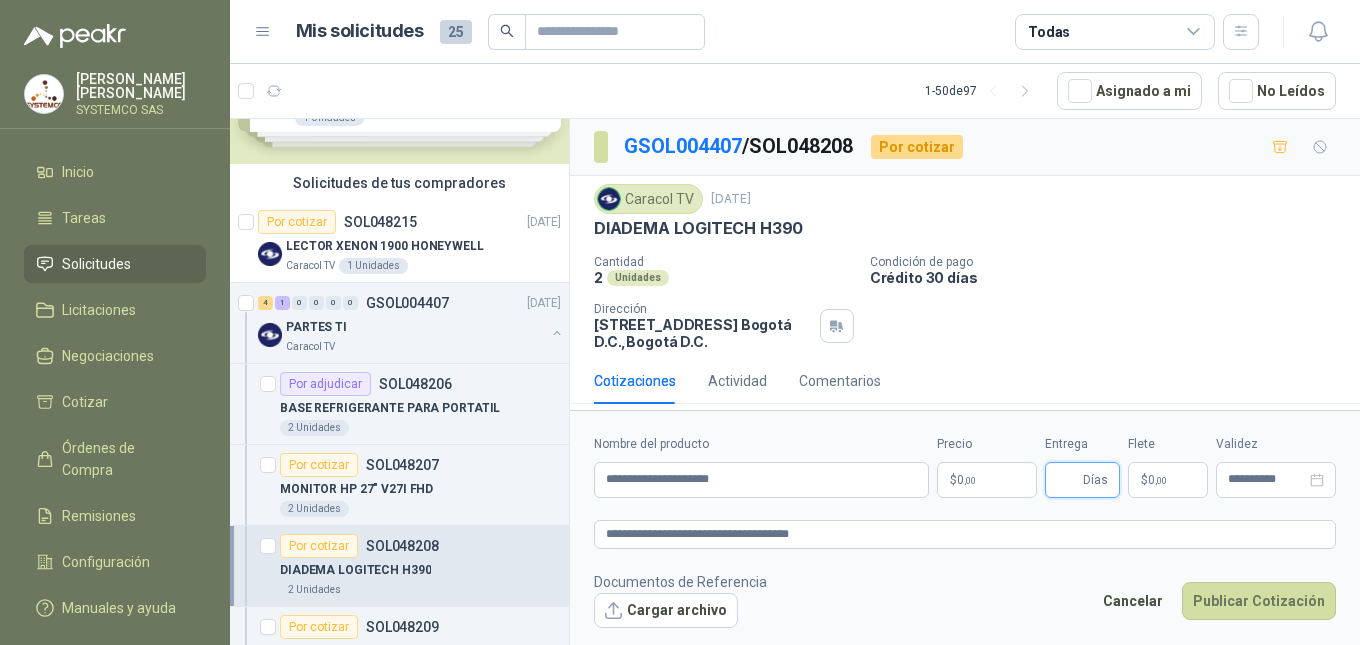 click on "Entrega" at bounding box center [1068, 480] 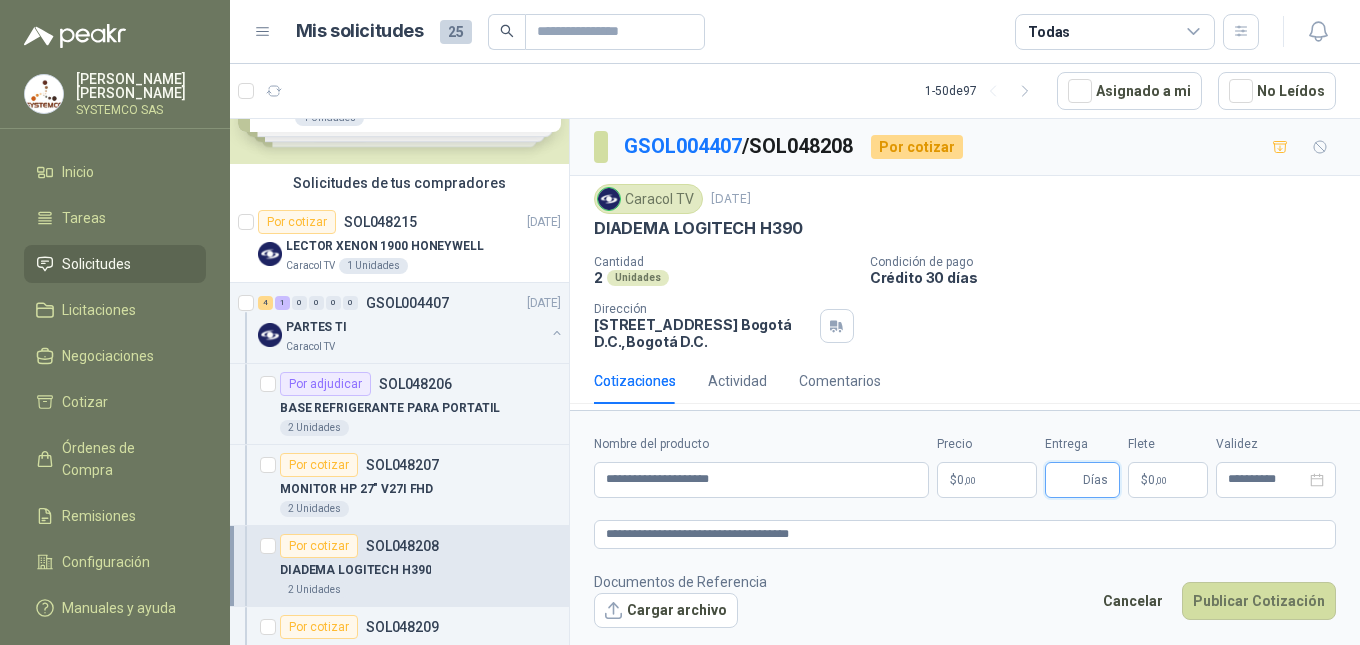 type on "*" 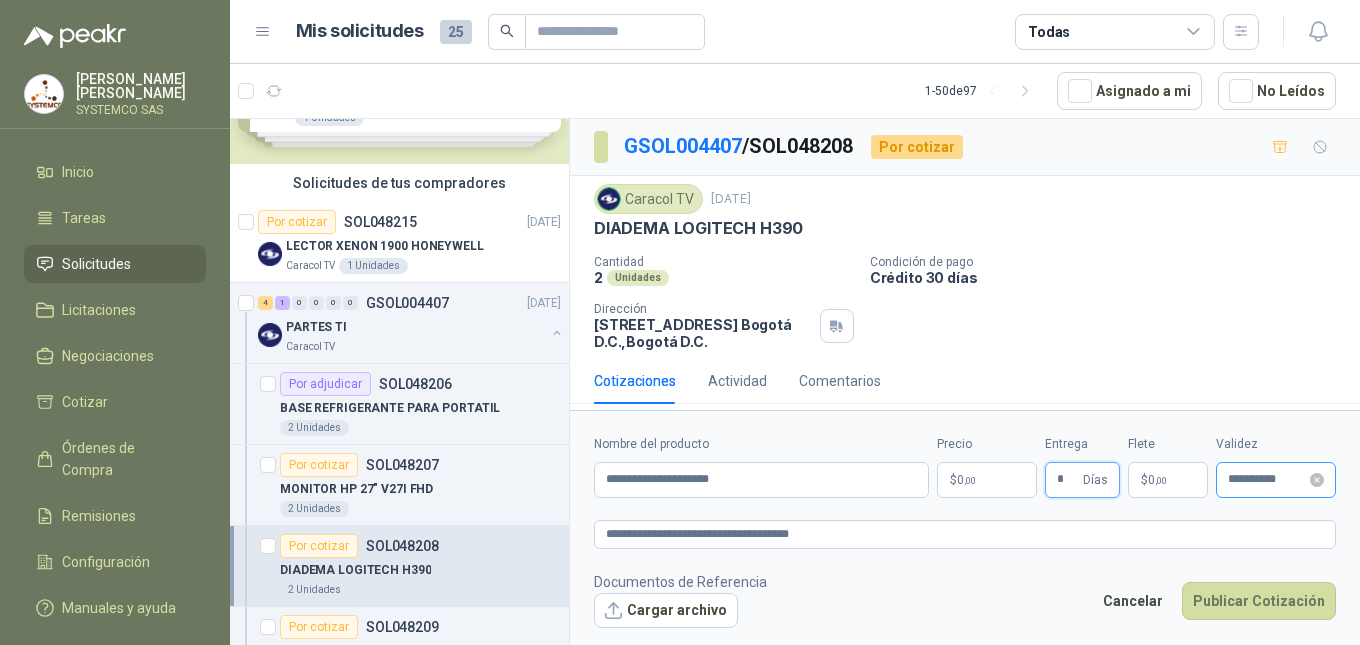 click on "**********" at bounding box center [1276, 480] 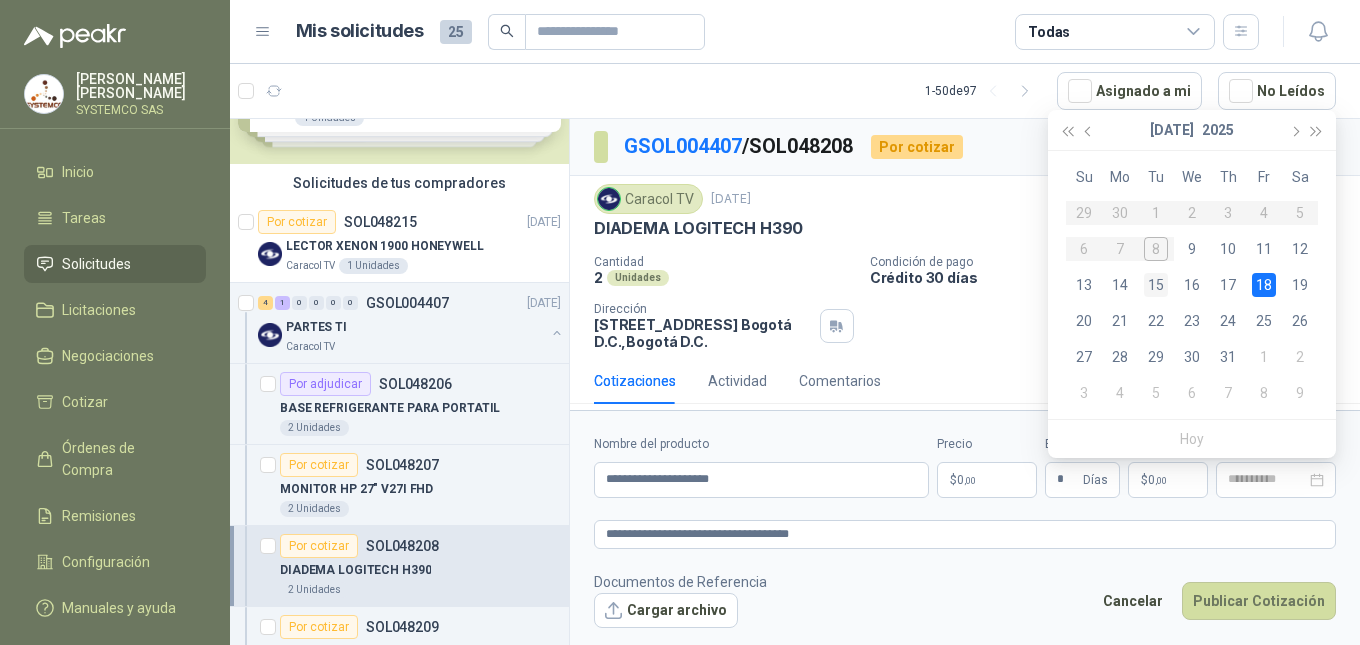 click on "15" at bounding box center (1156, 285) 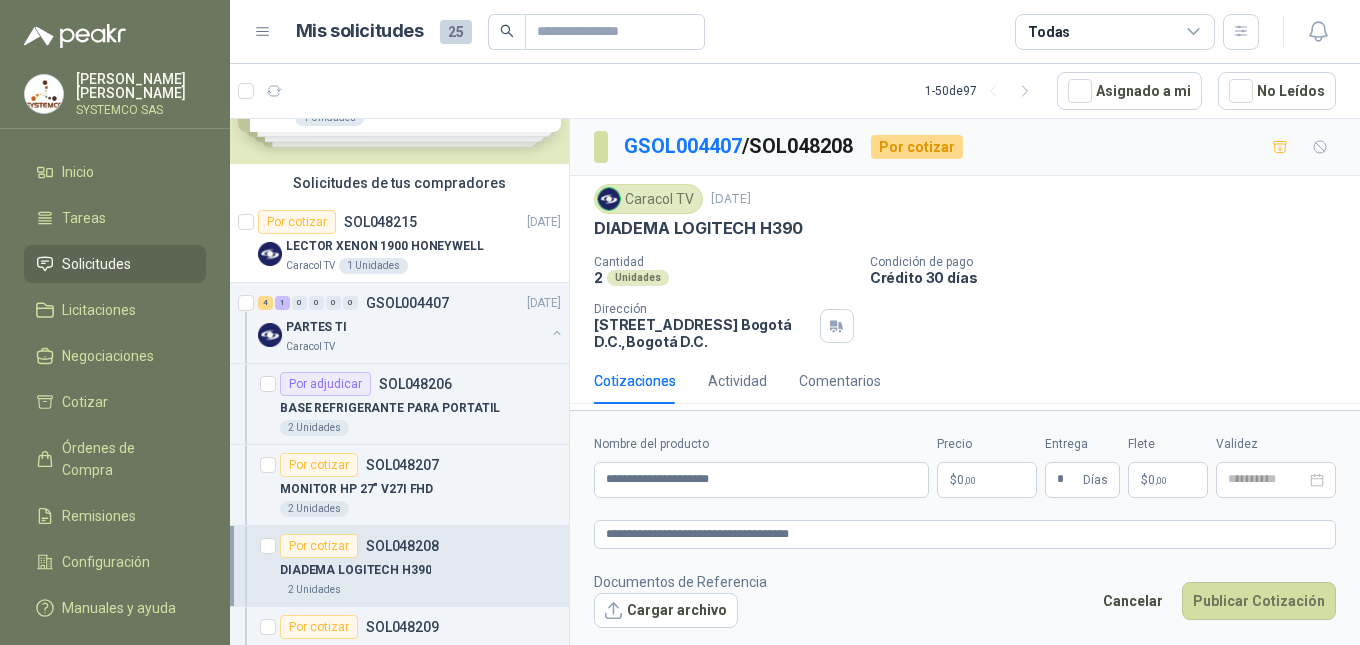 type on "**********" 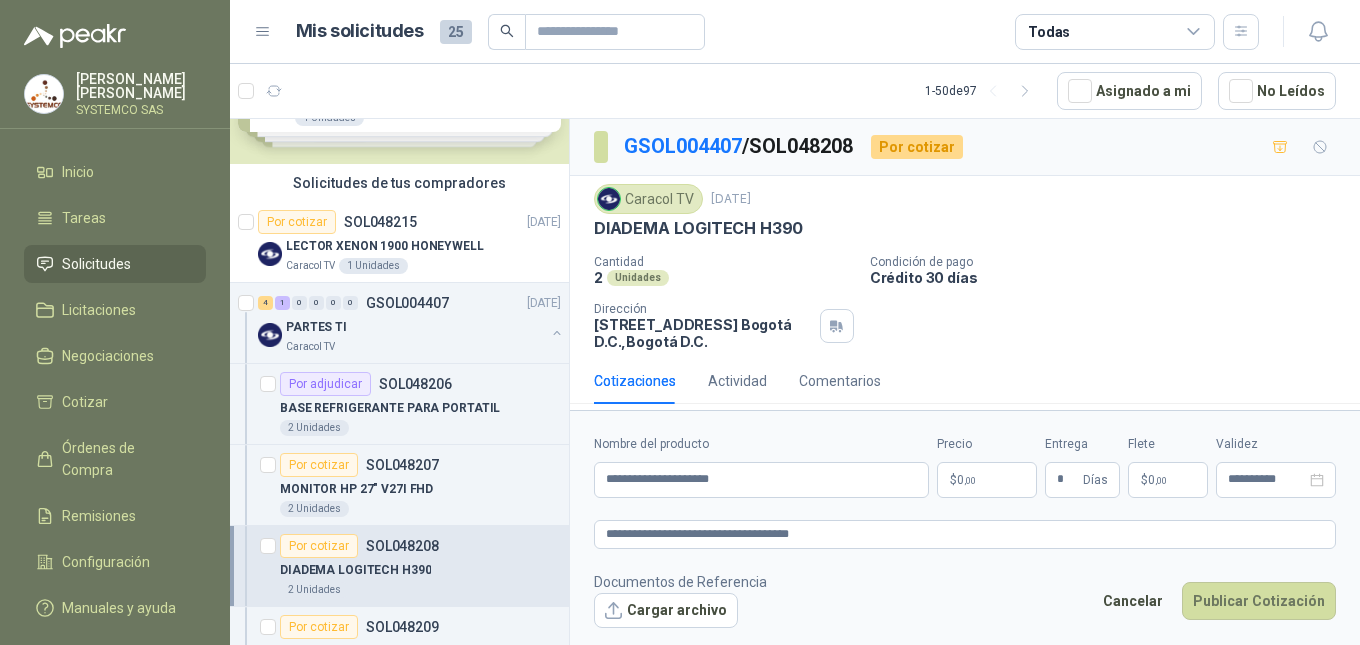 click on "$  0 ,00" at bounding box center (987, 480) 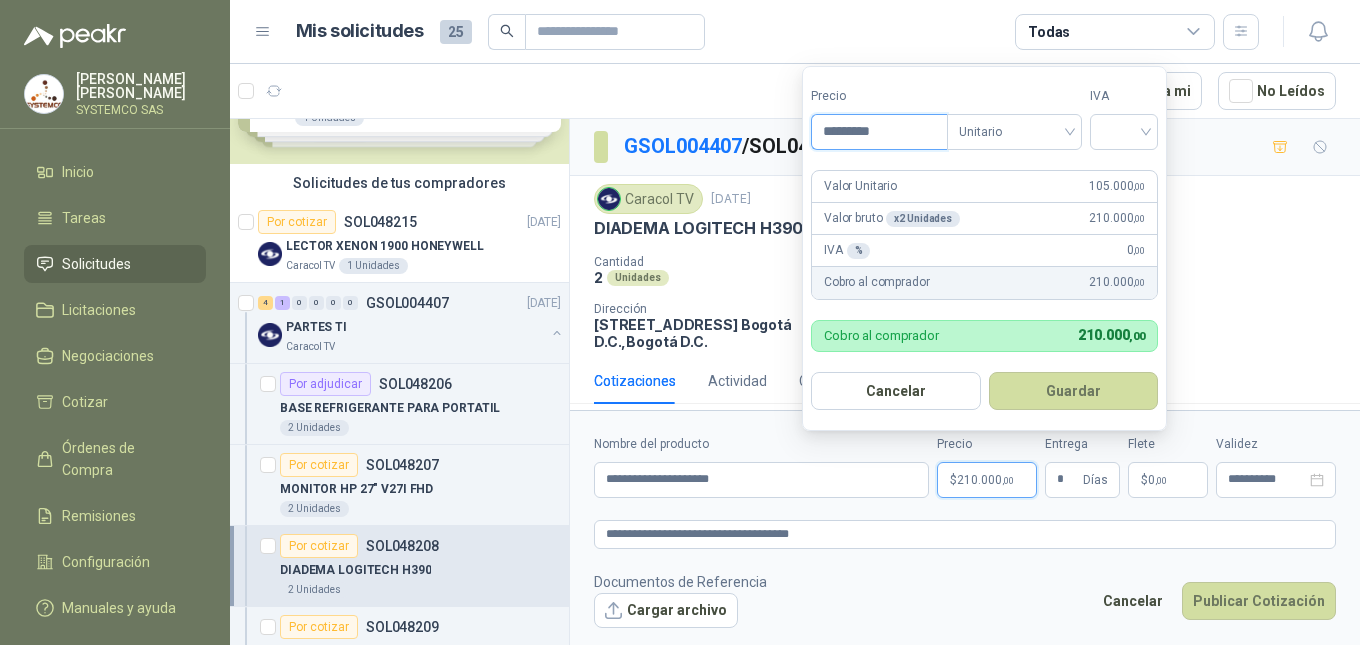 type on "*********" 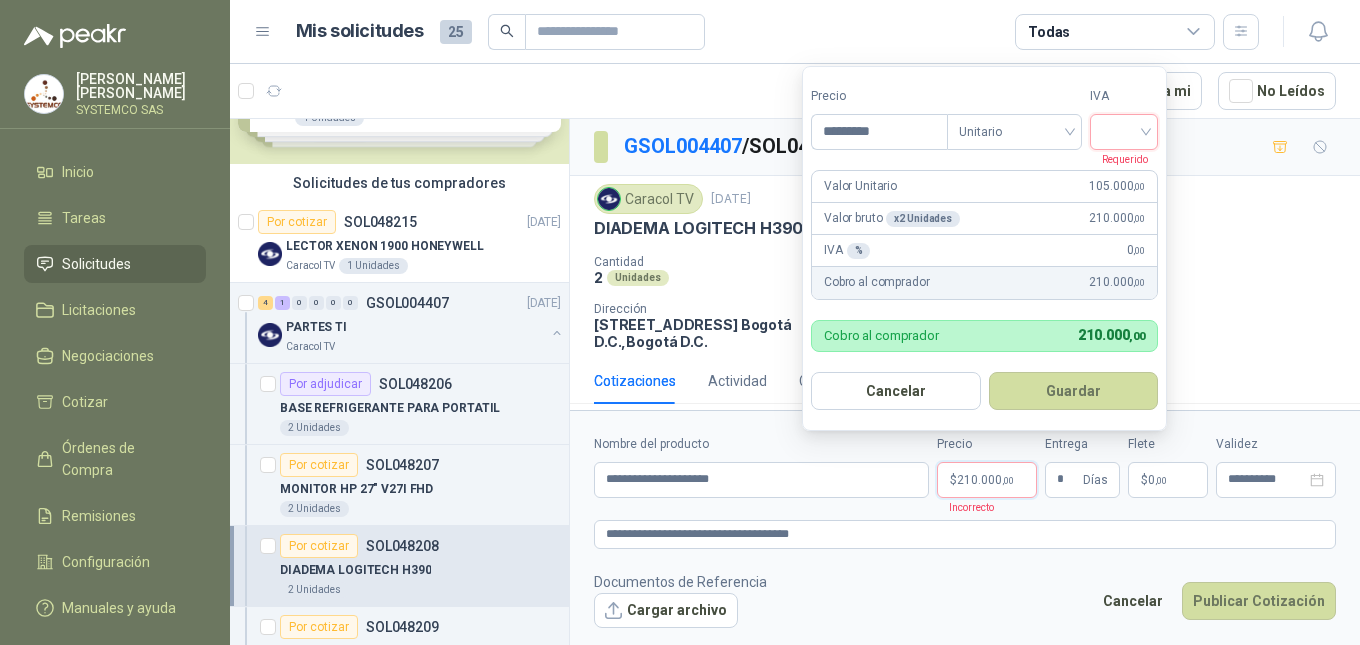 click at bounding box center (1124, 130) 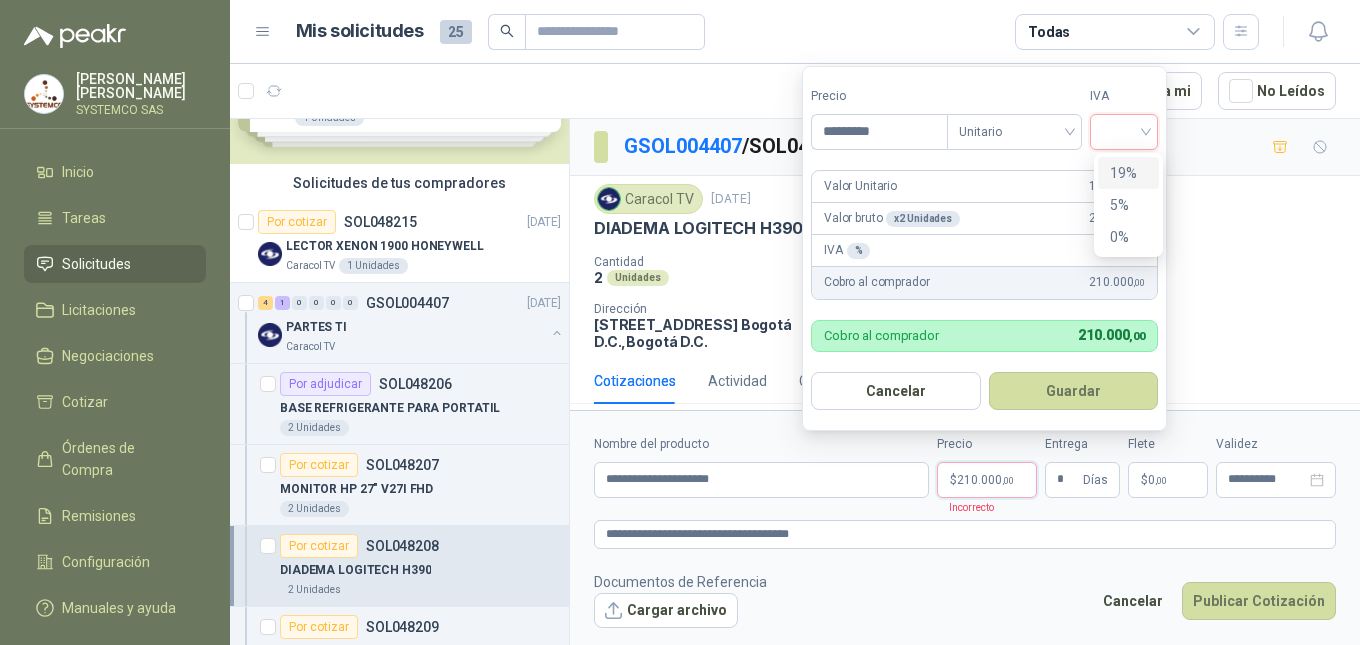 click on "19%" at bounding box center [1128, 173] 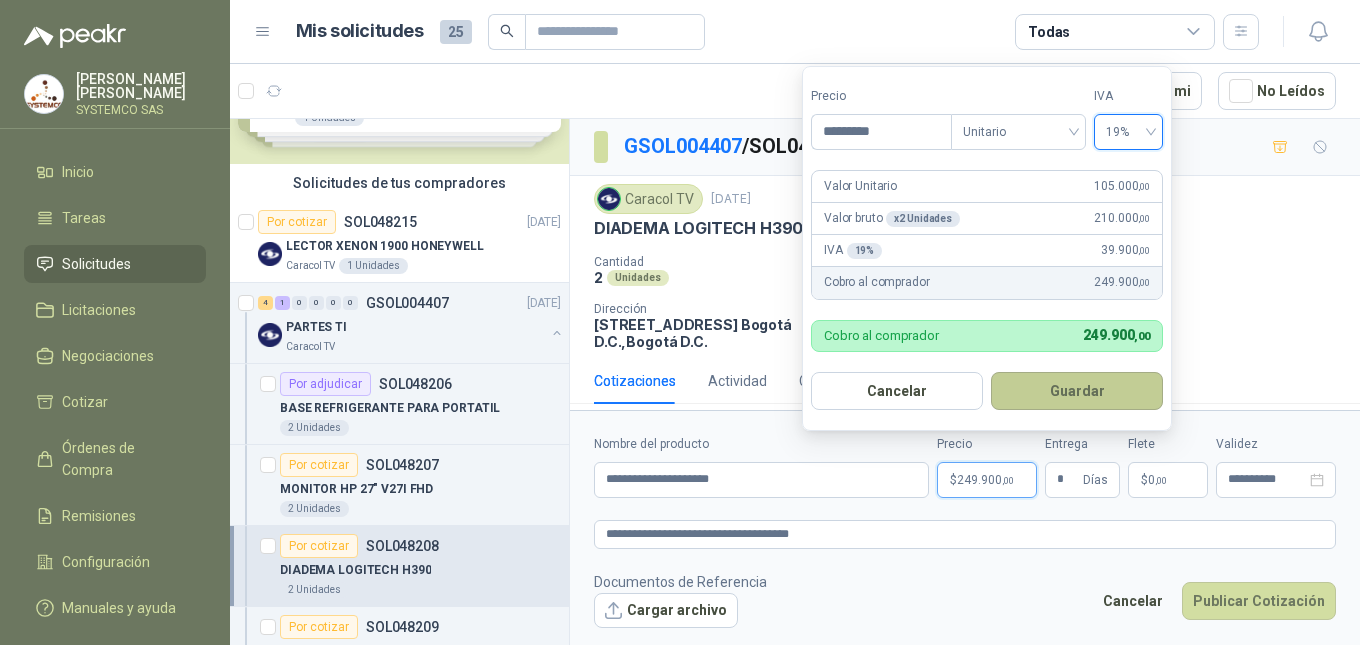 click on "Guardar" at bounding box center [1077, 391] 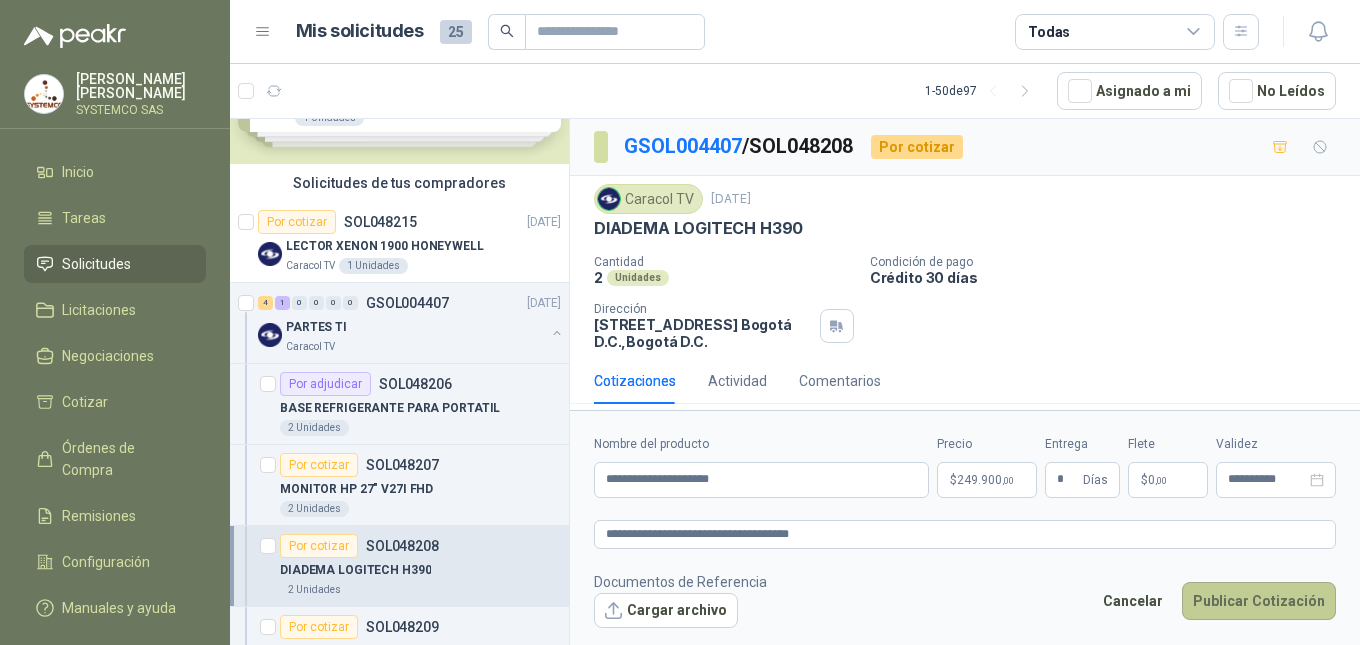 click on "Publicar Cotización" at bounding box center [1259, 601] 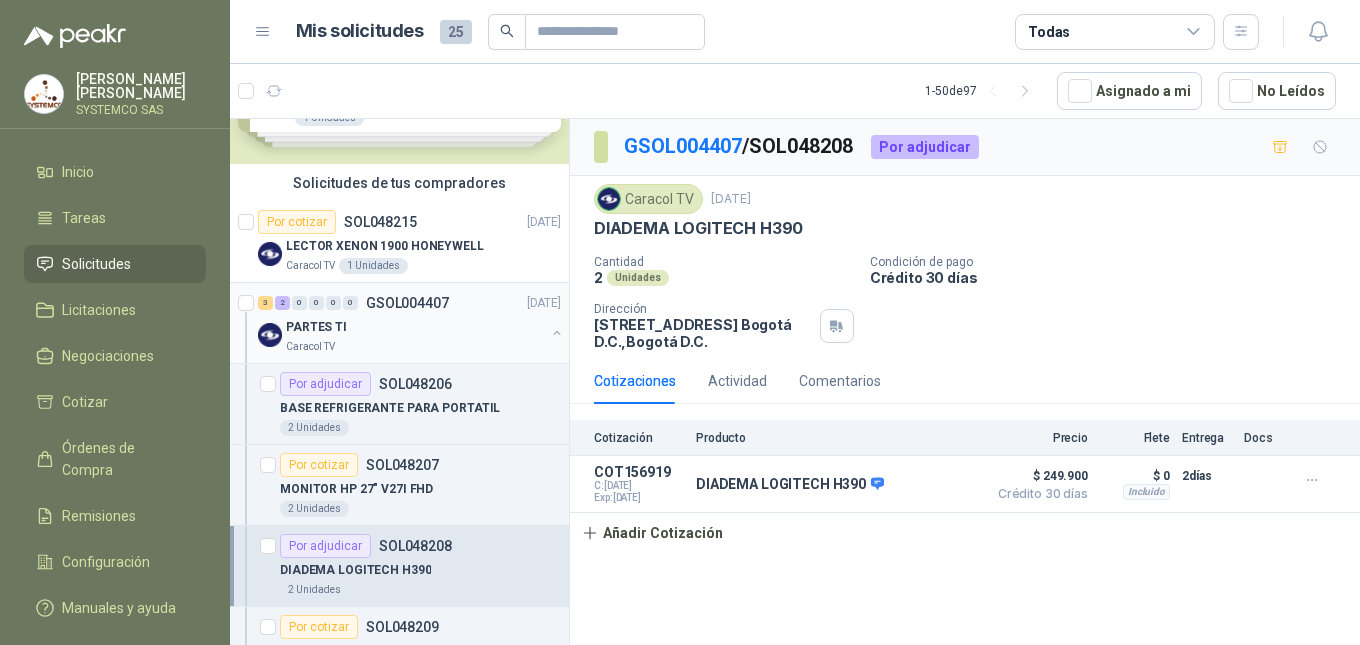 click on "PARTES TI" at bounding box center [415, 327] 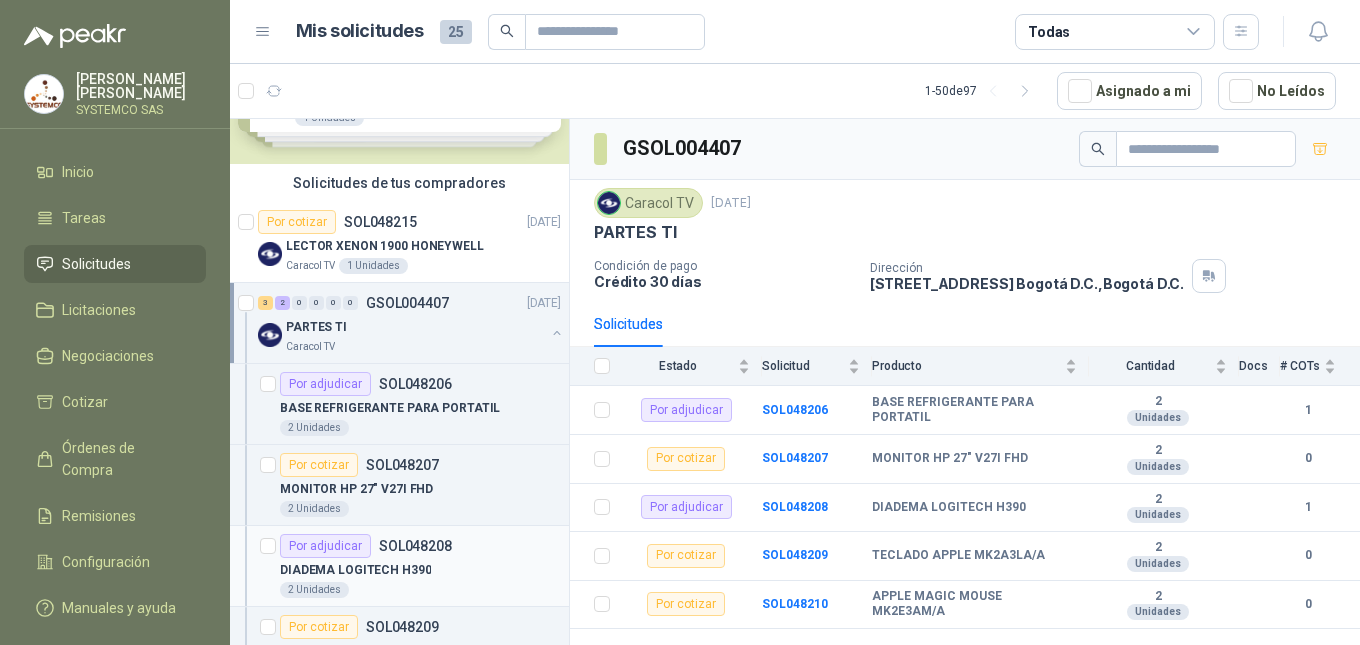 scroll, scrollTop: 400, scrollLeft: 0, axis: vertical 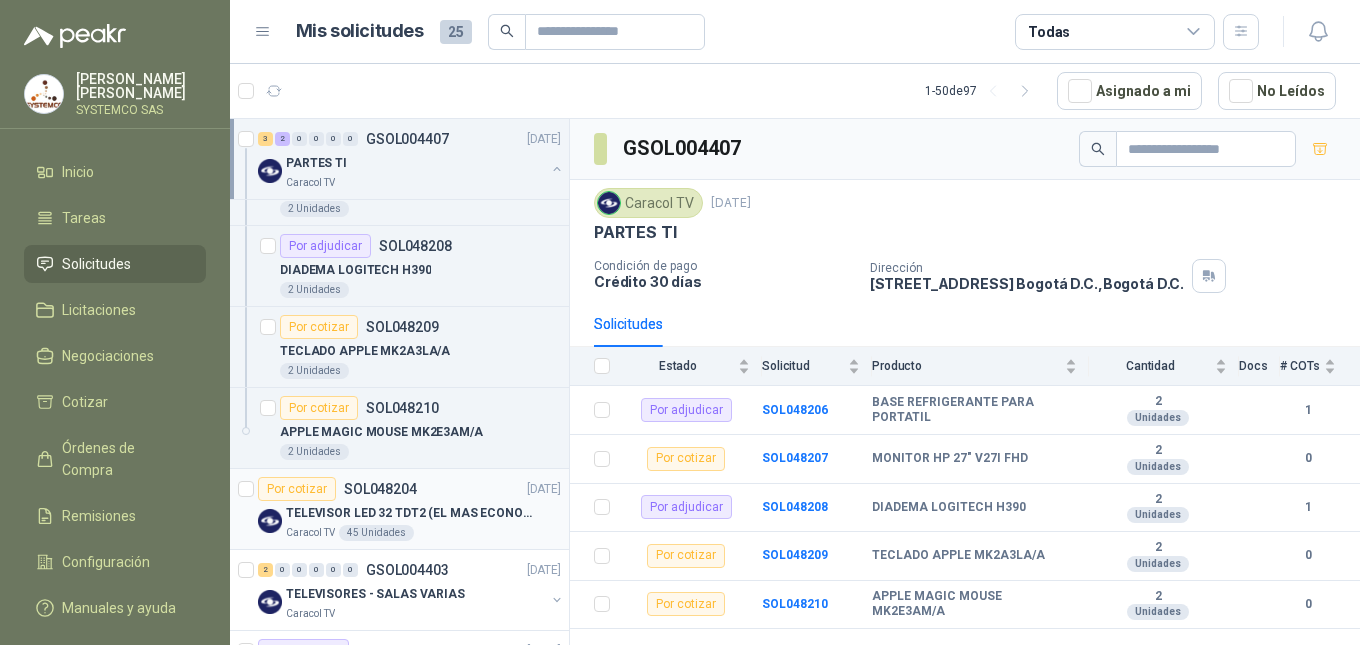 click on "SOL048204" at bounding box center (380, 489) 